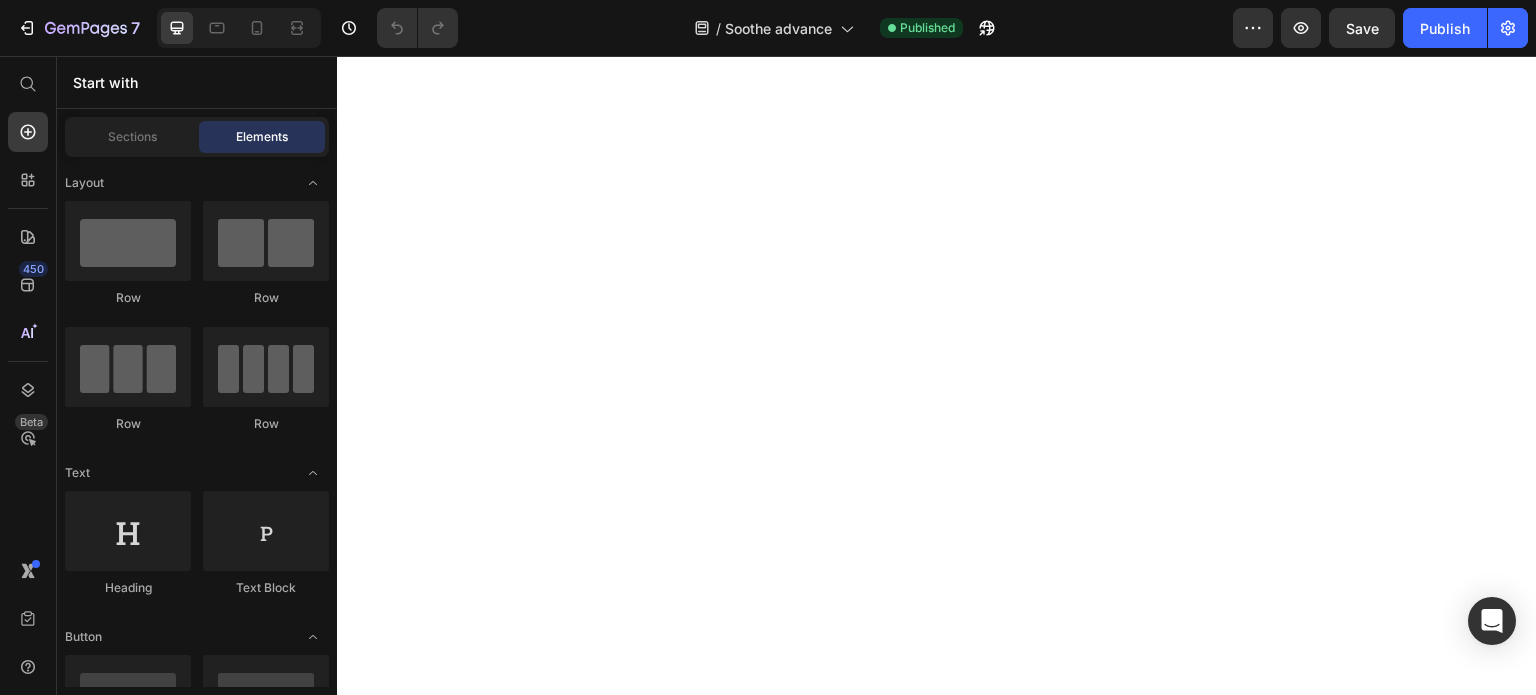 scroll, scrollTop: 0, scrollLeft: 0, axis: both 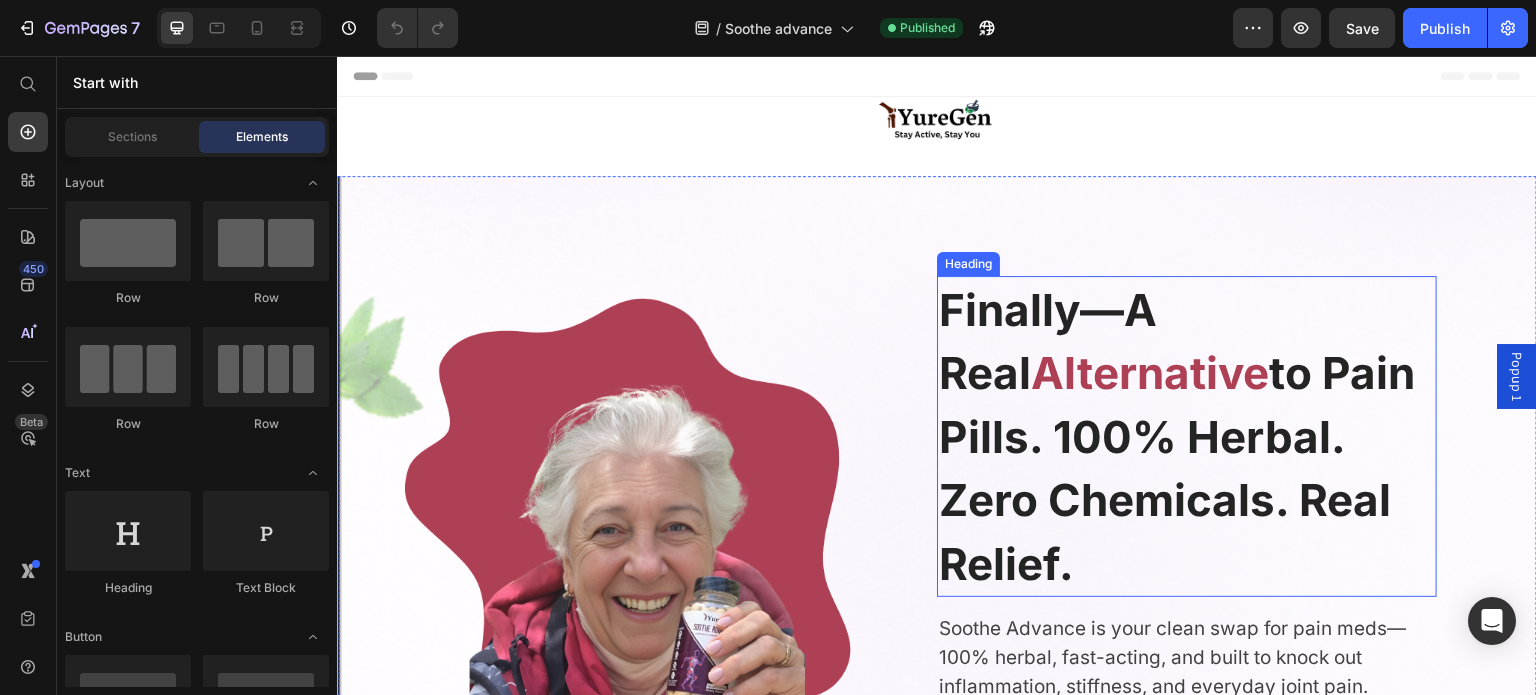 click on "to Pain Pills. 100% Herbal. Zero Chemicals. Real Relief." at bounding box center (1177, 468) 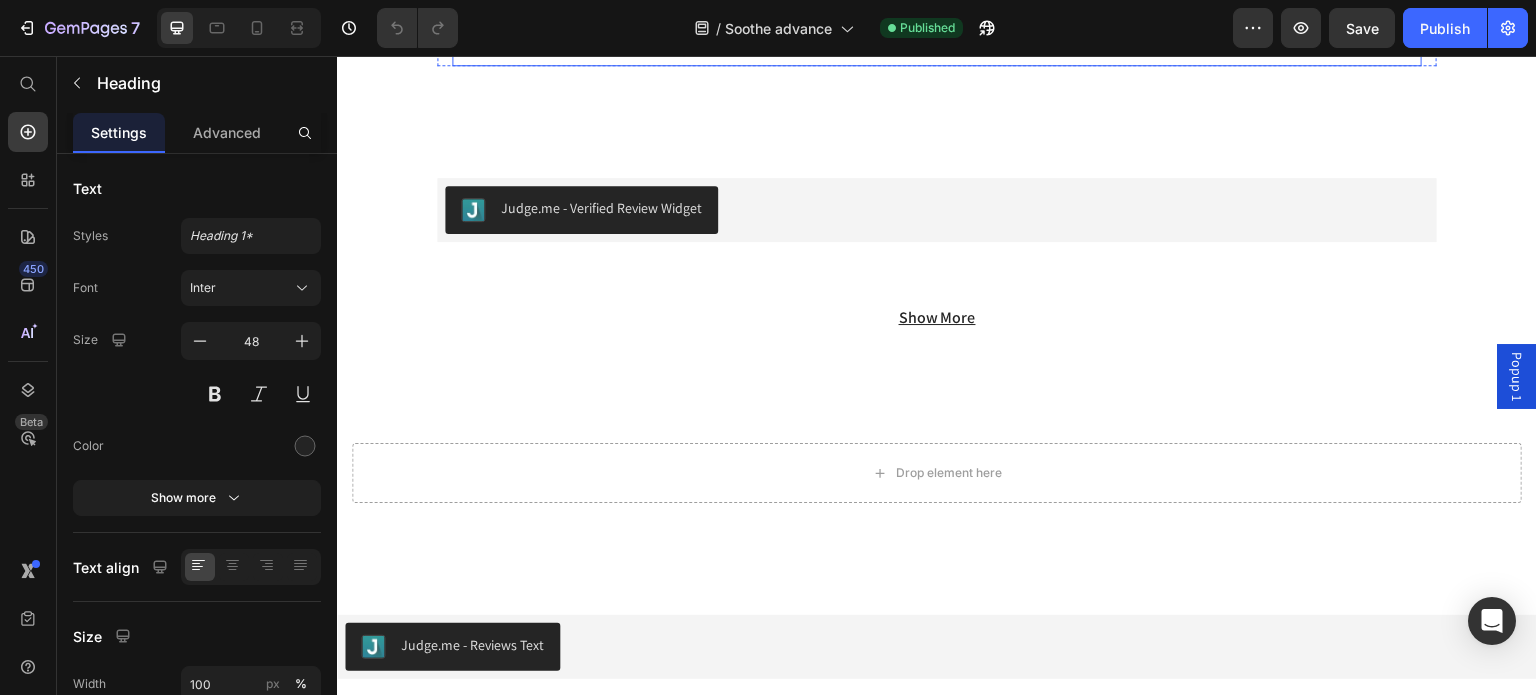scroll, scrollTop: 15539, scrollLeft: 0, axis: vertical 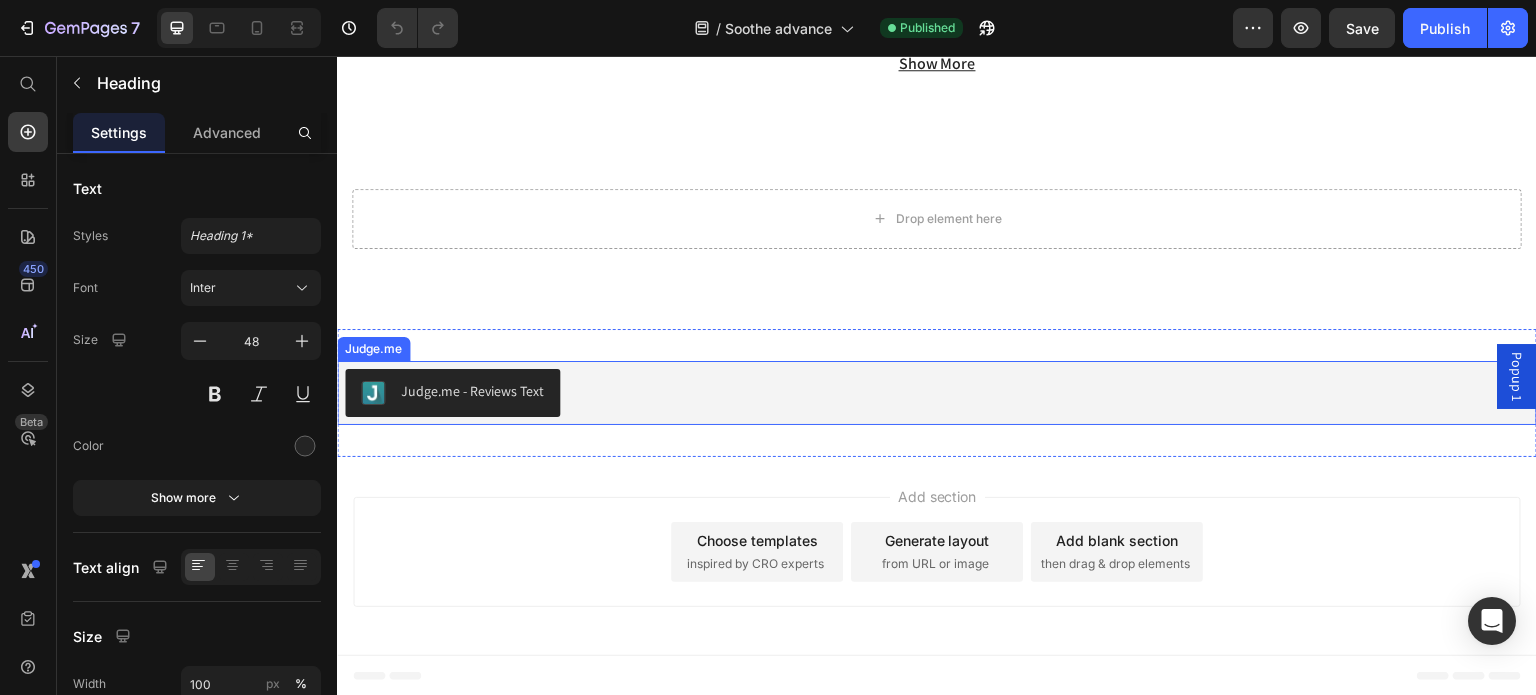 click on "Judge.me - Reviews Text" at bounding box center (937, 393) 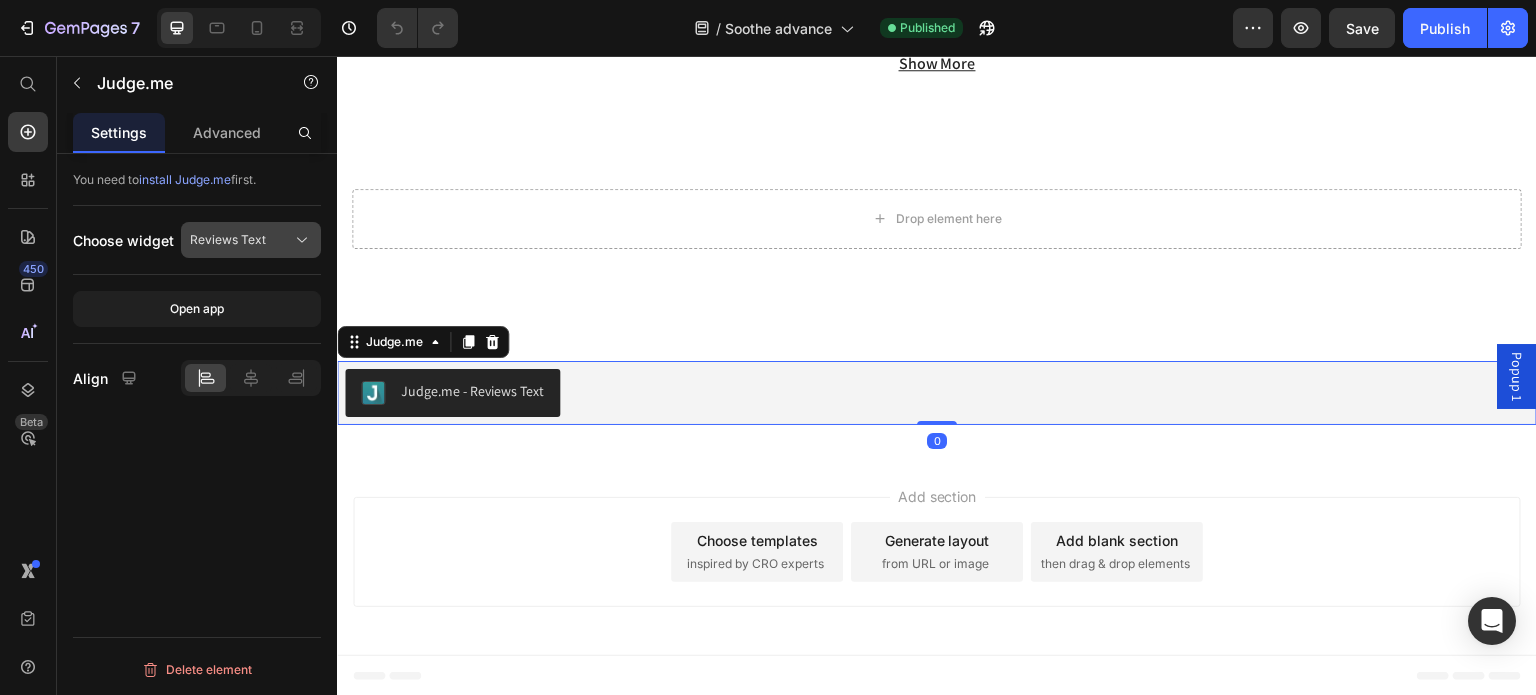 click on "Reviews Text" at bounding box center (228, 240) 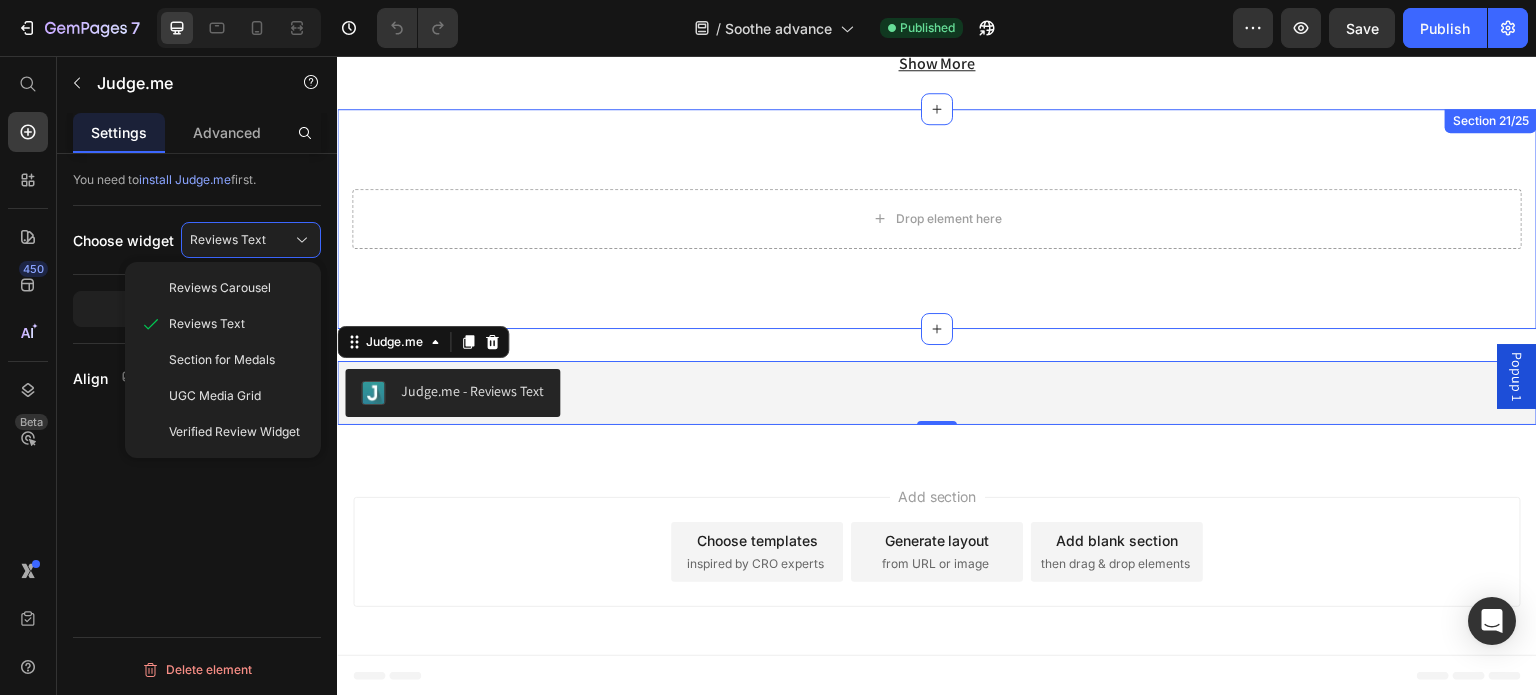 type 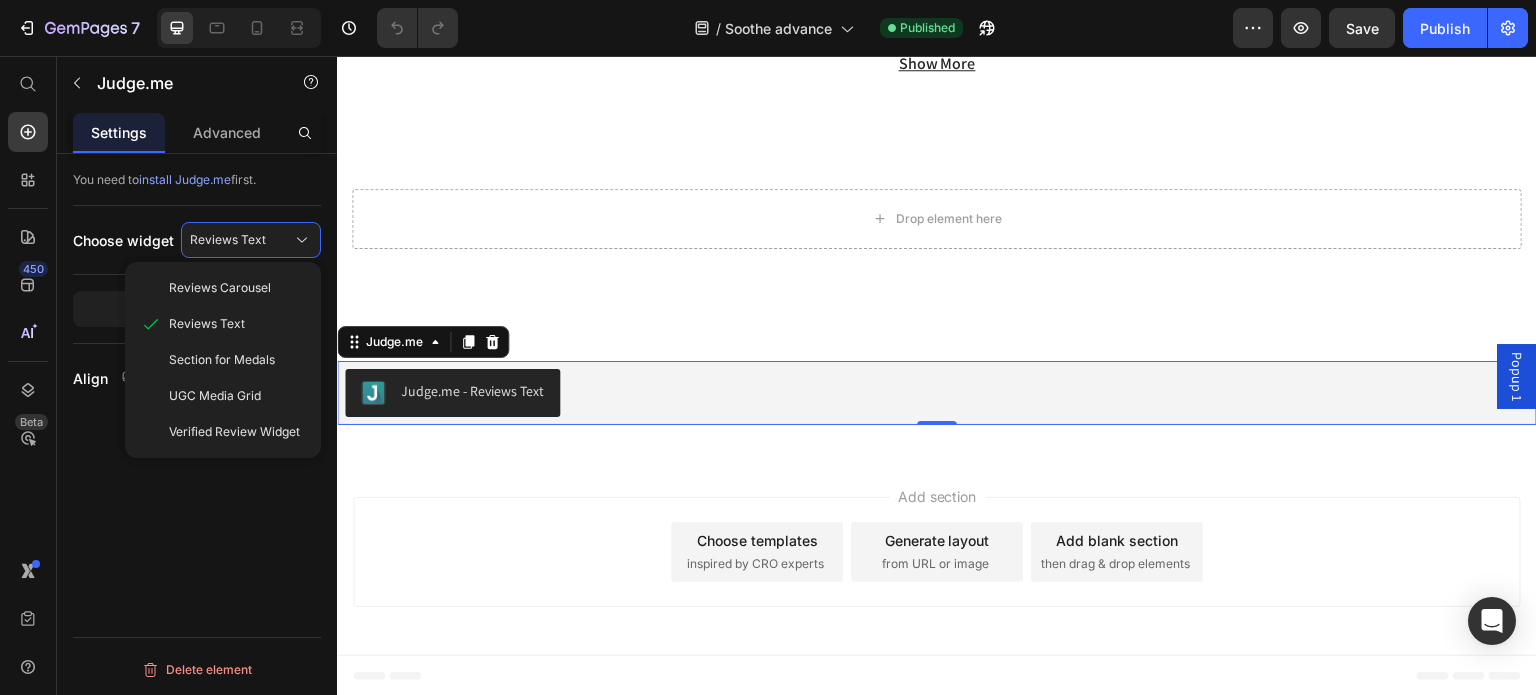 drag, startPoint x: 806, startPoint y: 385, endPoint x: 623, endPoint y: 336, distance: 189.44656 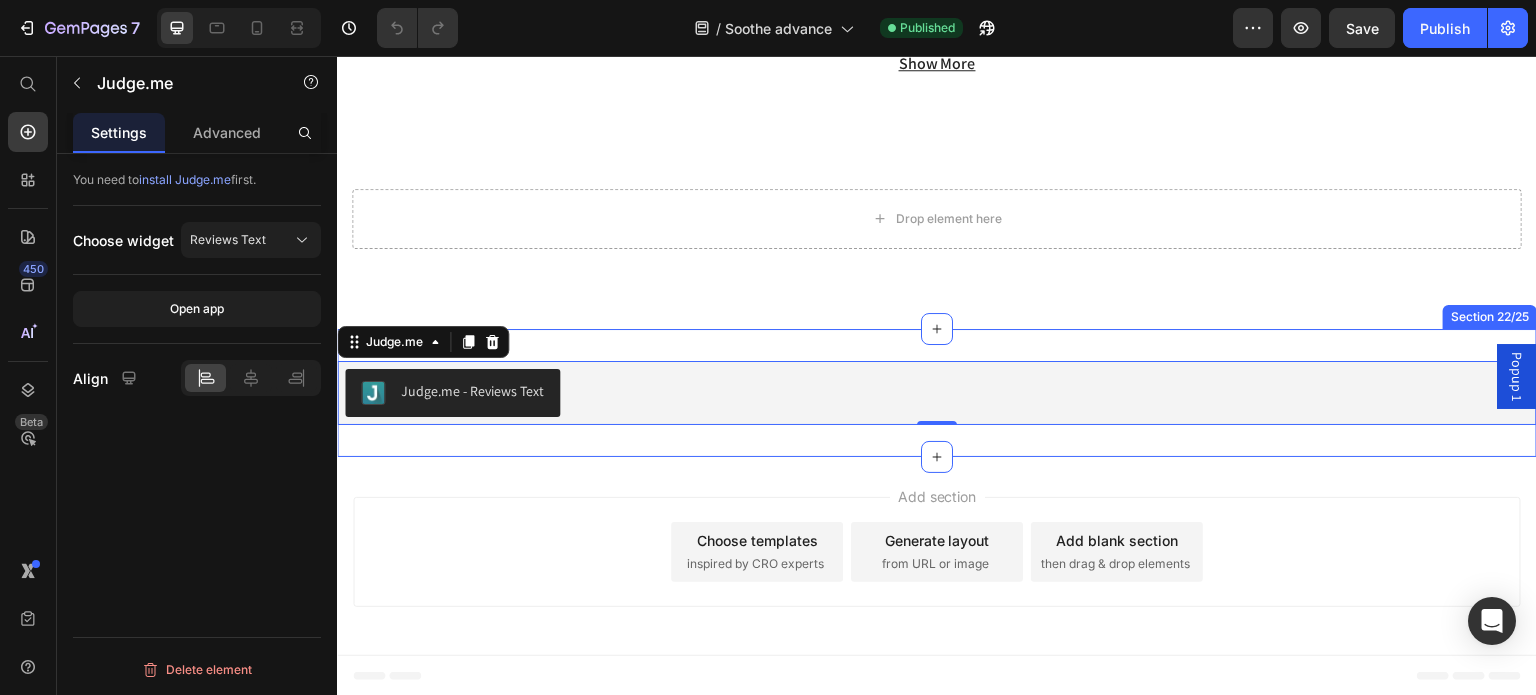 click on "Judge.me - Reviews Text Judge.me   0 Section 22/25" at bounding box center (937, 393) 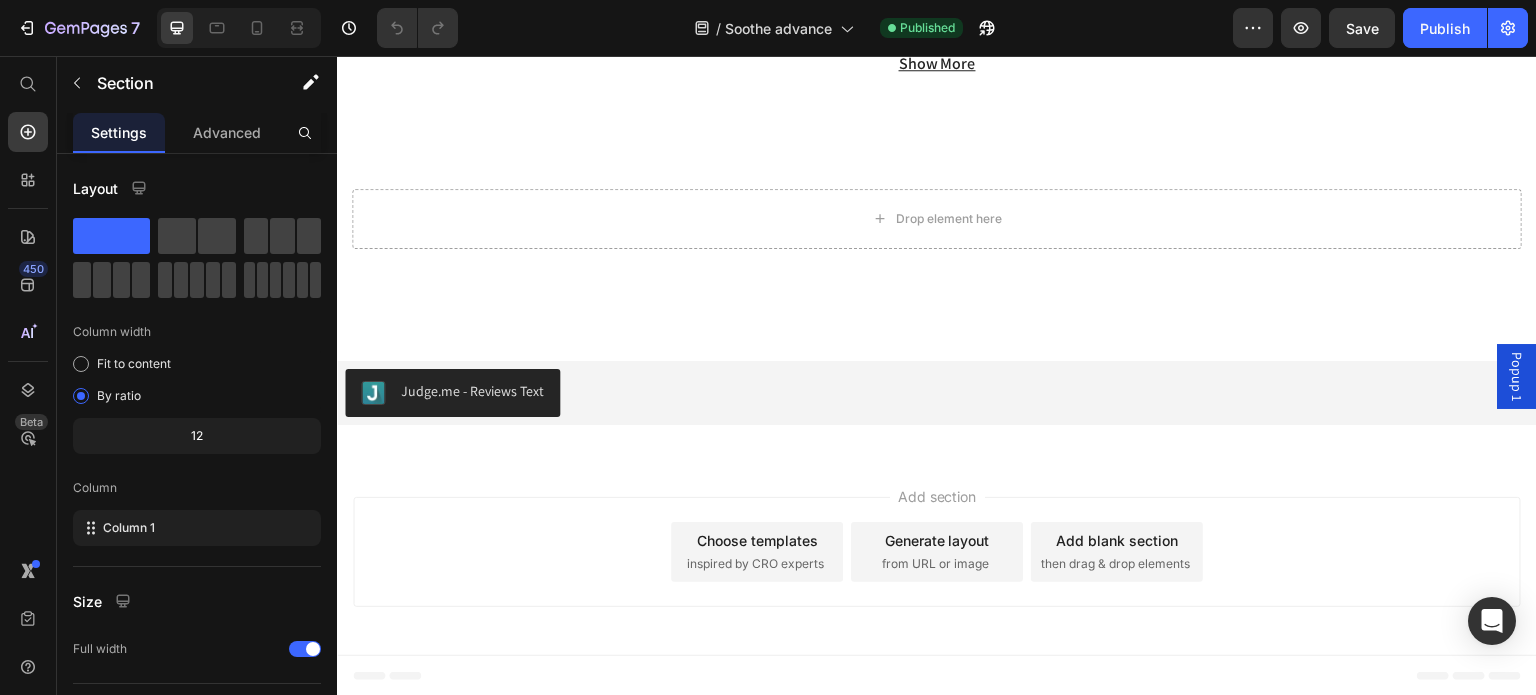 click on "then drag & drop elements" at bounding box center (1115, 564) 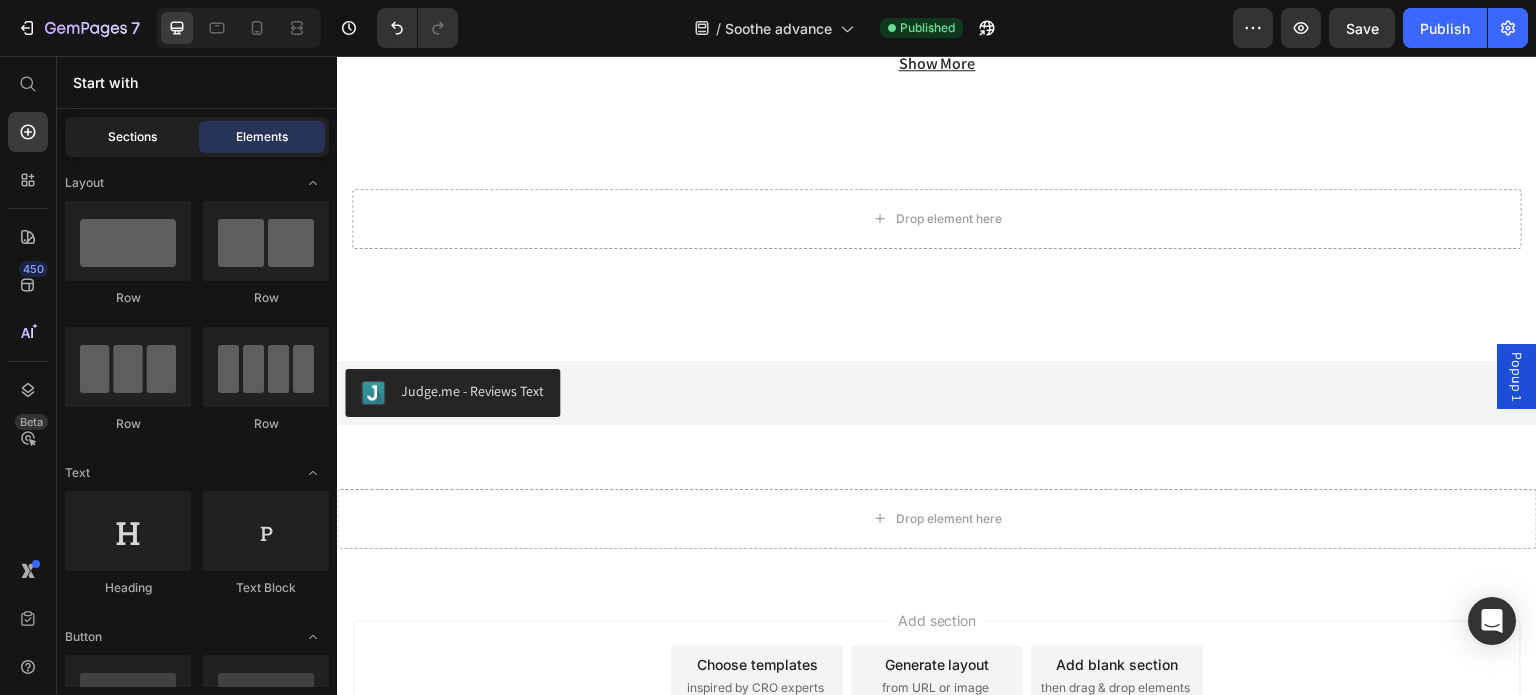 click on "Sections" at bounding box center [132, 137] 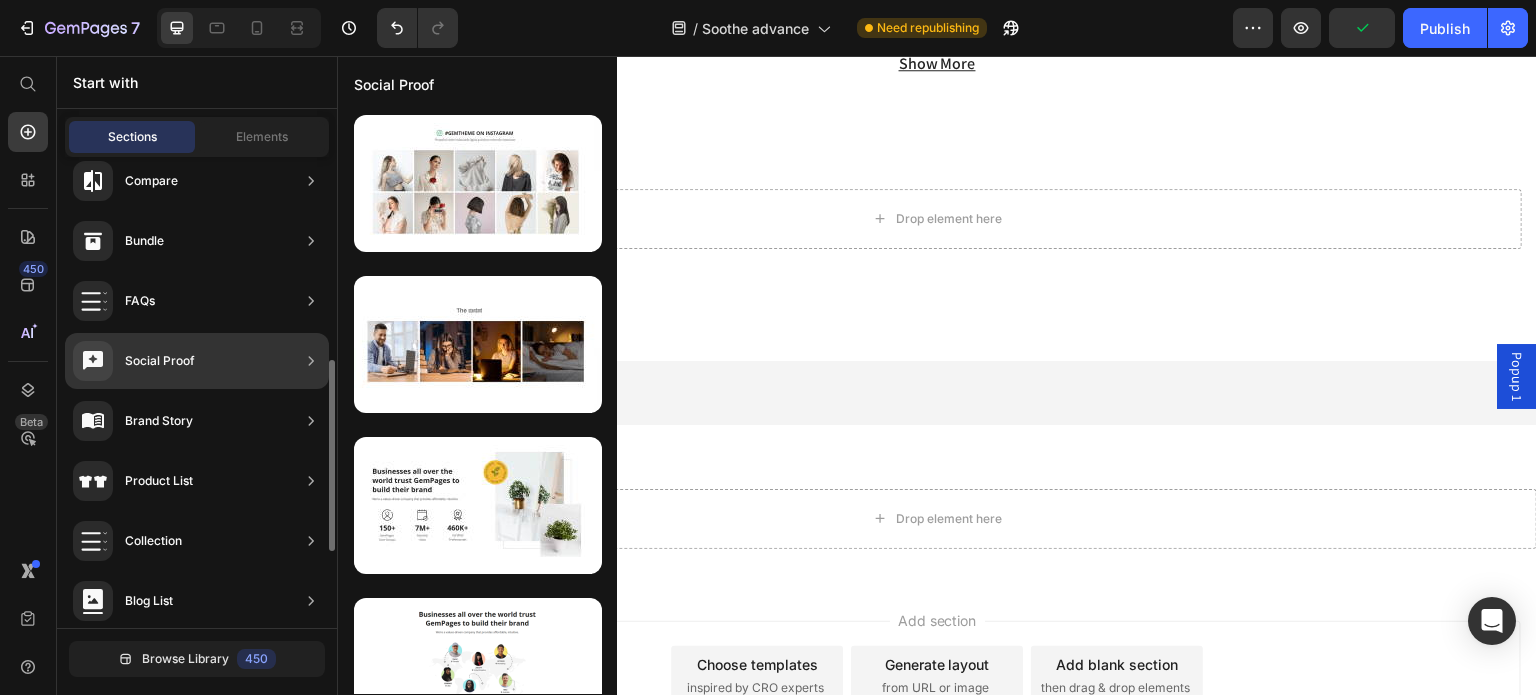 scroll, scrollTop: 688, scrollLeft: 0, axis: vertical 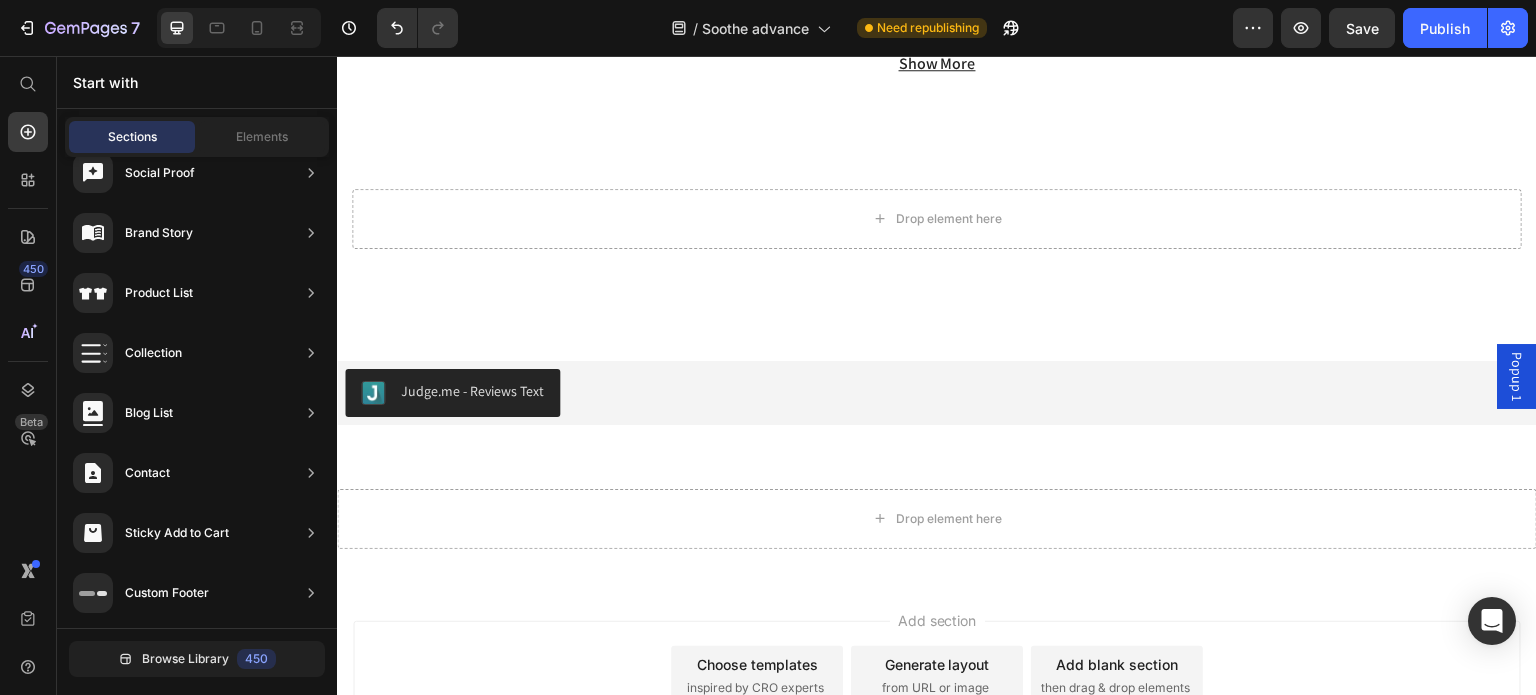 click on "Start with" at bounding box center [197, 82] 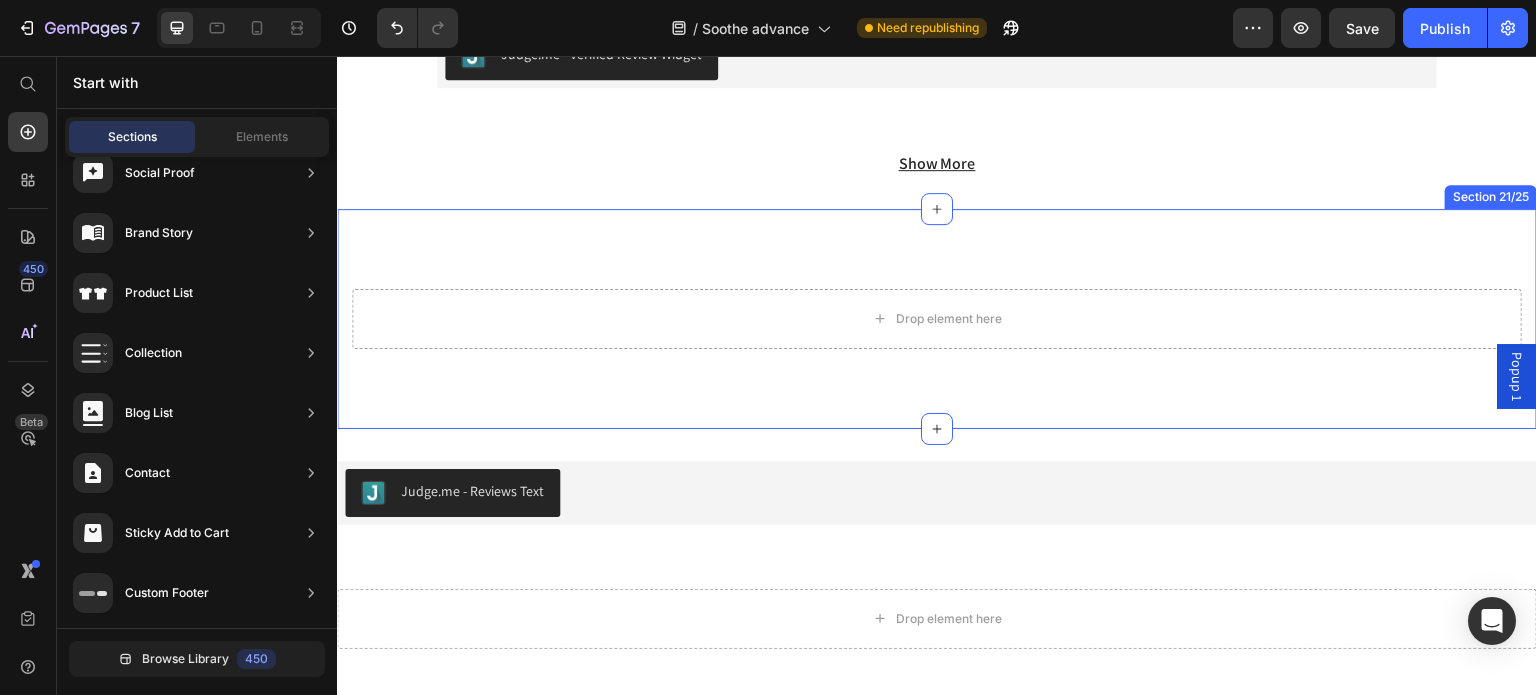 scroll, scrollTop: 15639, scrollLeft: 0, axis: vertical 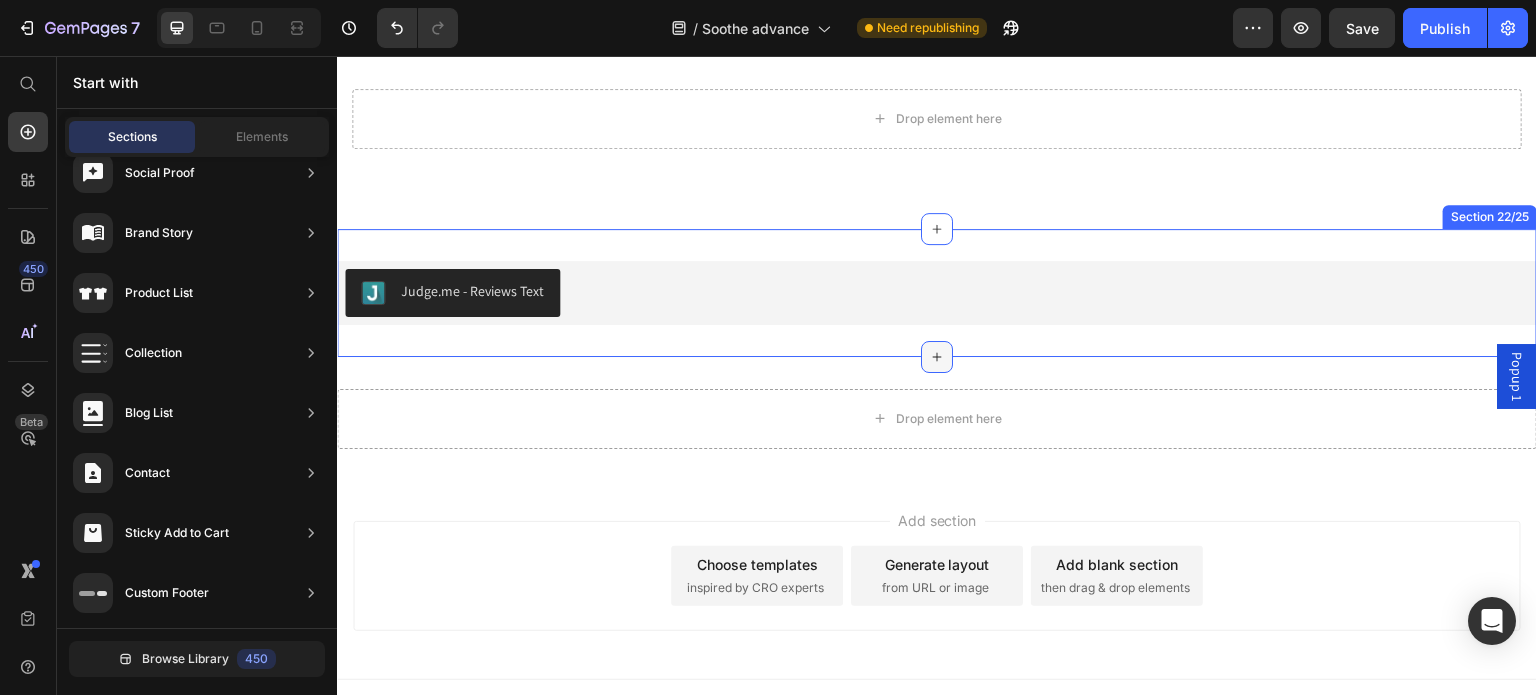 click 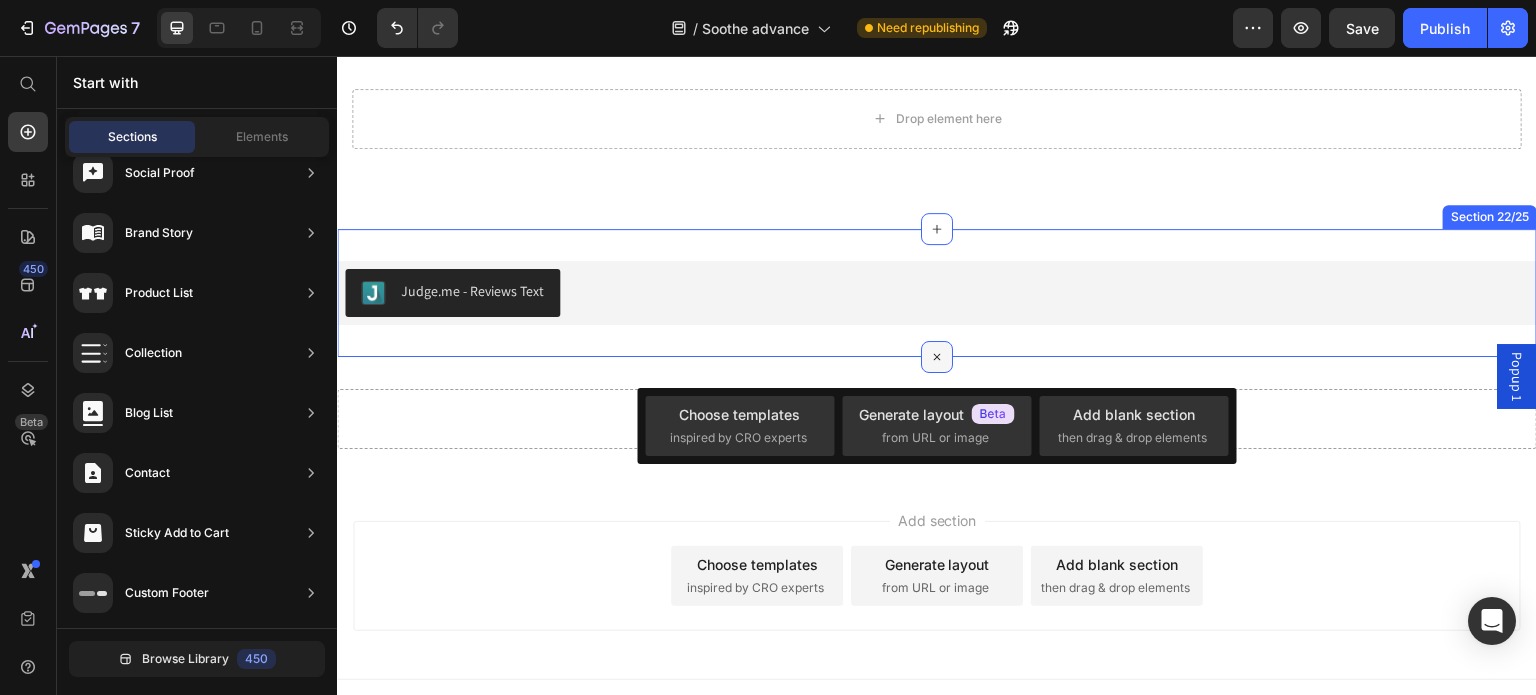click 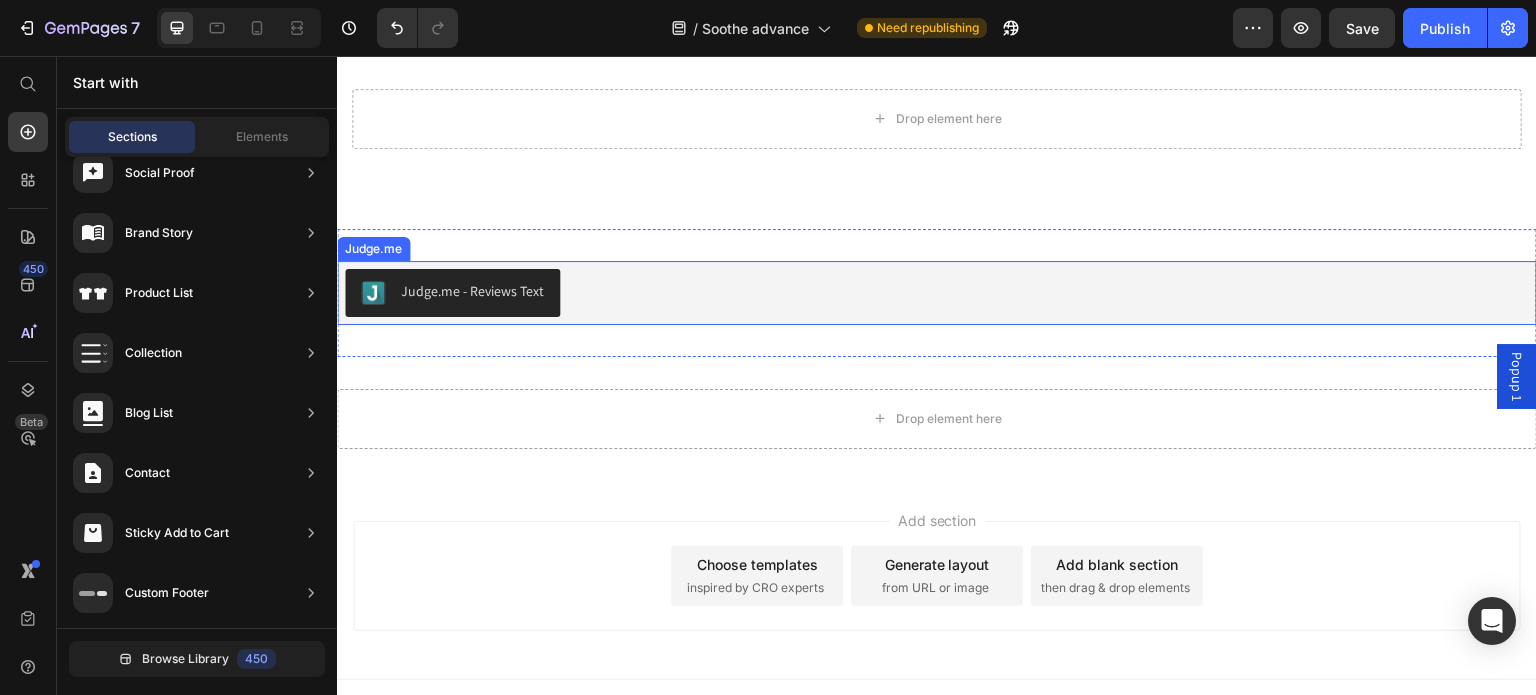 click on "Judge.me - Reviews Text" at bounding box center [937, 293] 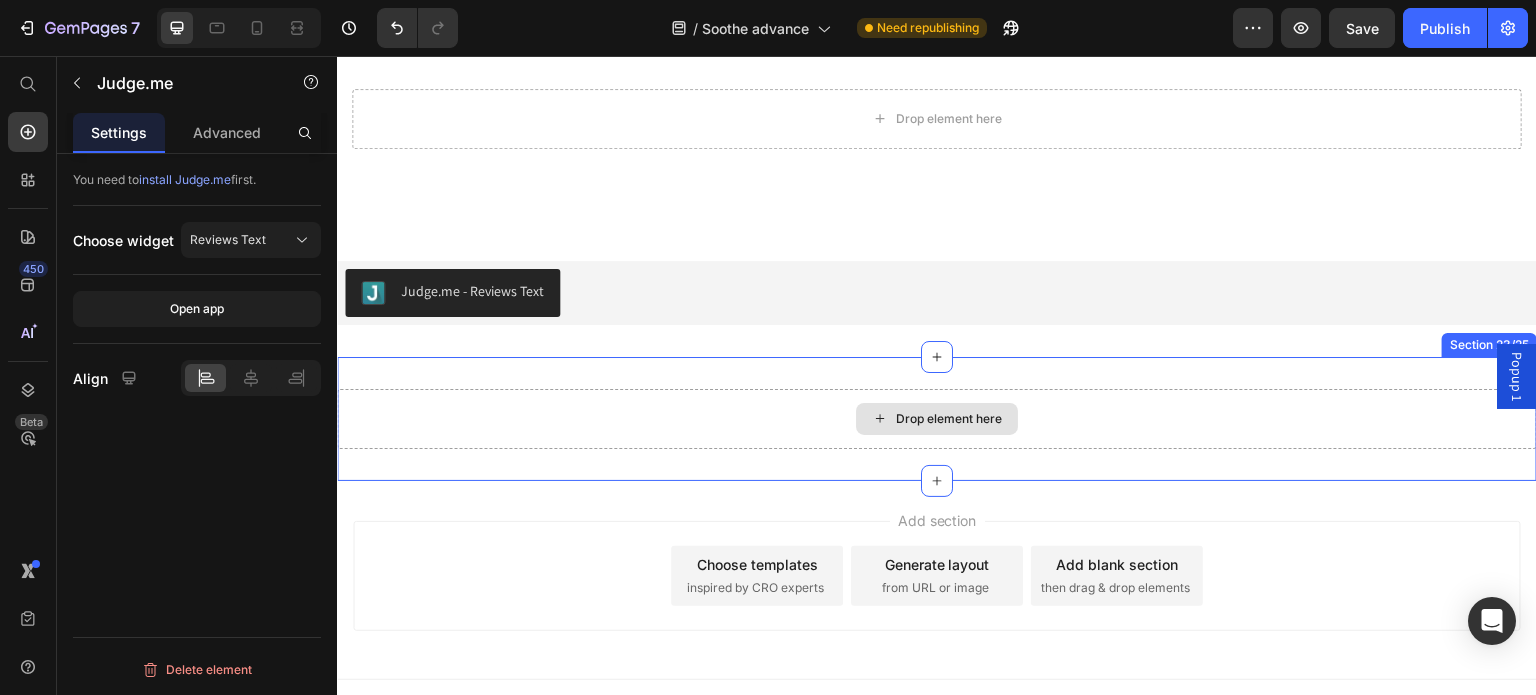 click on "Drop element here" at bounding box center [949, 419] 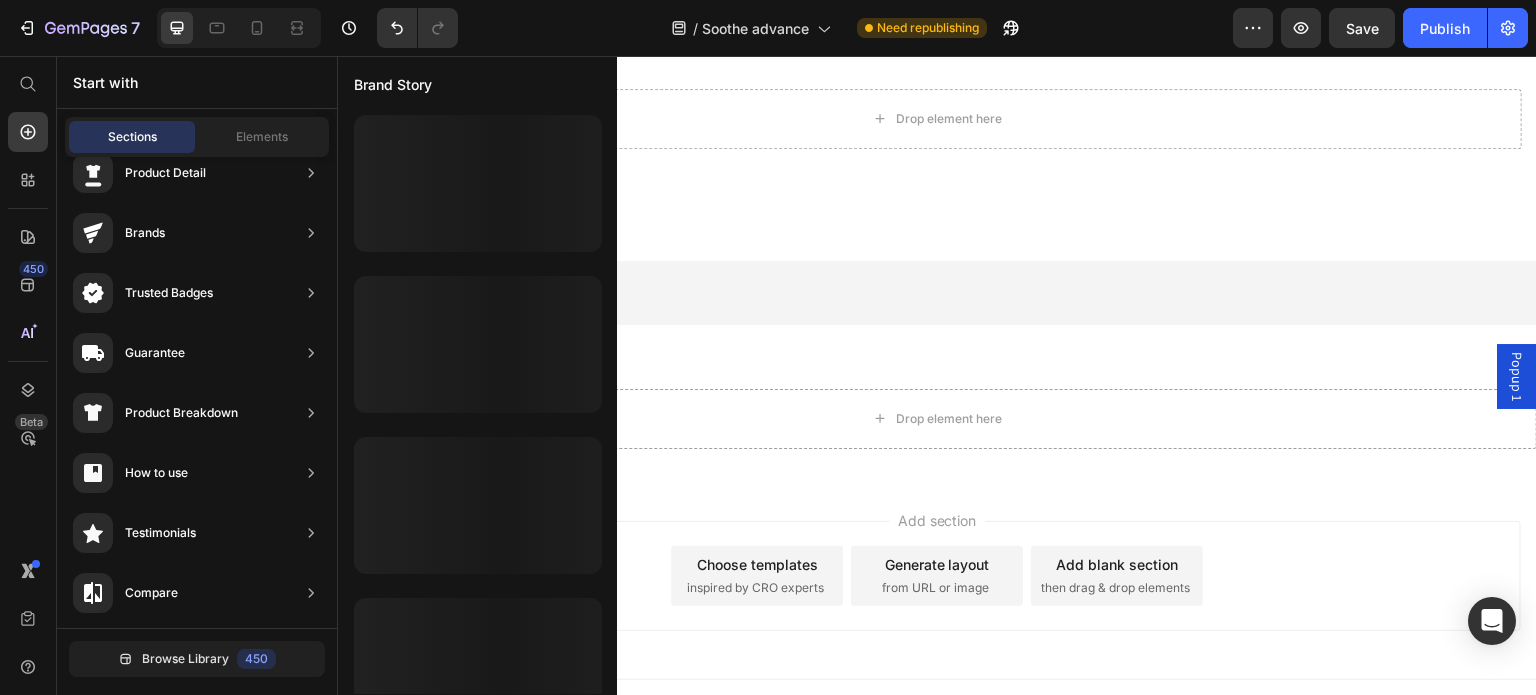 scroll, scrollTop: 0, scrollLeft: 0, axis: both 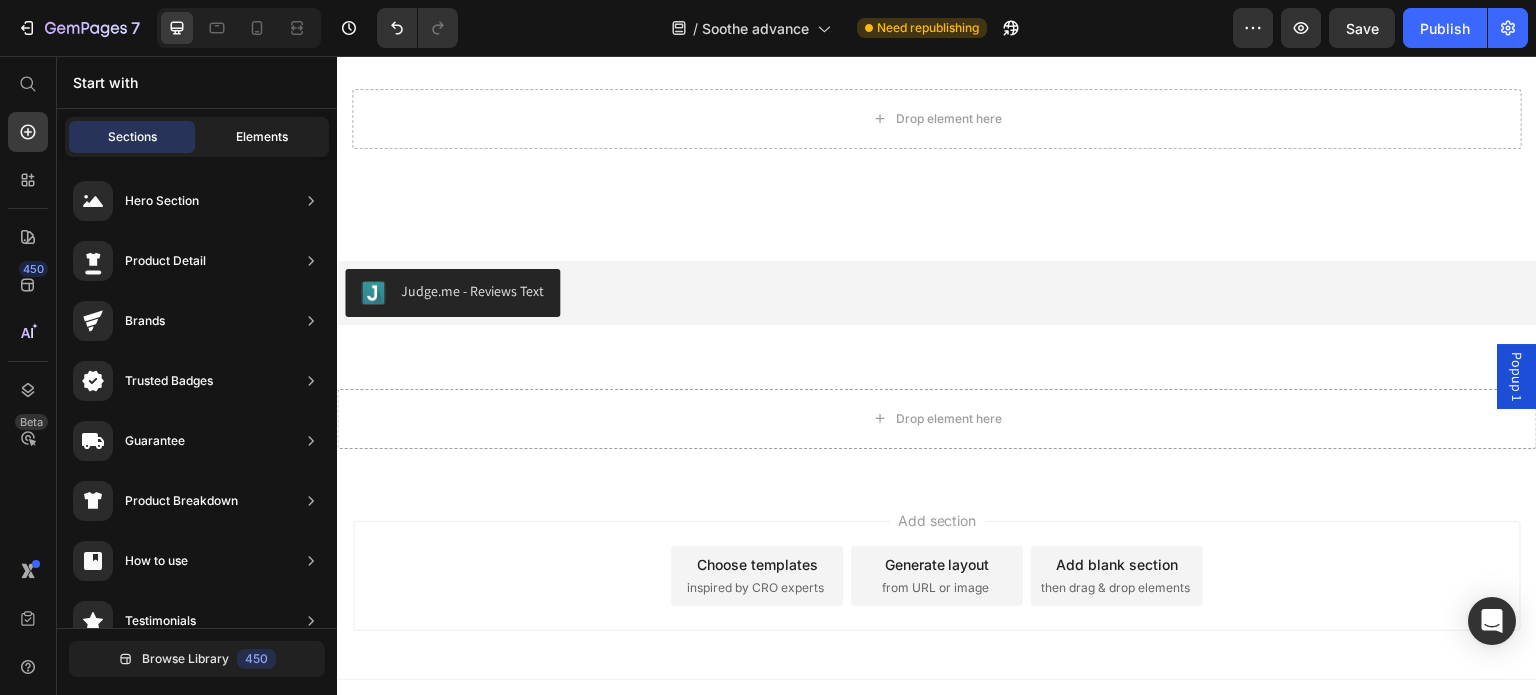 click on "Elements" 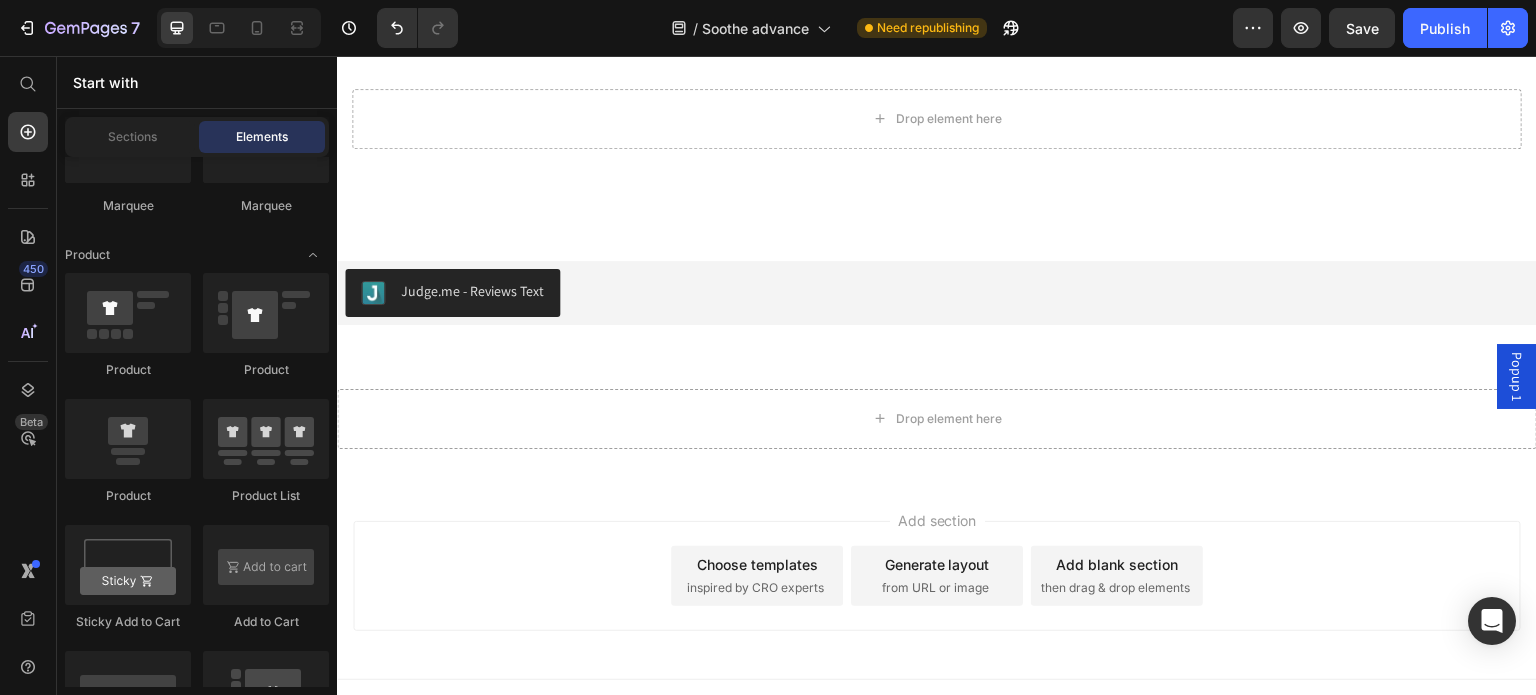 scroll, scrollTop: 3000, scrollLeft: 0, axis: vertical 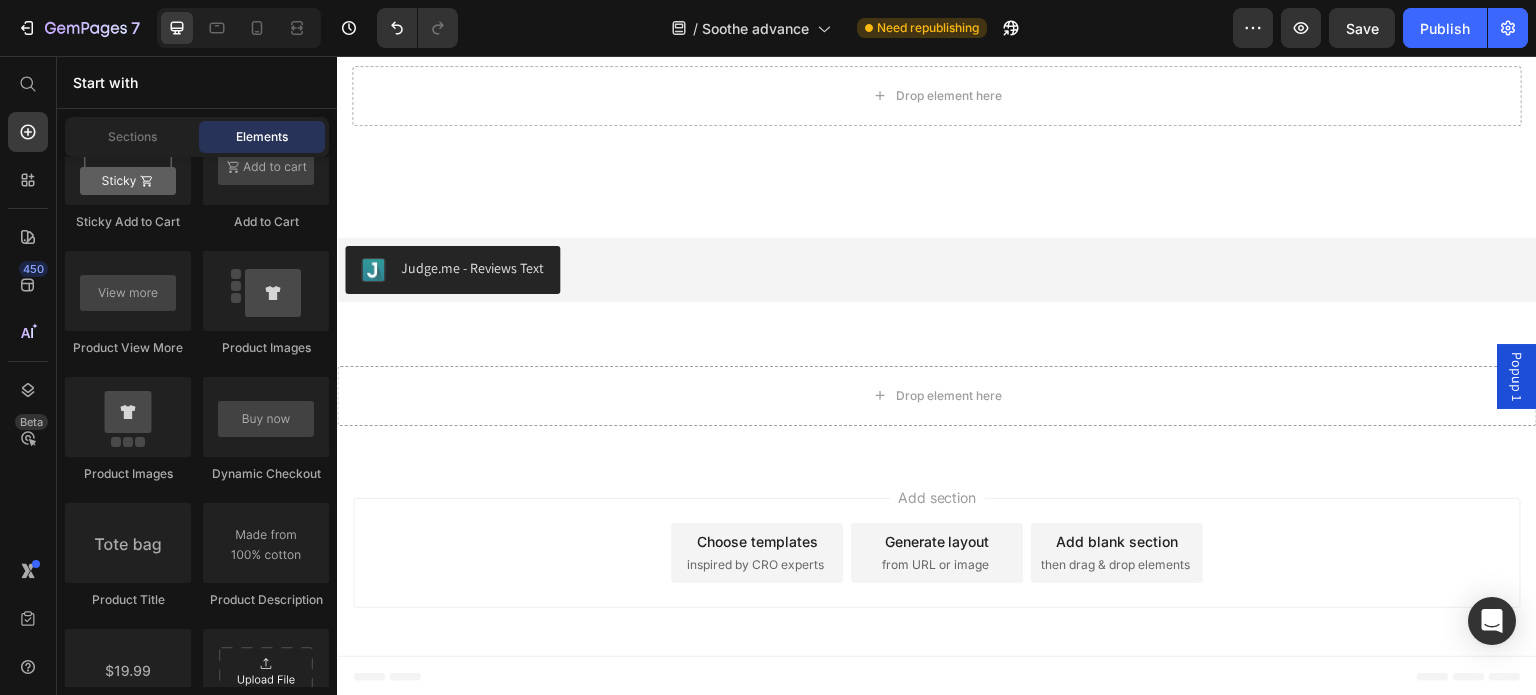 click on "Add section" at bounding box center (937, 497) 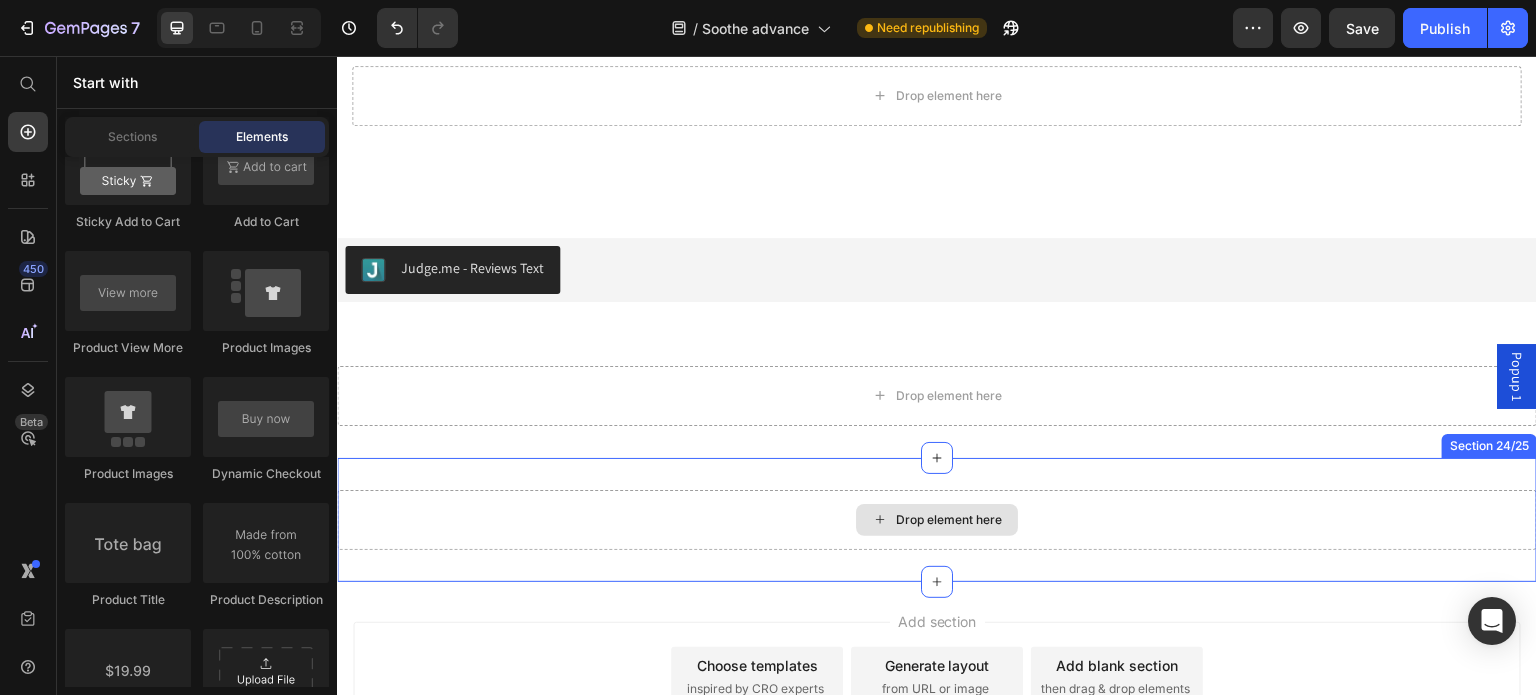 scroll, scrollTop: 14728, scrollLeft: 0, axis: vertical 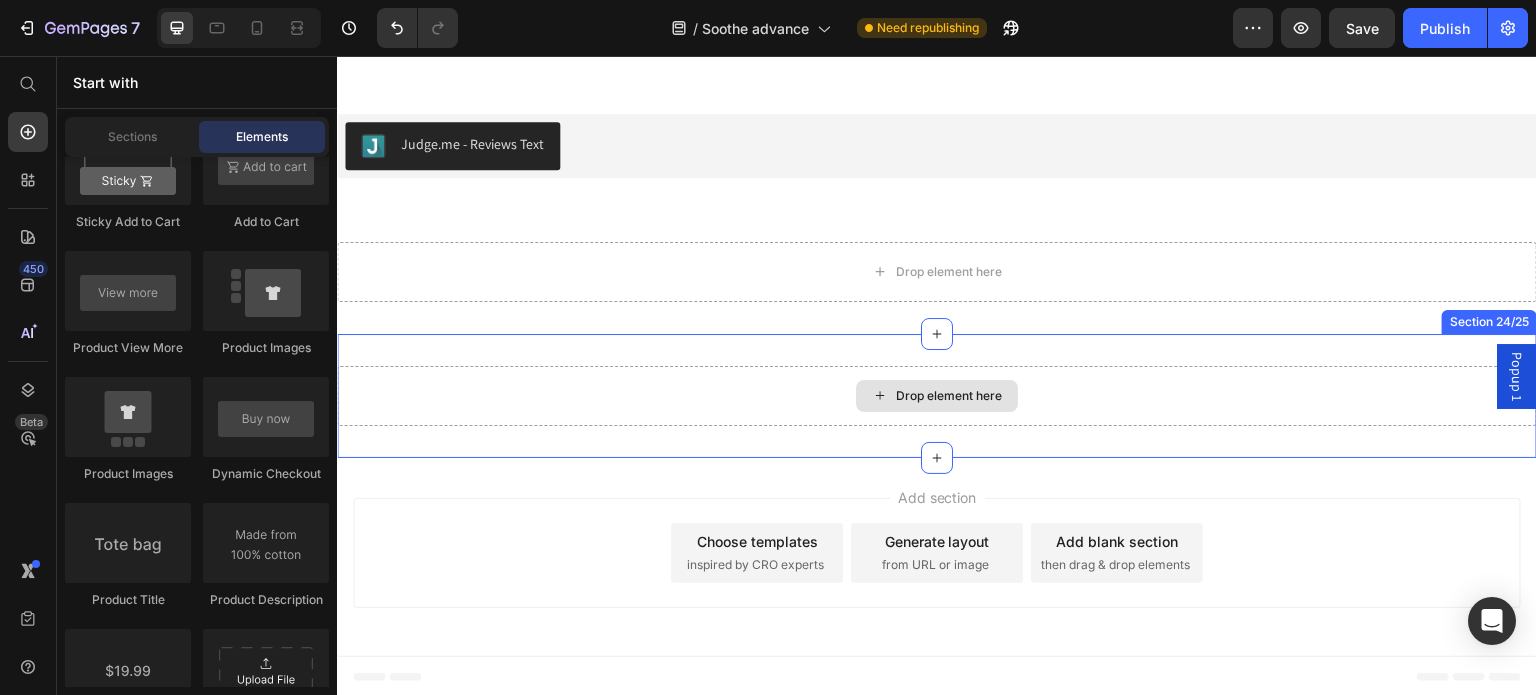 click on "Drop element here" at bounding box center [949, 396] 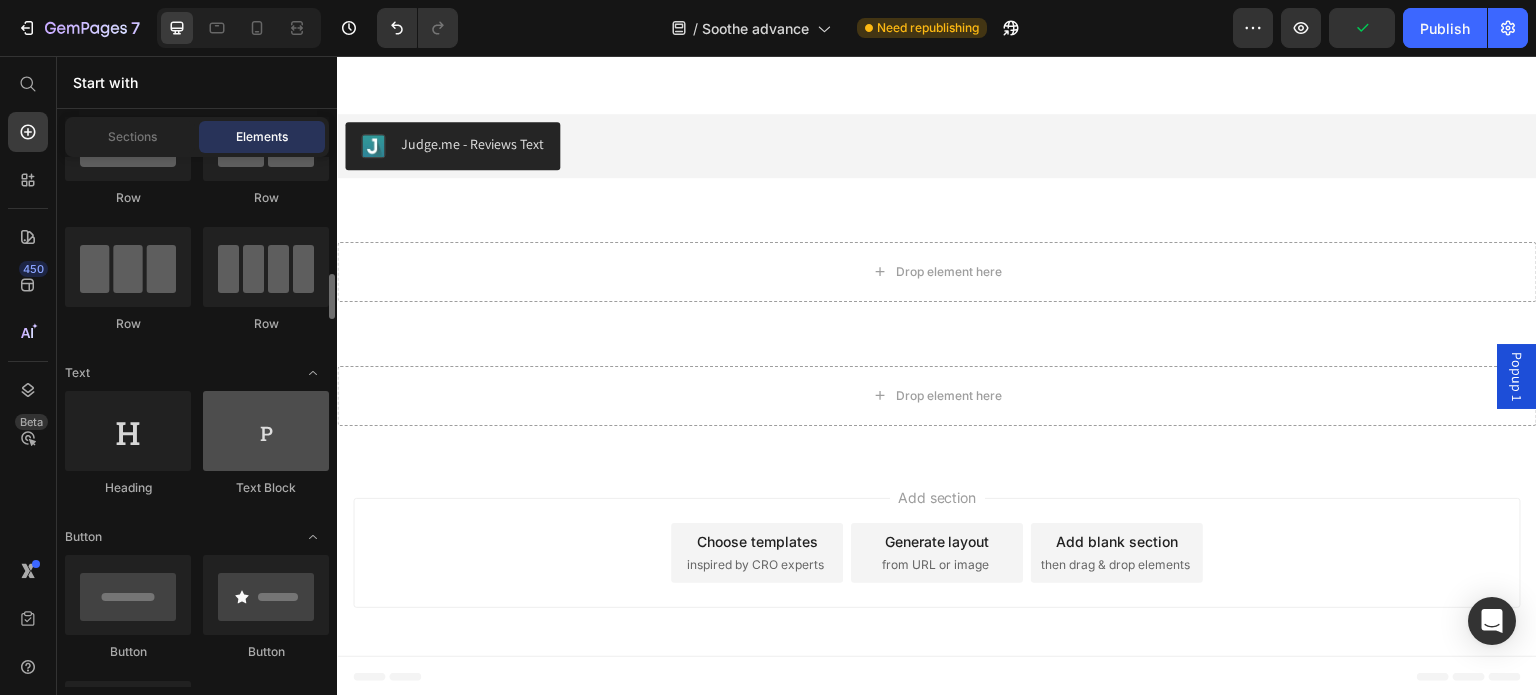scroll, scrollTop: 200, scrollLeft: 0, axis: vertical 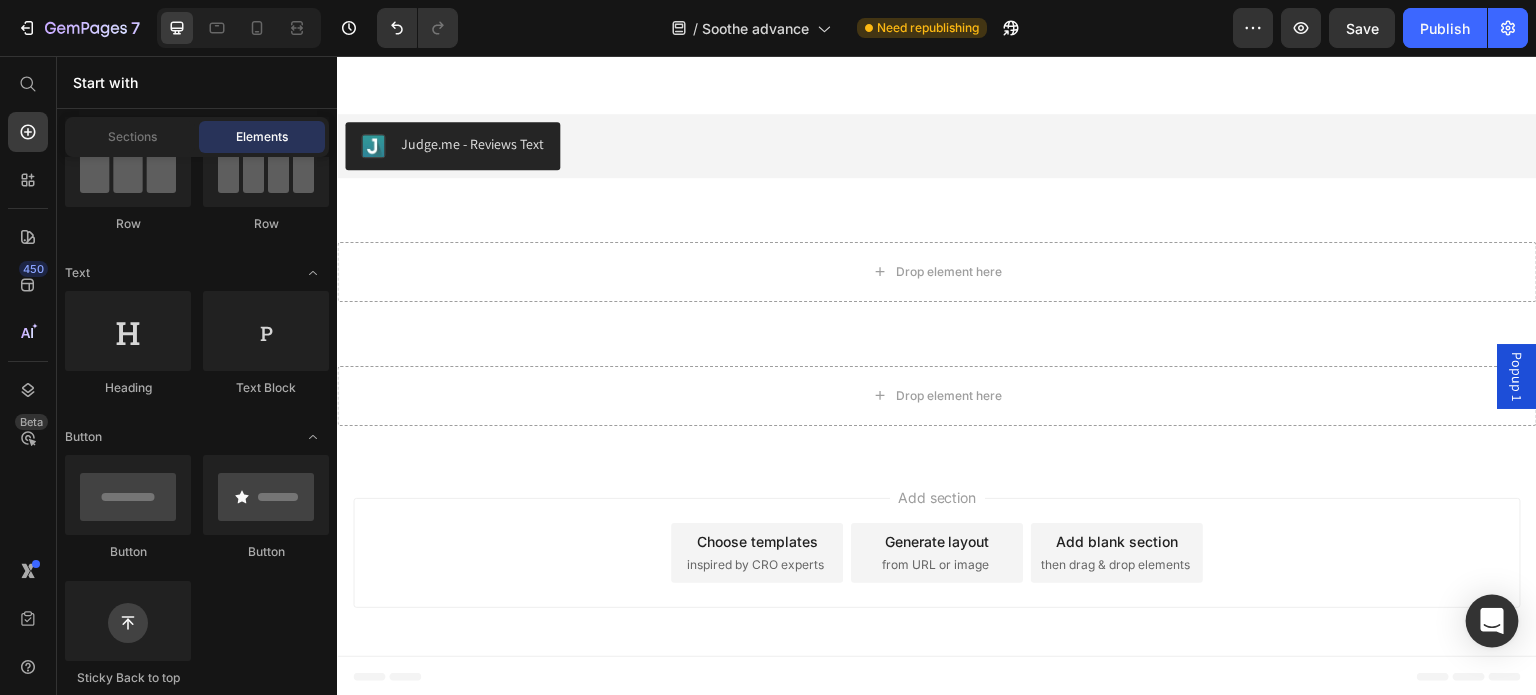 click 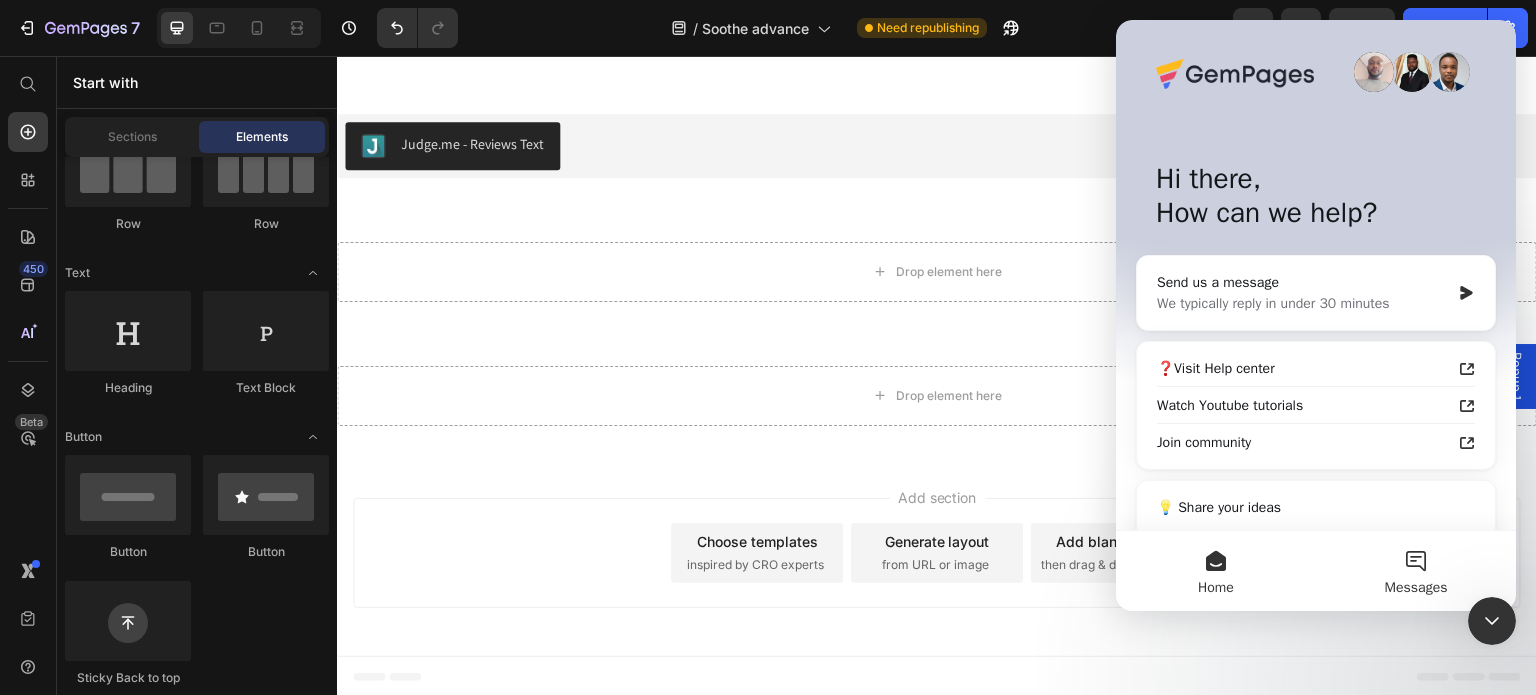 scroll, scrollTop: 0, scrollLeft: 0, axis: both 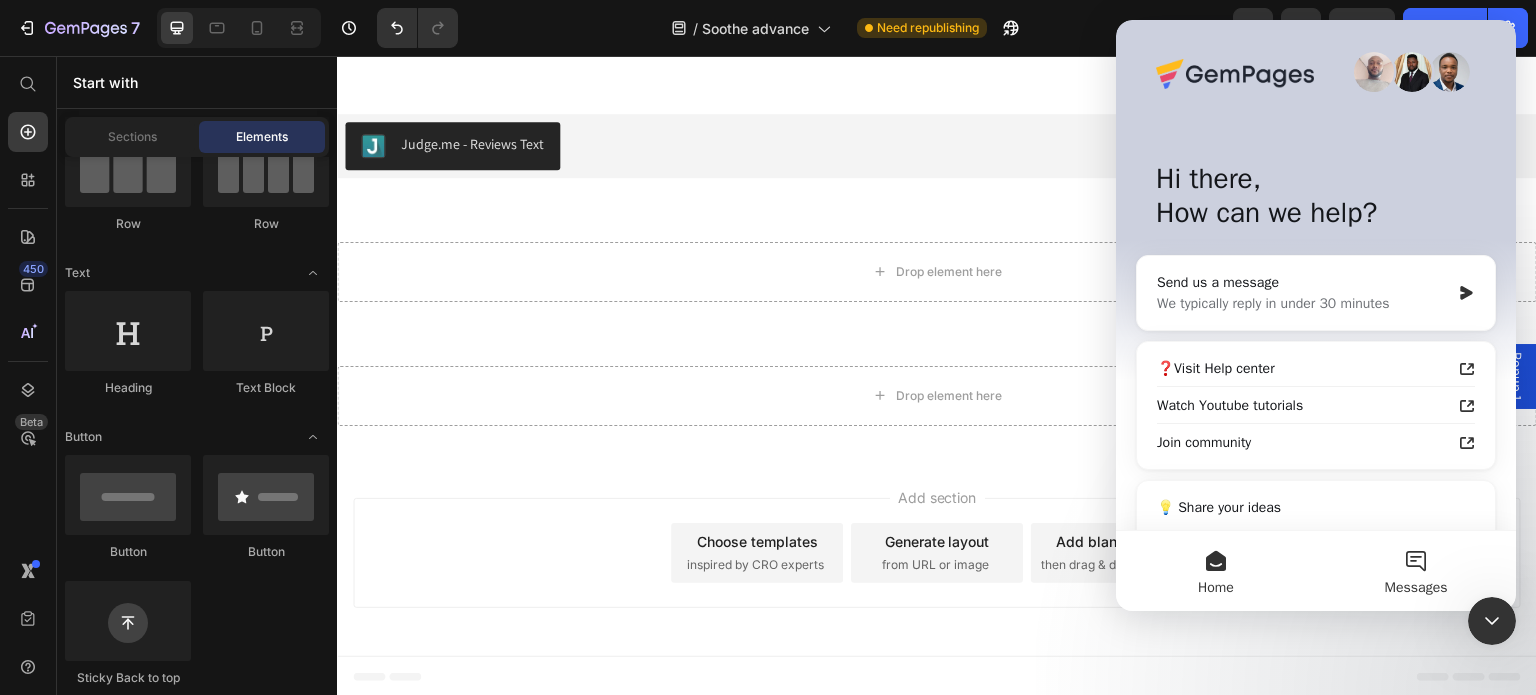 click on "Messages" at bounding box center [1416, 571] 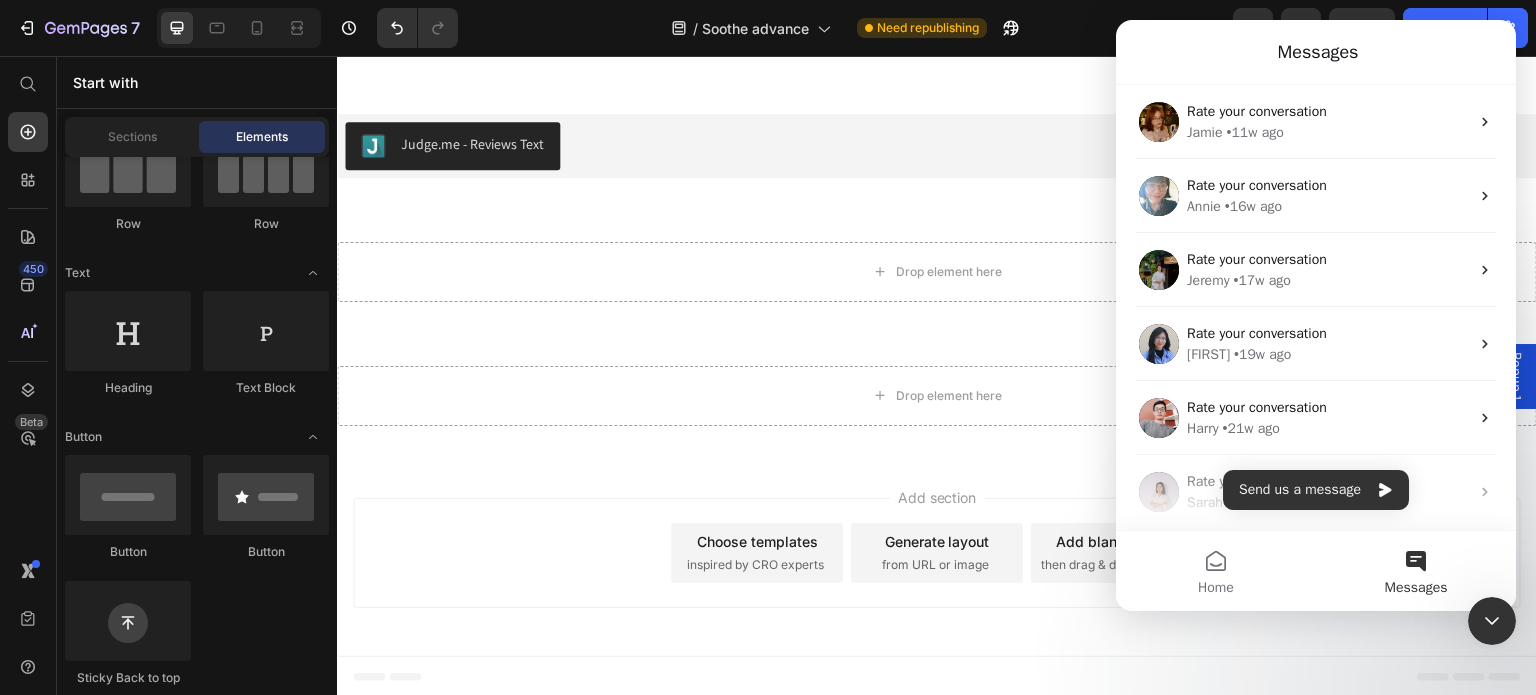 click on "Messages" at bounding box center (1316, 52) 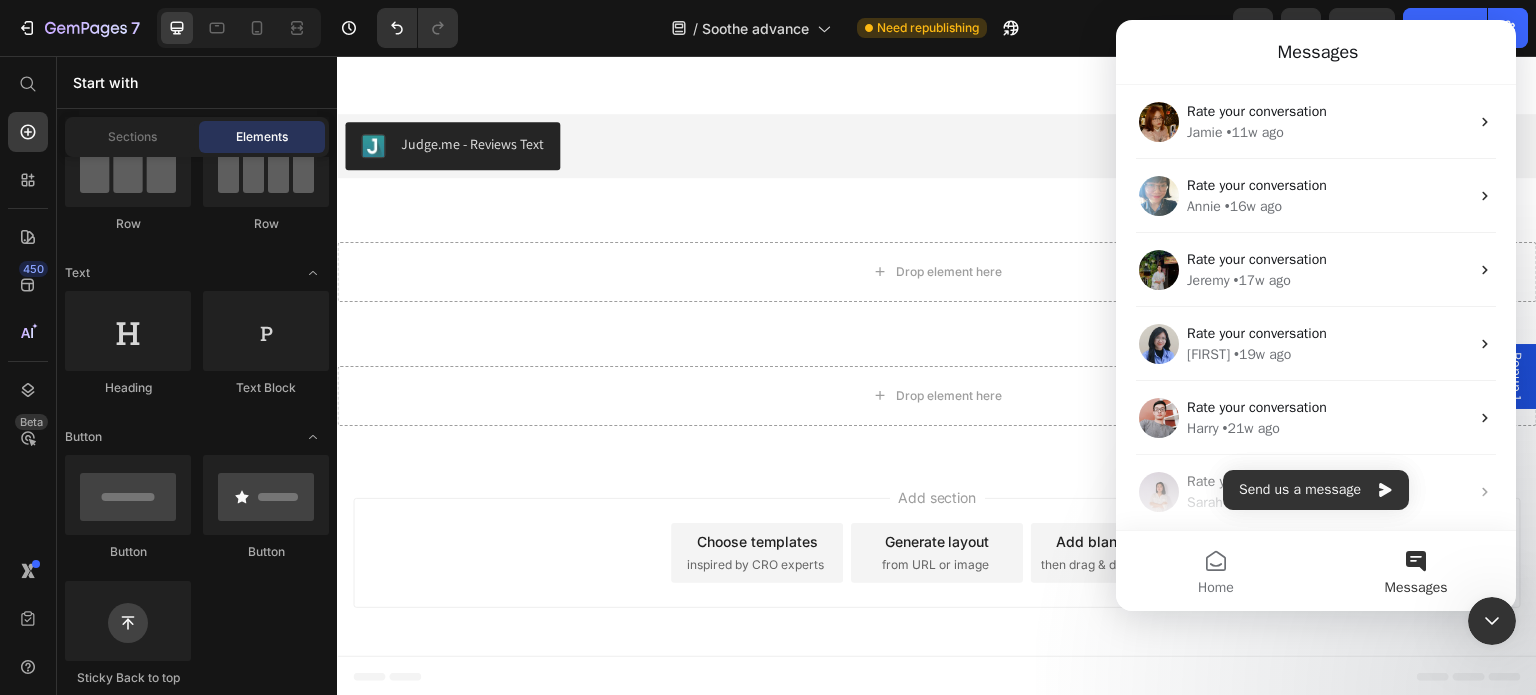 drag, startPoint x: 1496, startPoint y: 622, endPoint x: 1472, endPoint y: 633, distance: 26.400757 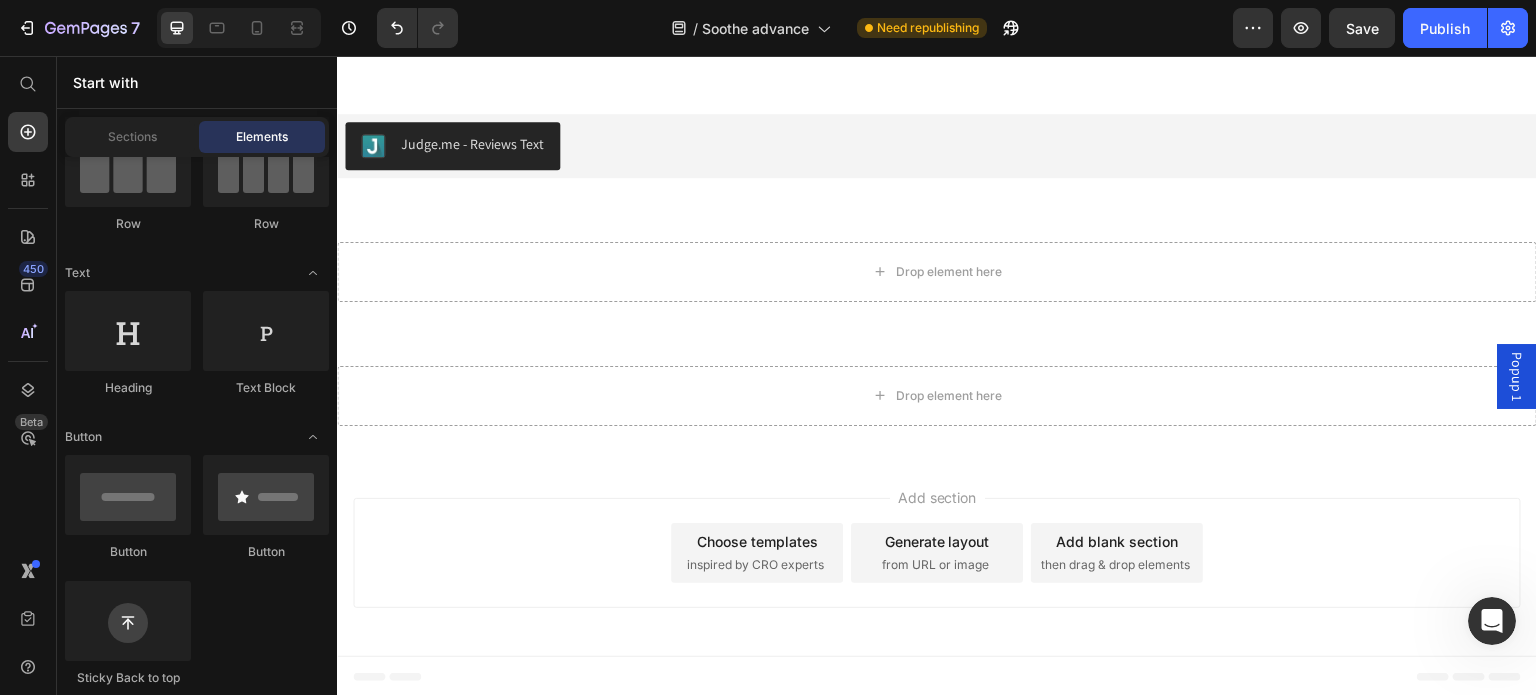 scroll, scrollTop: 0, scrollLeft: 0, axis: both 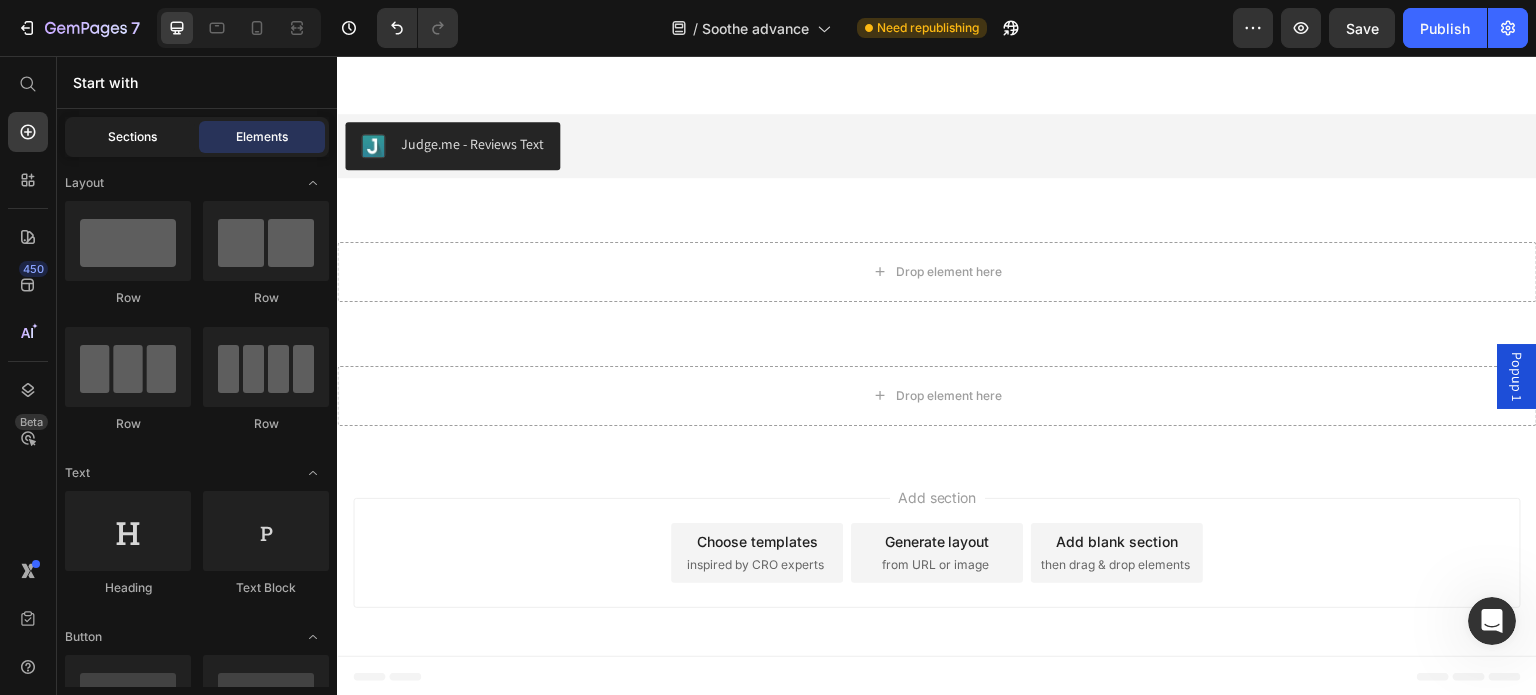 click on "Sections" at bounding box center (132, 137) 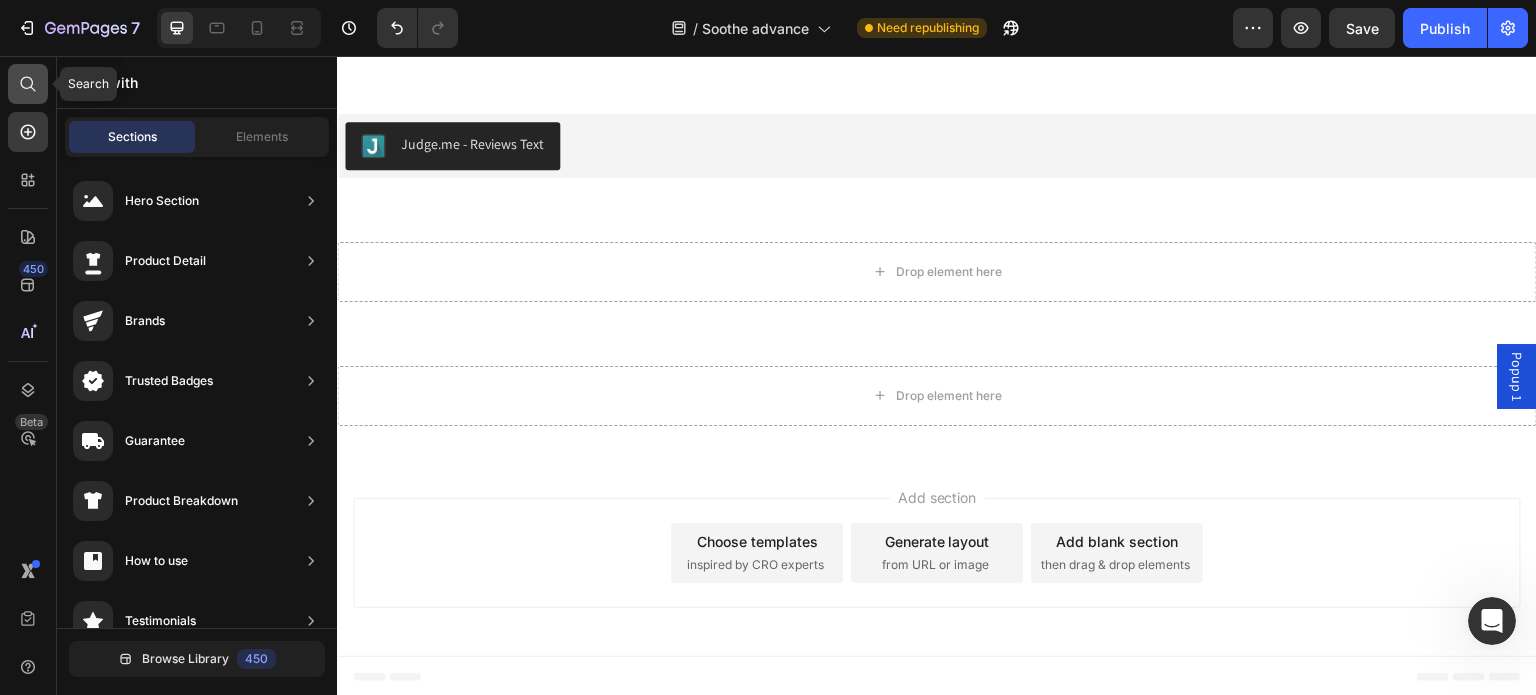 click 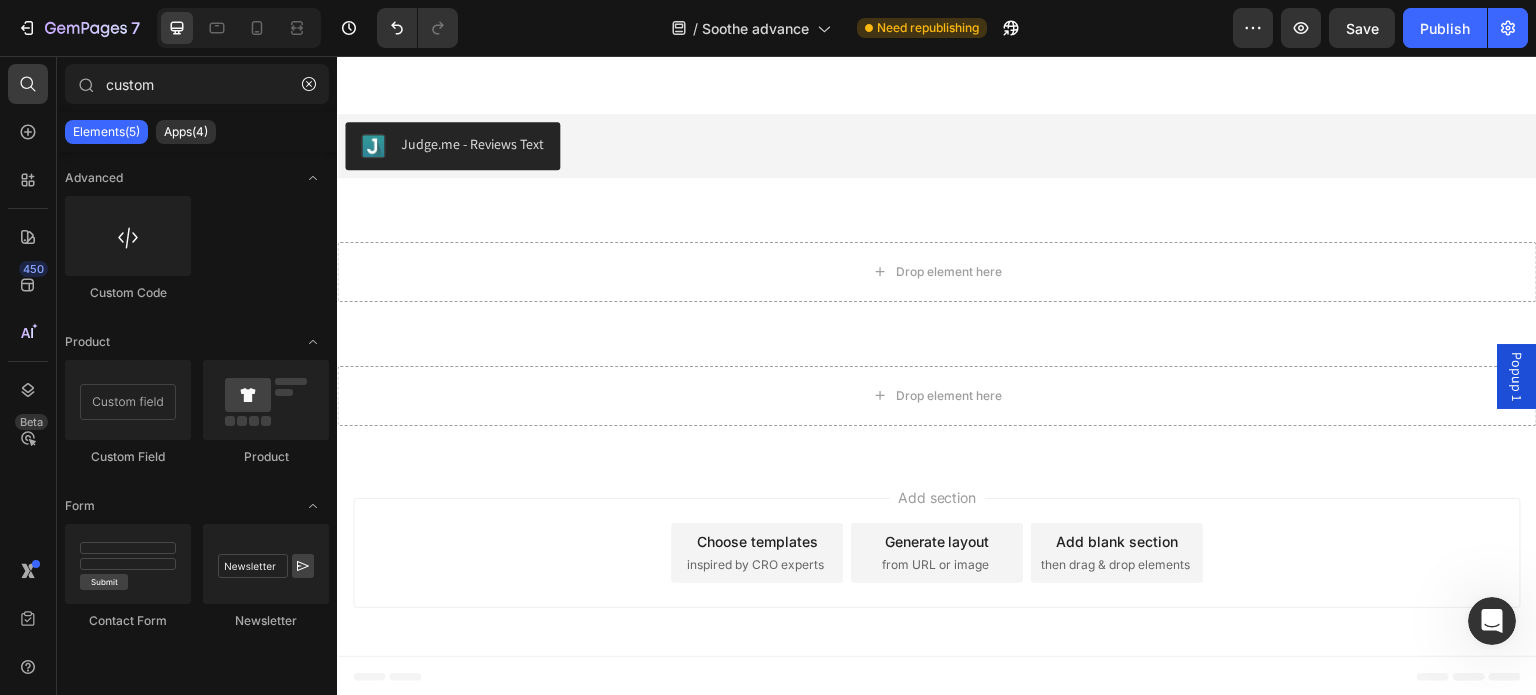 type on "custom" 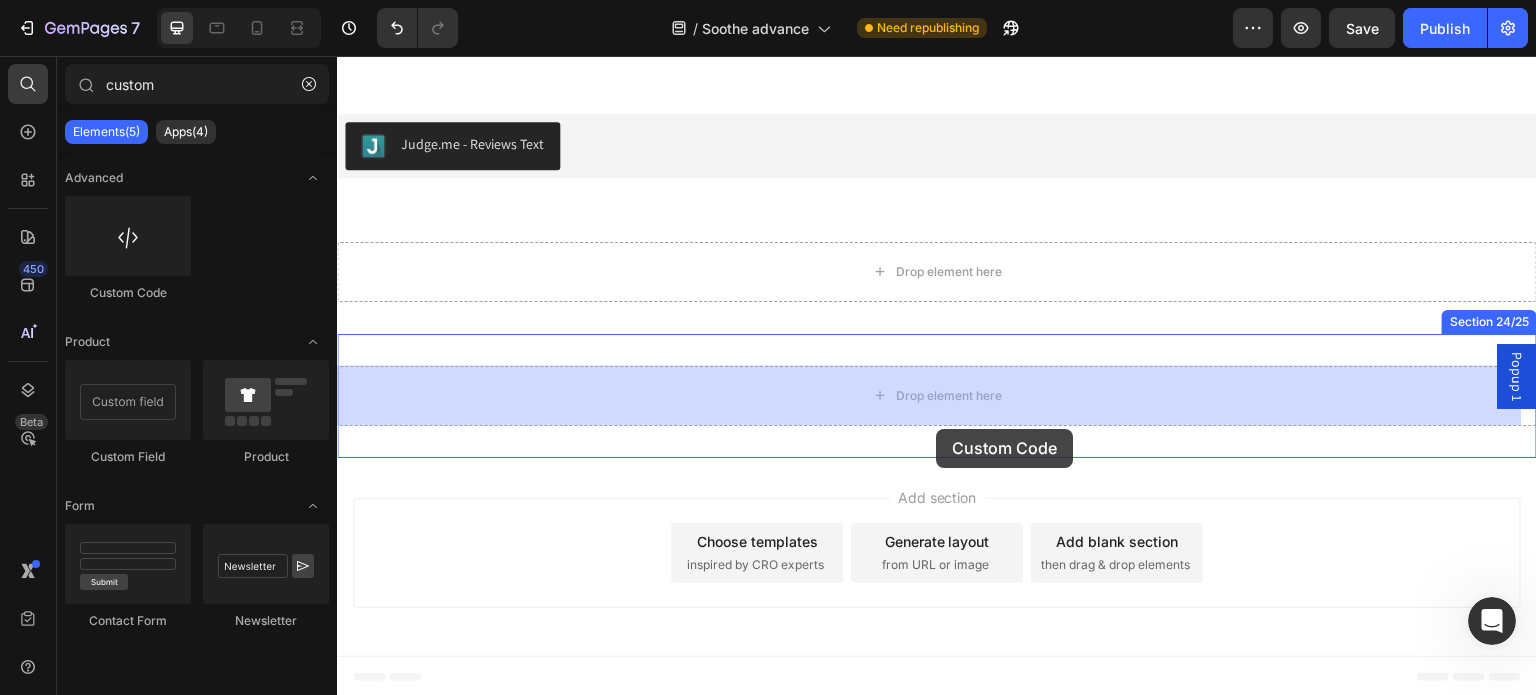 drag, startPoint x: 632, startPoint y: 350, endPoint x: 936, endPoint y: 429, distance: 314.0971 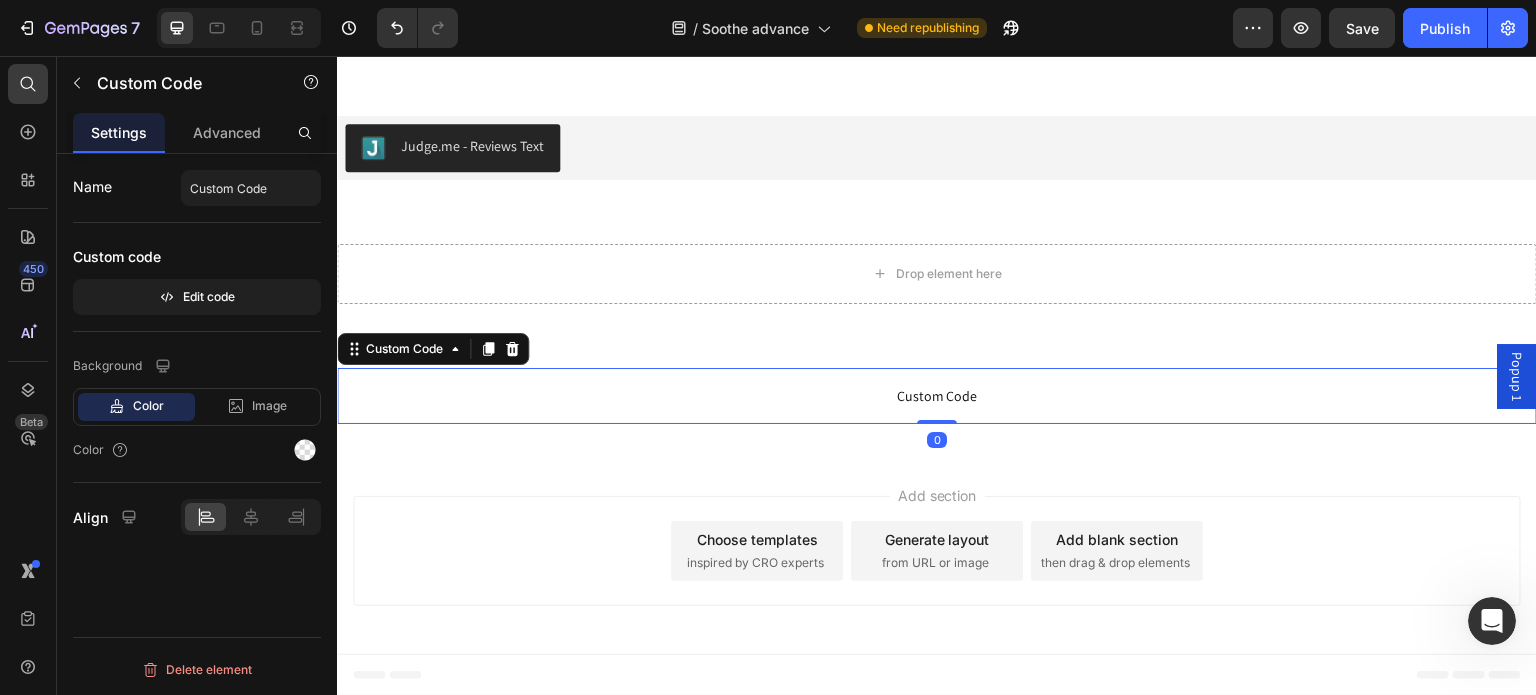 scroll, scrollTop: 14724, scrollLeft: 0, axis: vertical 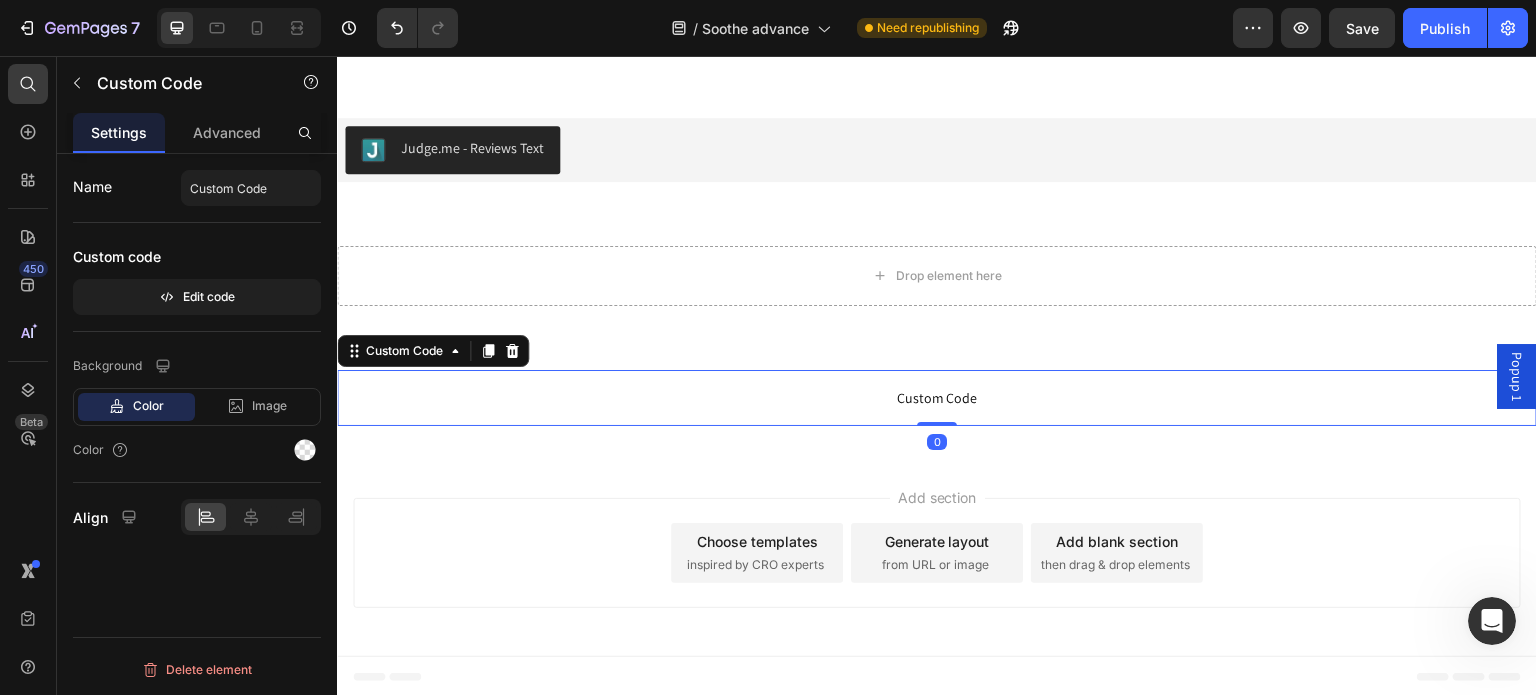 click on "Custom Code" at bounding box center (937, 398) 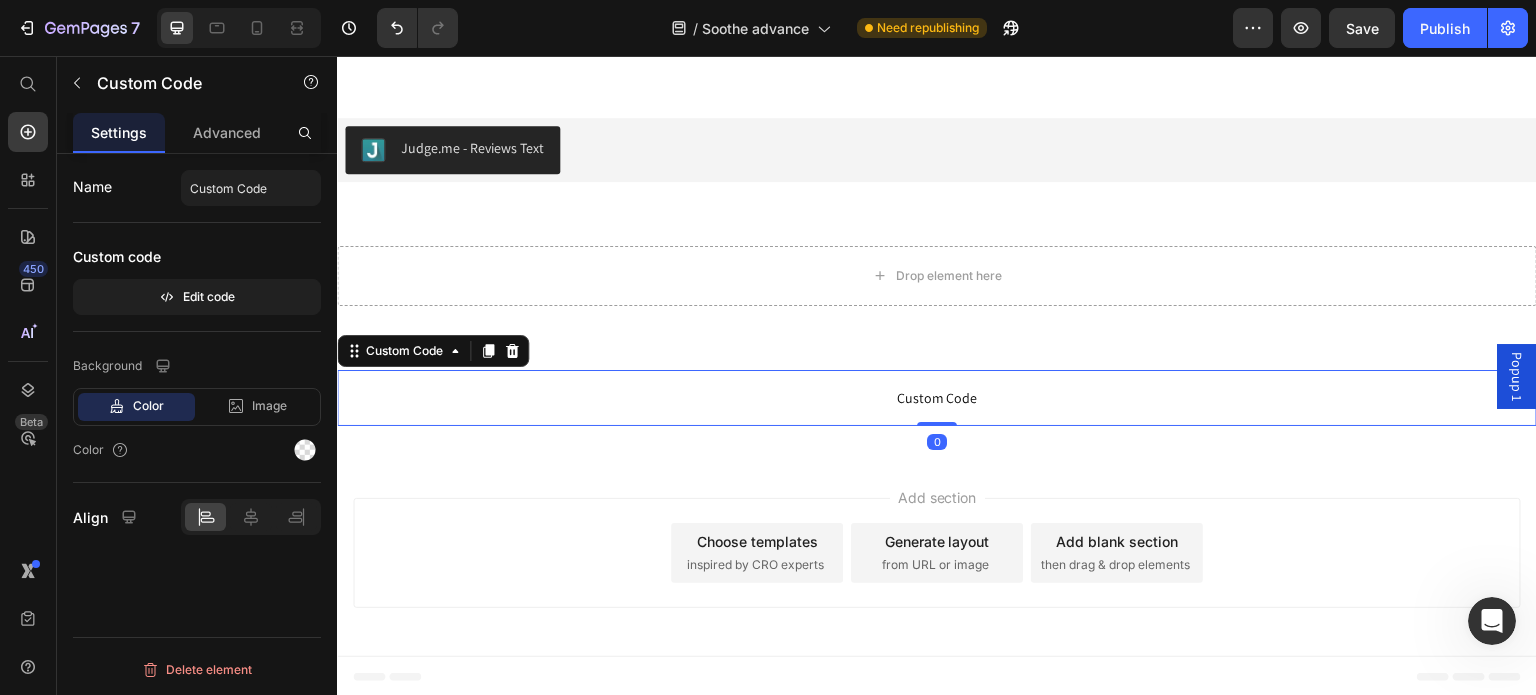 click on "Custom Code" at bounding box center [937, 398] 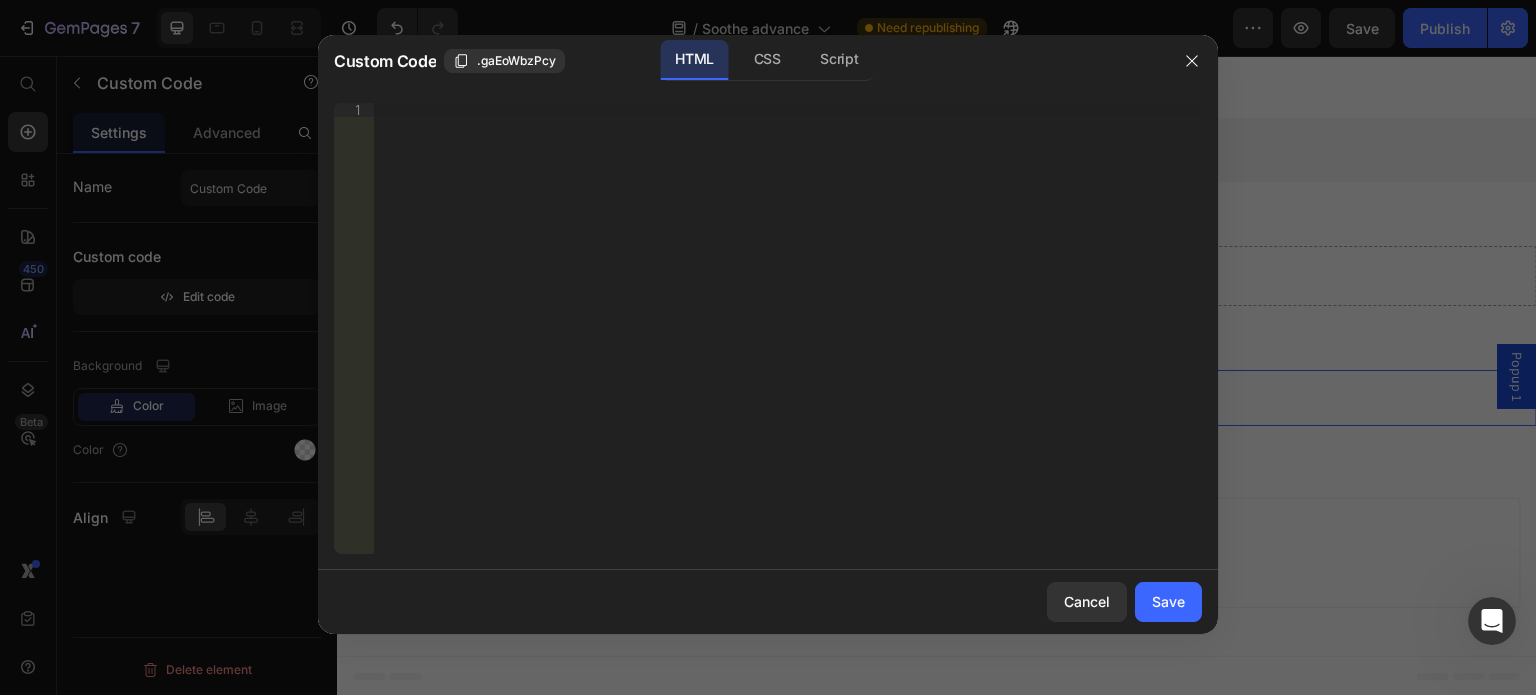 click on "Insert the 3rd-party installation code, HTML code, or Liquid code to display custom content." at bounding box center (788, 342) 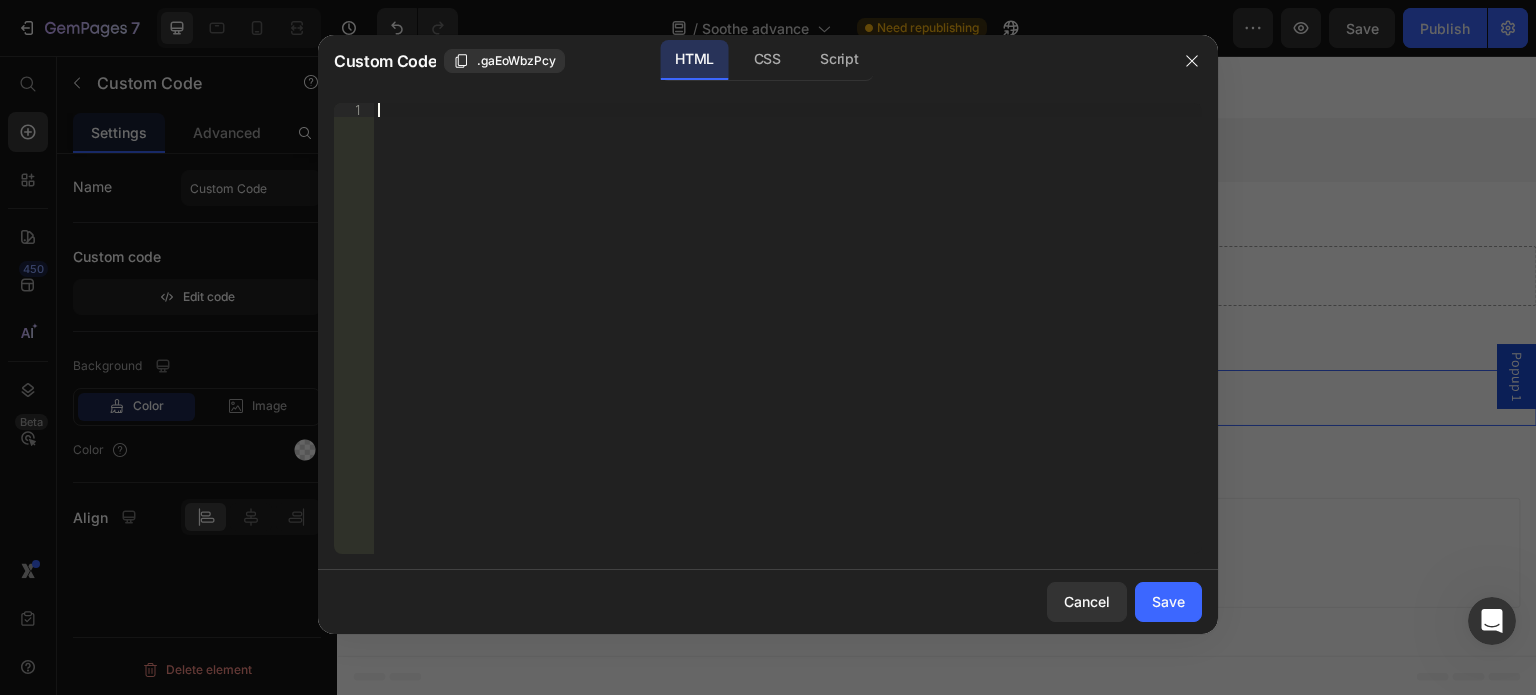 click on "Insert the 3rd-party installation code, HTML code, or Liquid code to display custom content." at bounding box center (788, 342) 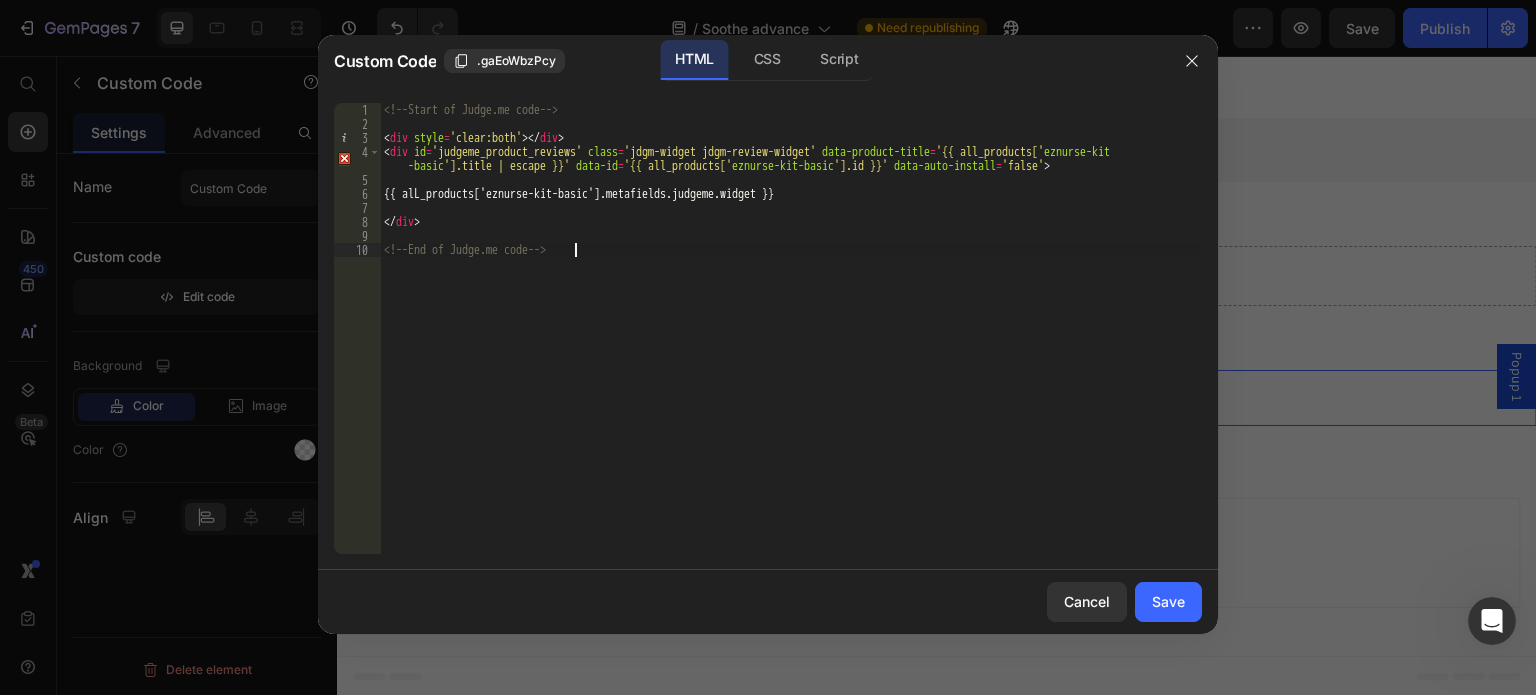 drag, startPoint x: 786, startPoint y: 378, endPoint x: 798, endPoint y: 378, distance: 12 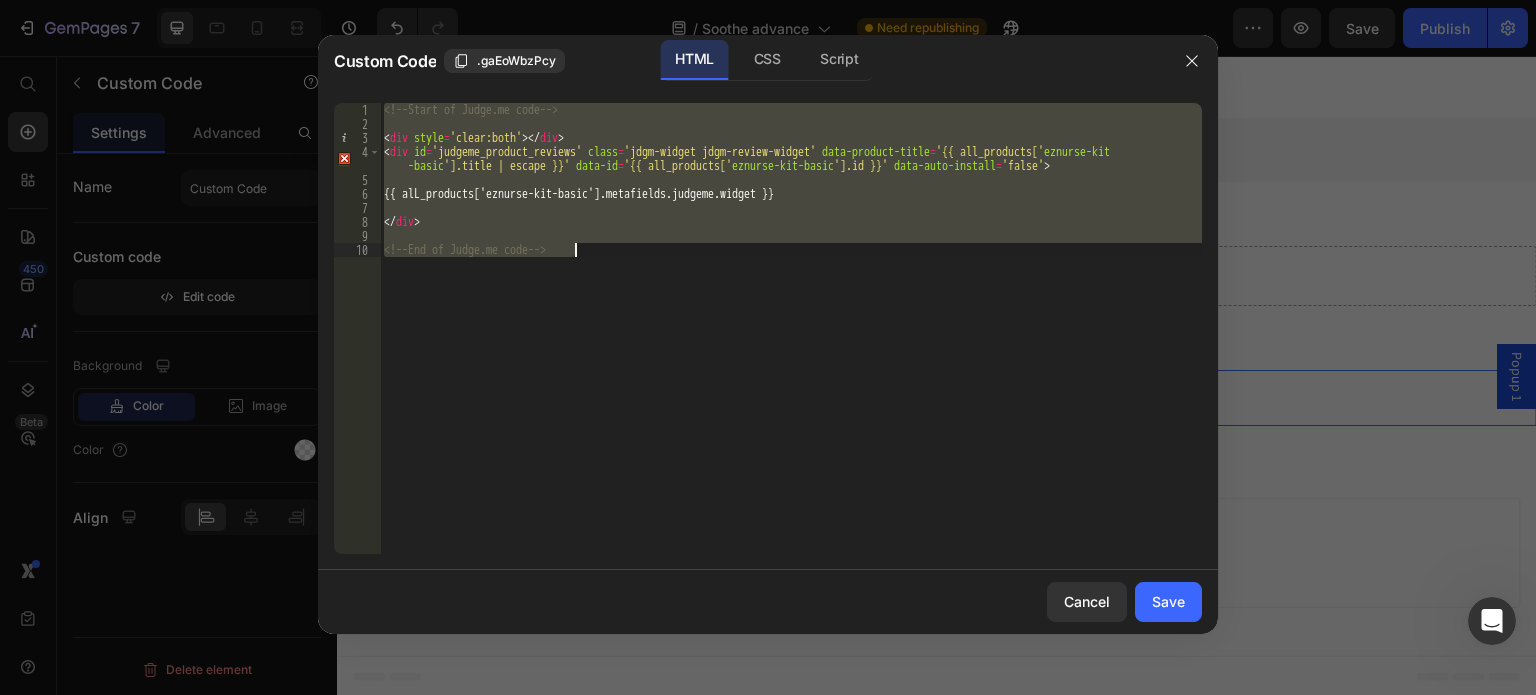 paste 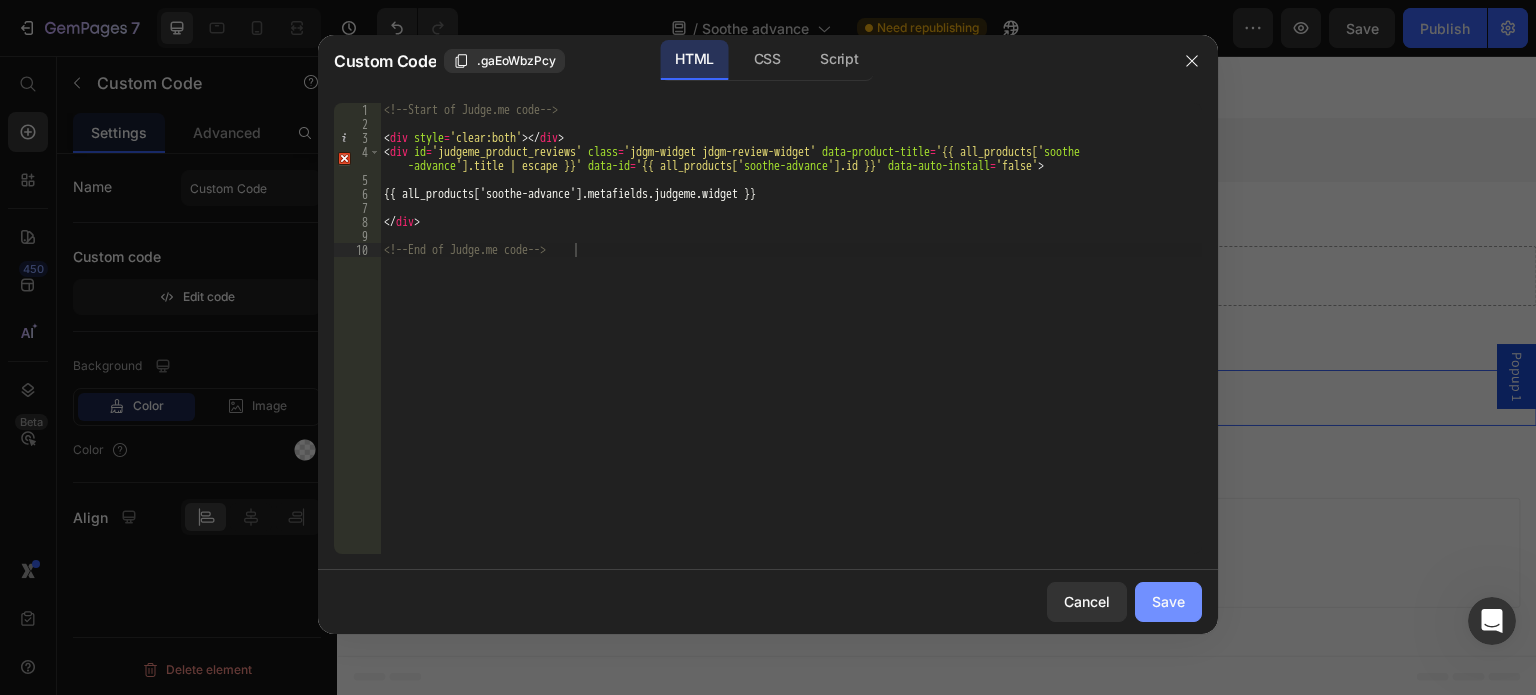 click on "Save" at bounding box center [1168, 601] 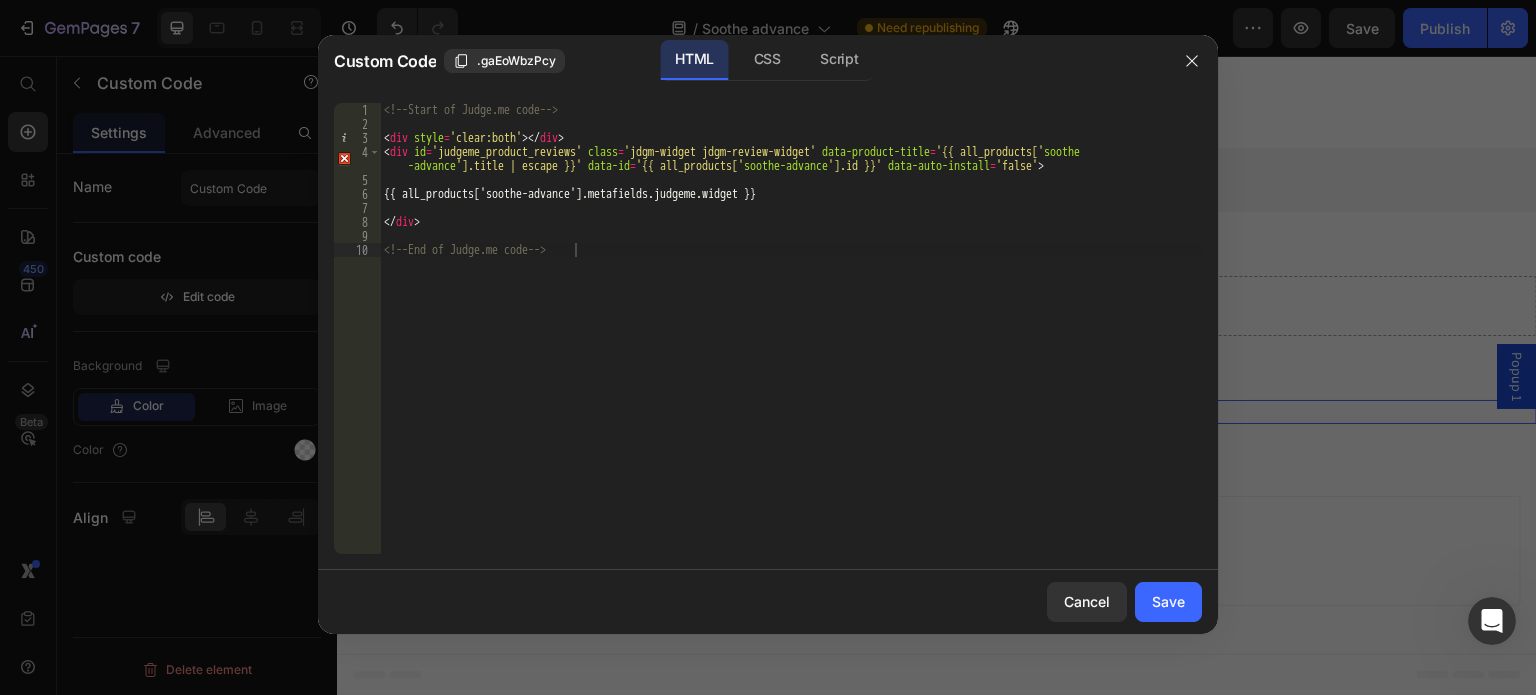 scroll, scrollTop: 14692, scrollLeft: 0, axis: vertical 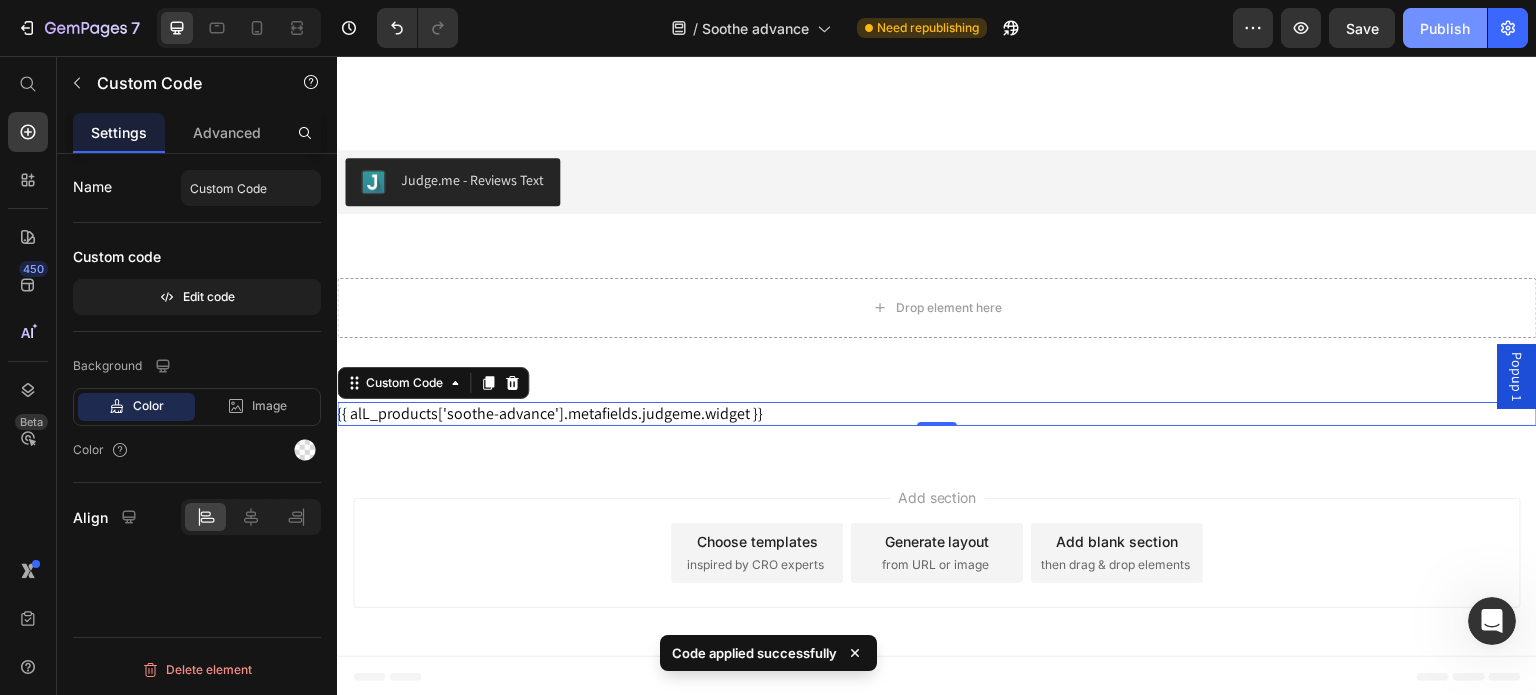 click on "Publish" at bounding box center [1445, 28] 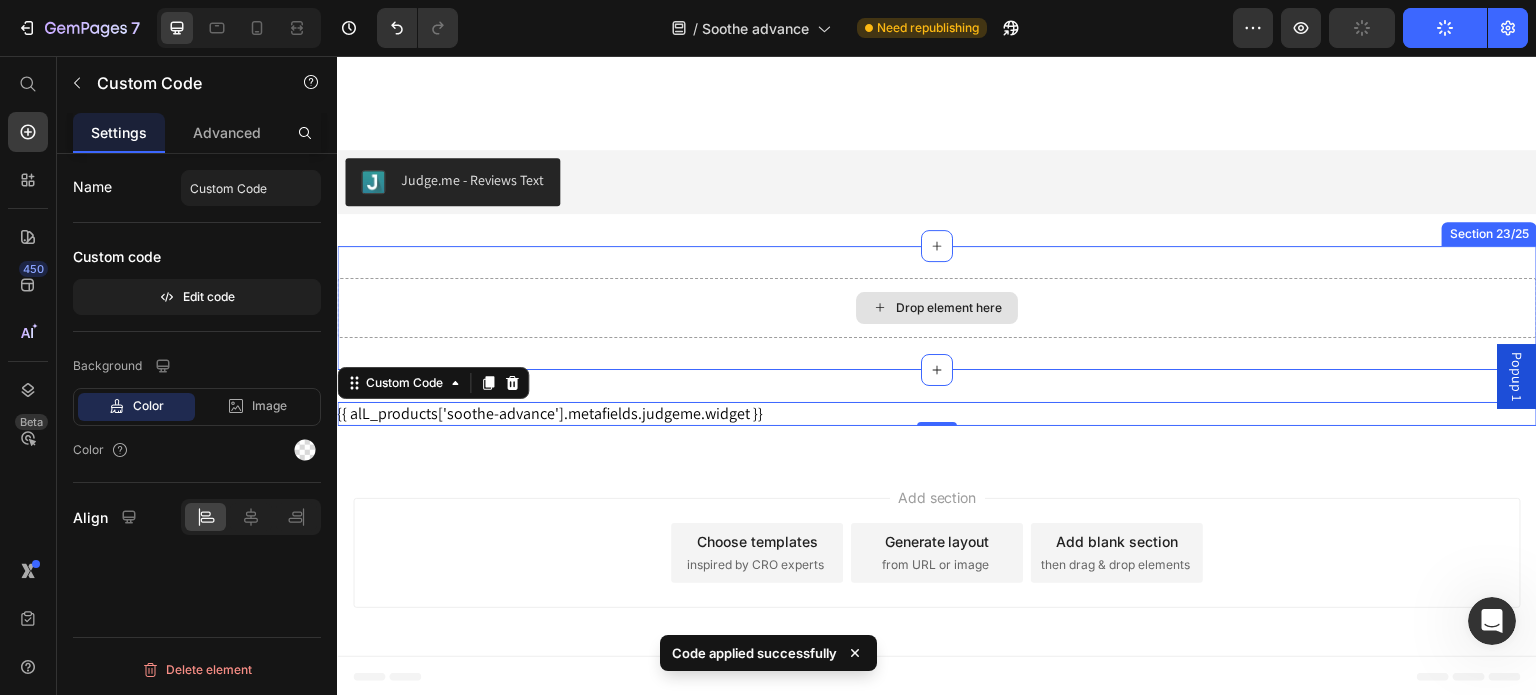 type 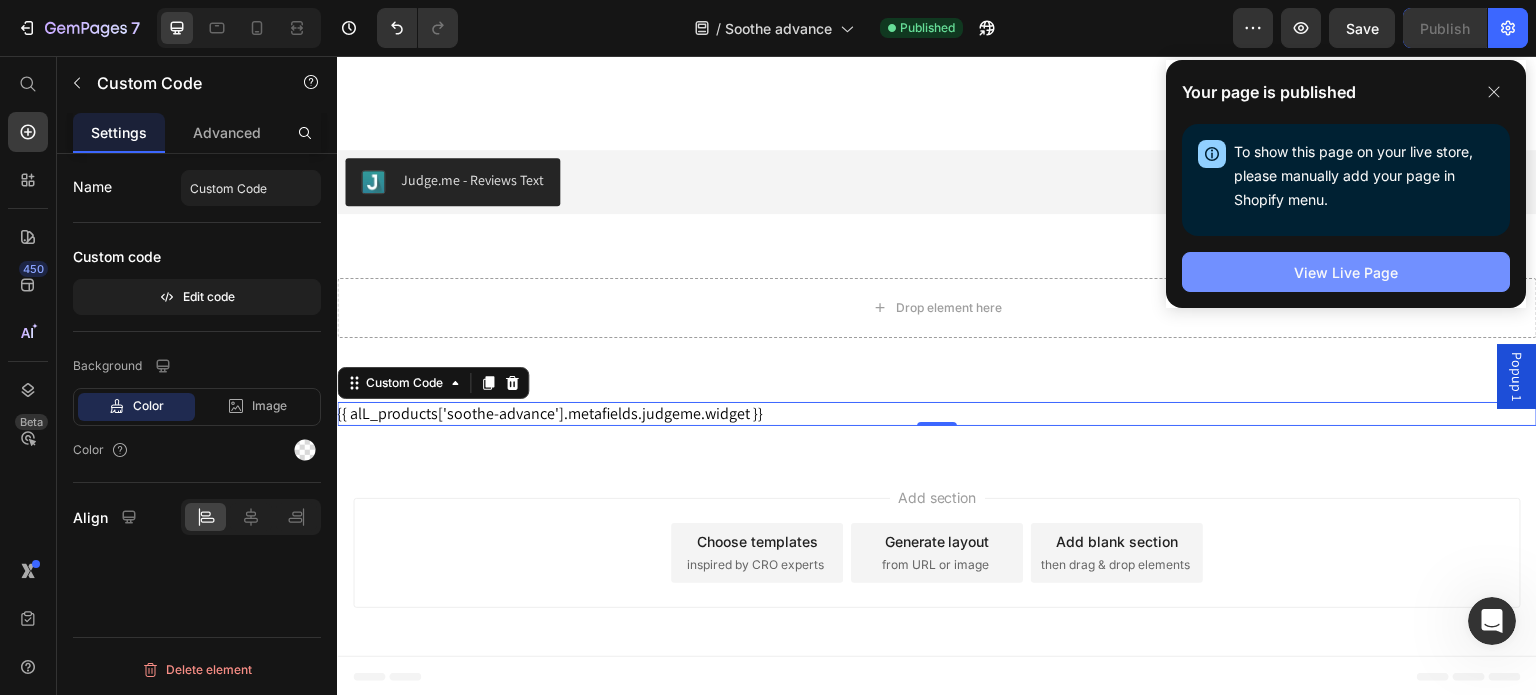 click on "View Live Page" at bounding box center [1346, 272] 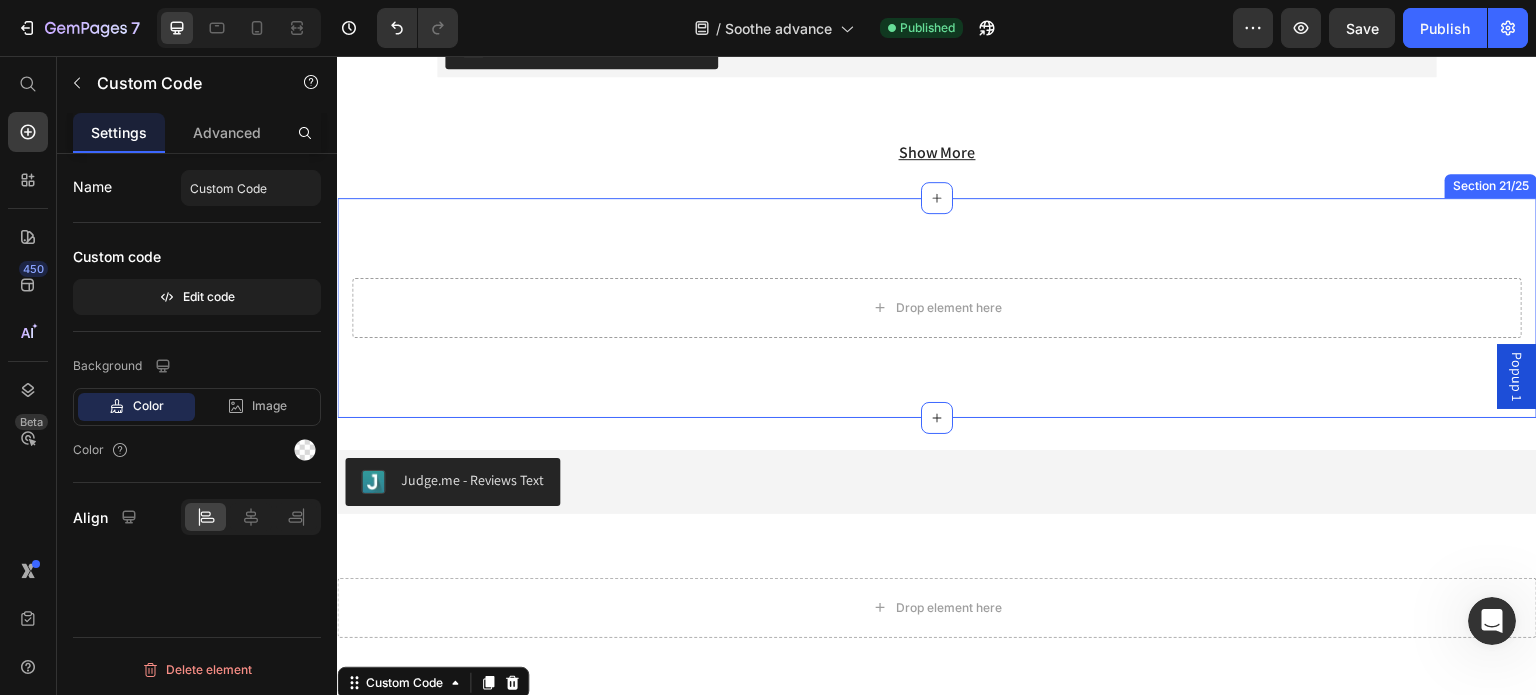 scroll, scrollTop: 14092, scrollLeft: 0, axis: vertical 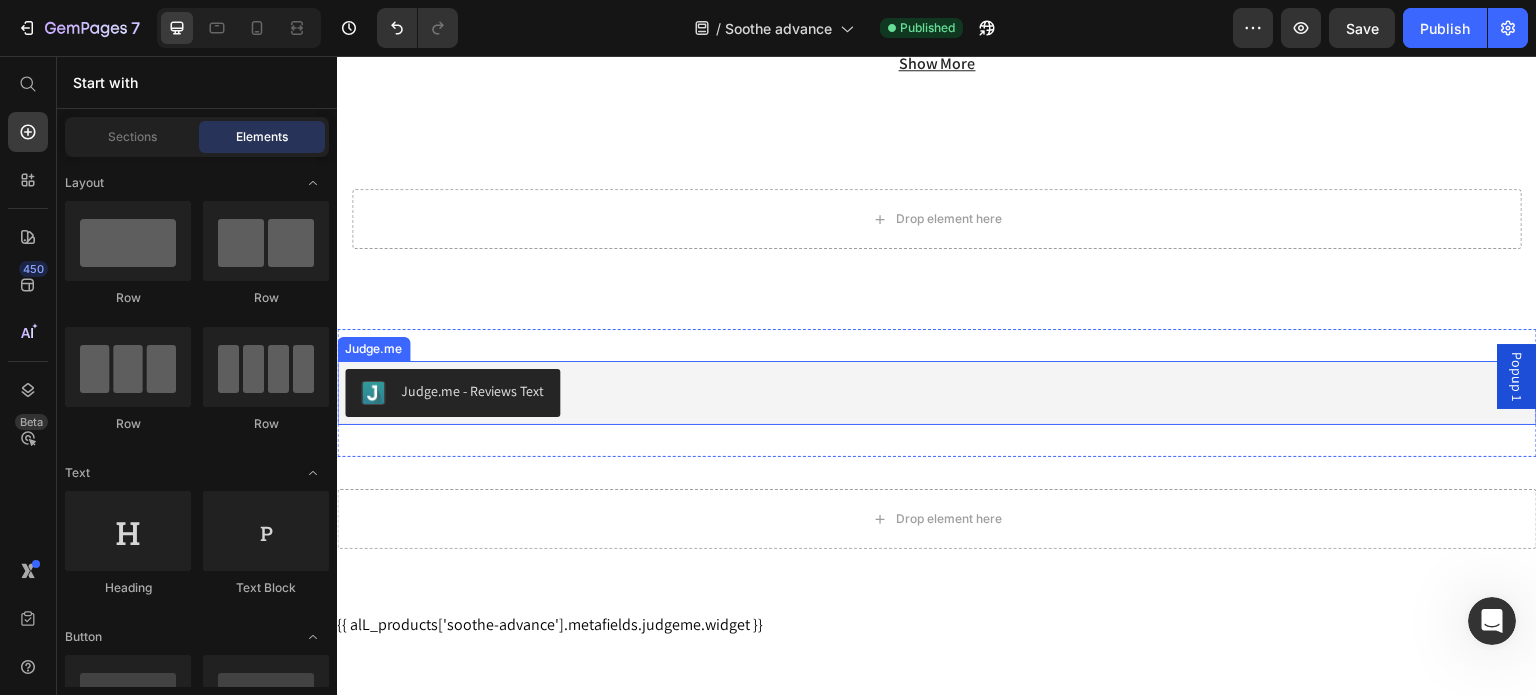 click on "Judge.me - Reviews Text" at bounding box center (937, 393) 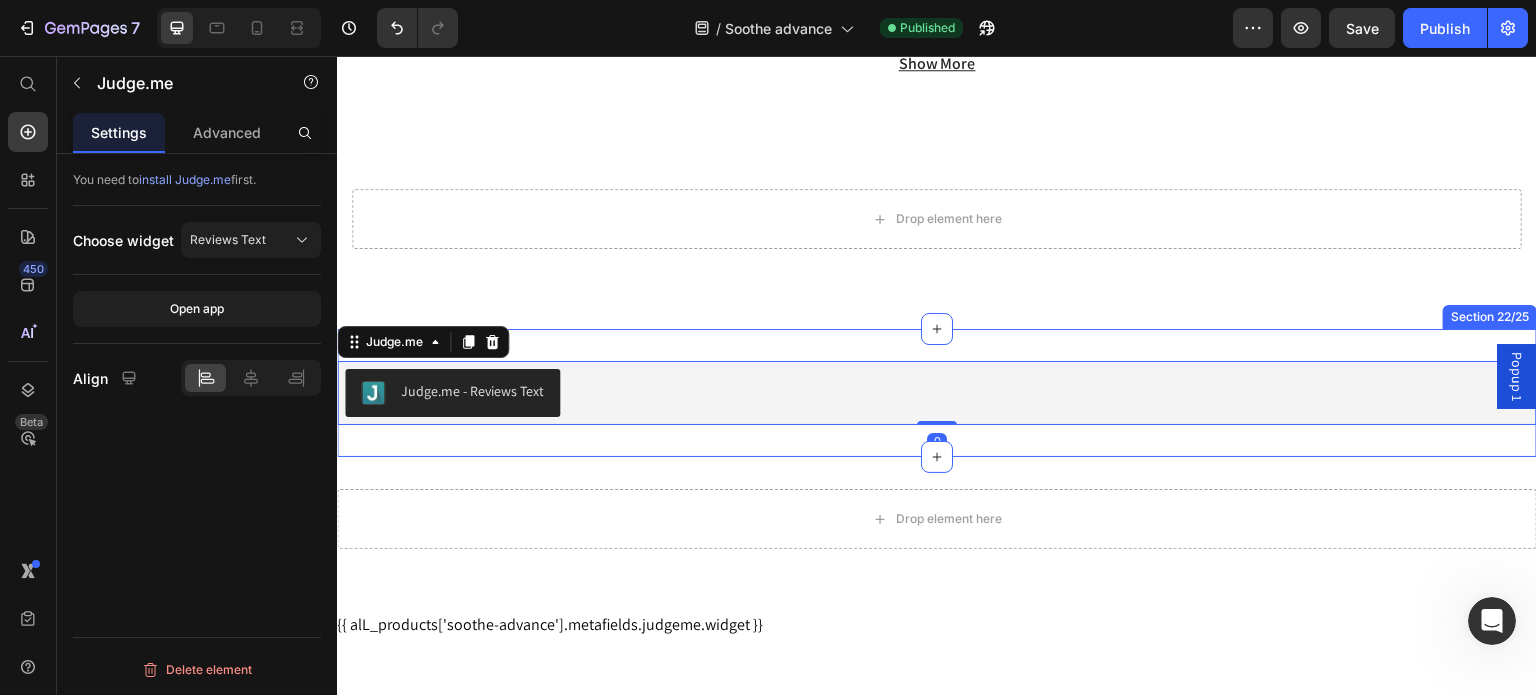 scroll, scrollTop: 14984, scrollLeft: 0, axis: vertical 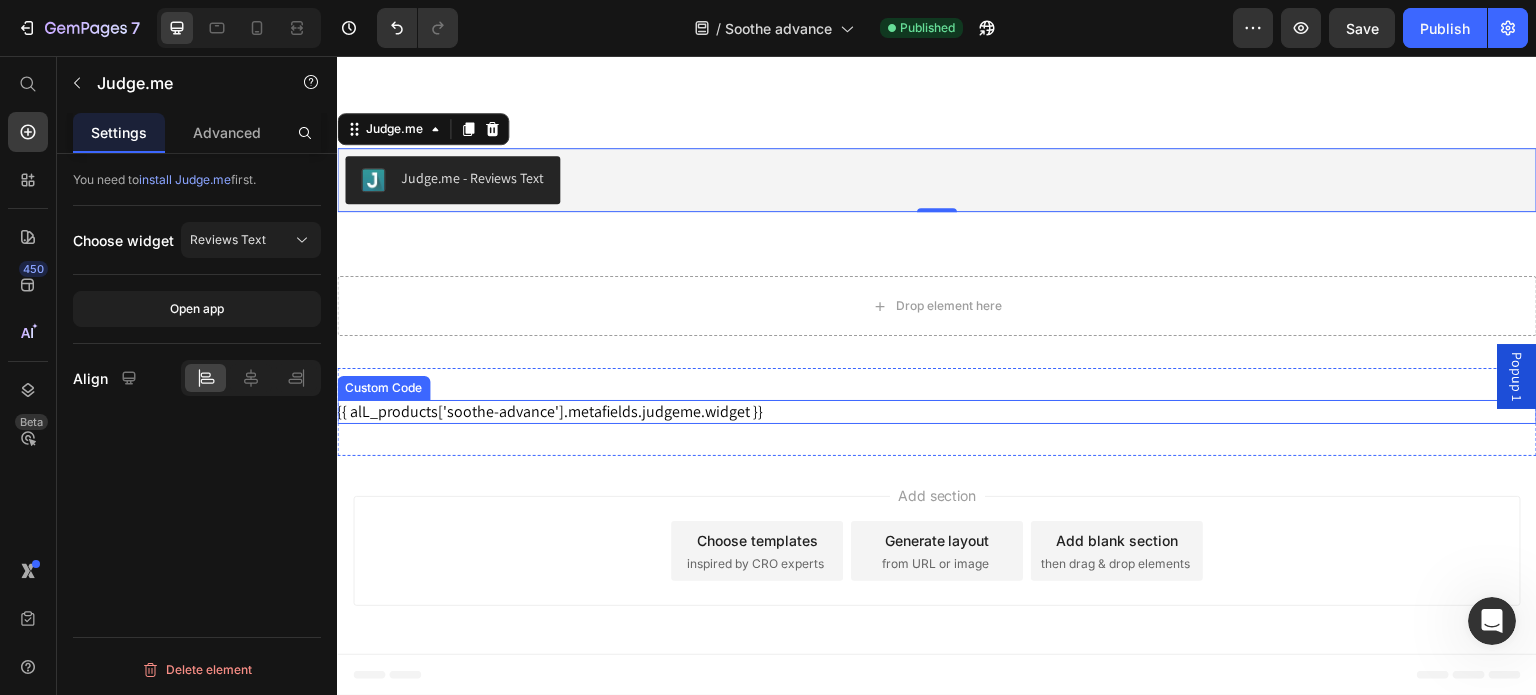 click on "{{ alL_products['soothe-advance'].metafields.judgeme.widget }}" at bounding box center [937, 412] 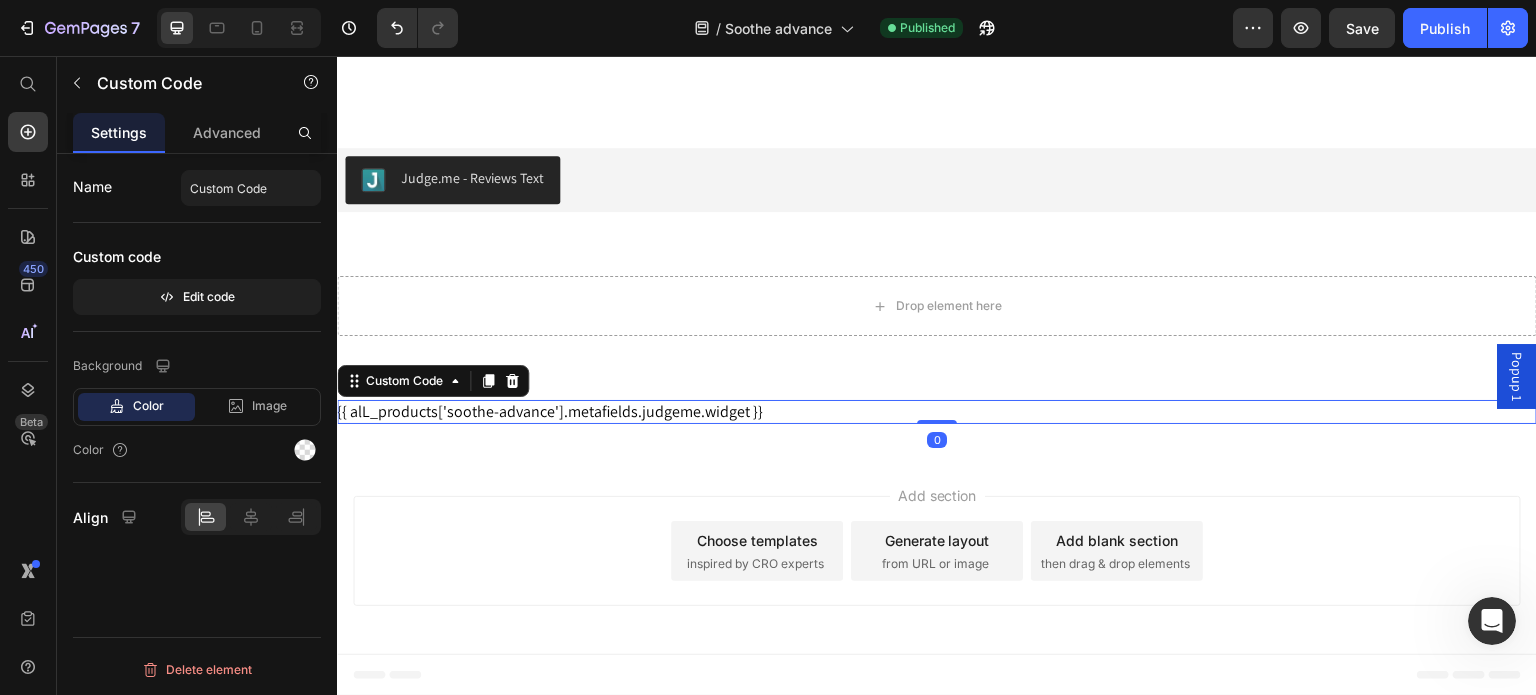 click on "{{ alL_products['soothe-advance'].metafields.judgeme.widget }}" at bounding box center [937, 412] 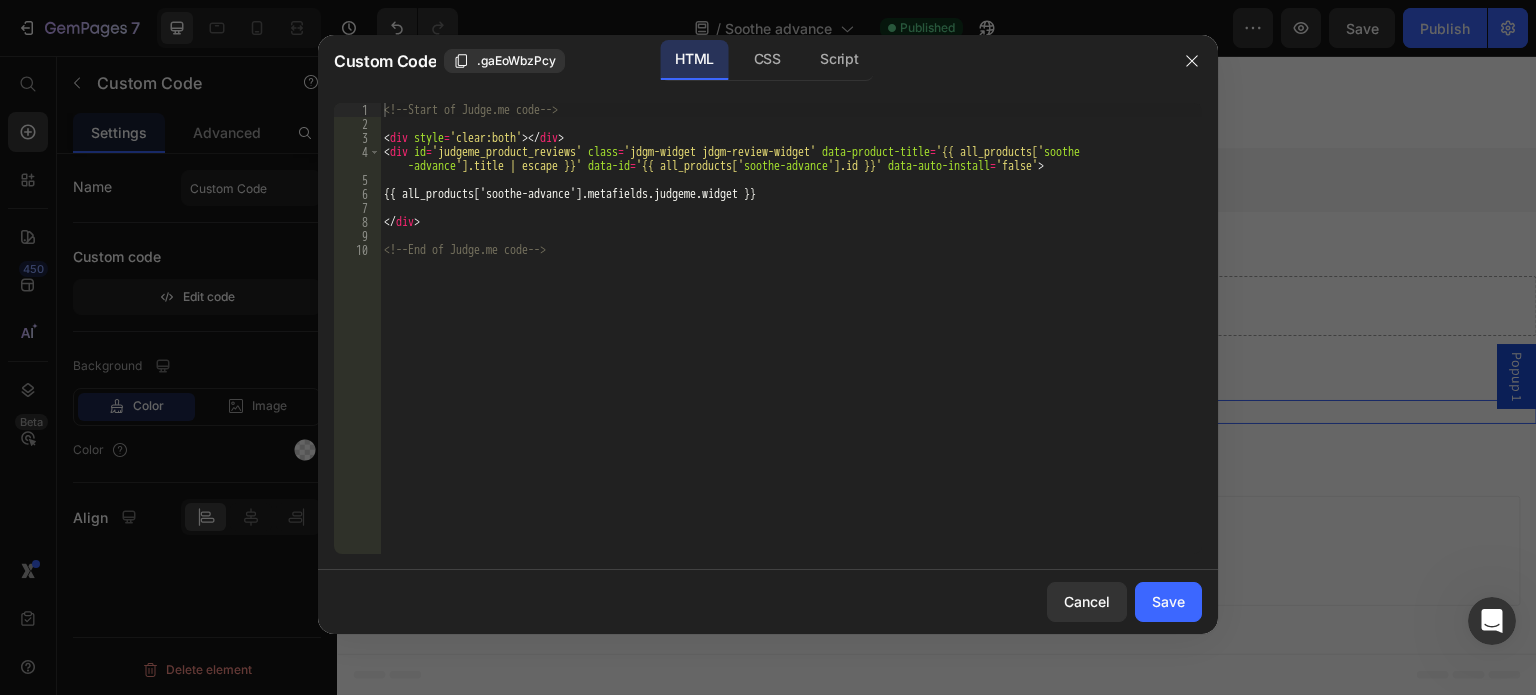click on "<!--  Start of Judge.me code  --> < div   style = 'clear:both' > </ div > < div   id = 'judgeme_product_reviews'   class = 'jdgm-widget jdgm-review-widget'   data-product-title = '{{ all_products[' soothe      -advance '].title | escape }}'   data-id = '{{ all_products[' soothe-advance '].id }}'   data-auto-install = 'false' > {{ alL_products['soothe-advance'].metafields.judgeme.widget }} </ div > <!--  End of Judge.me code  -->" at bounding box center [791, 342] 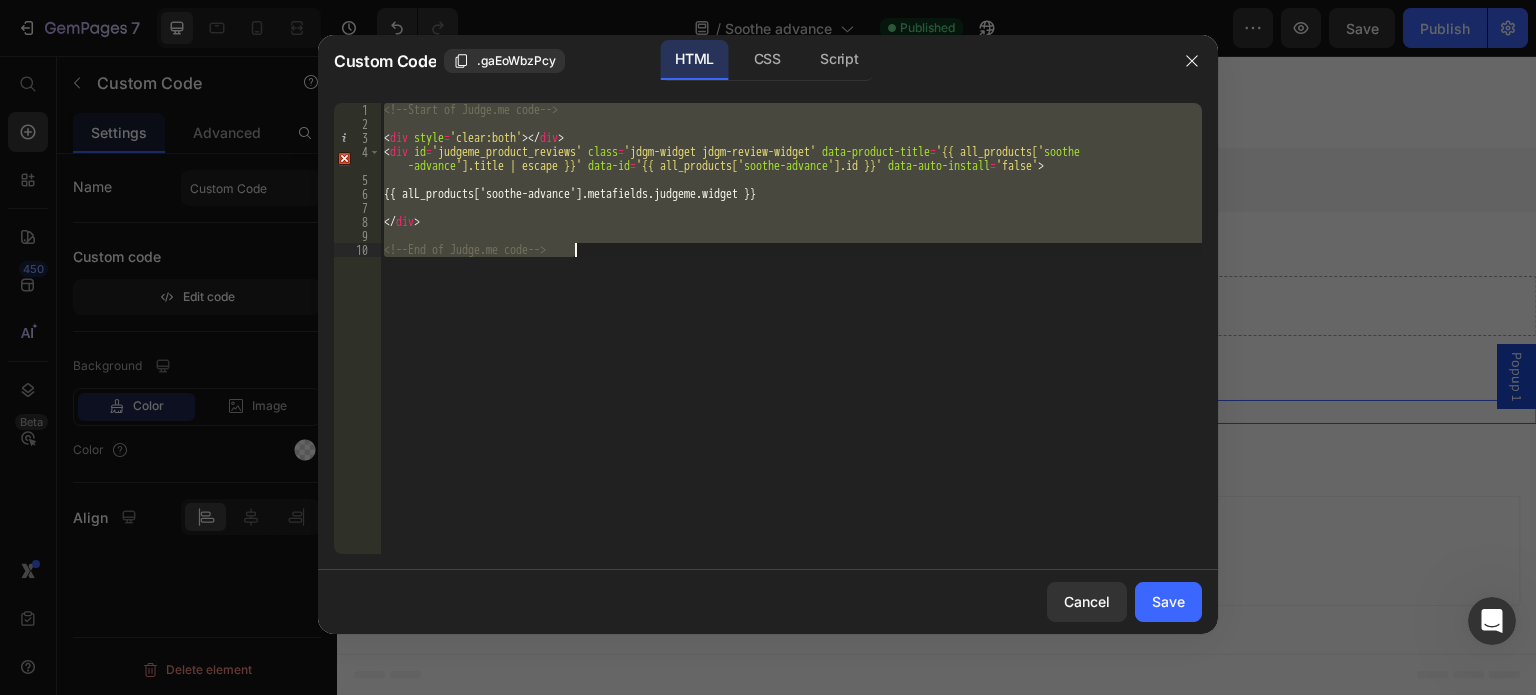 paste 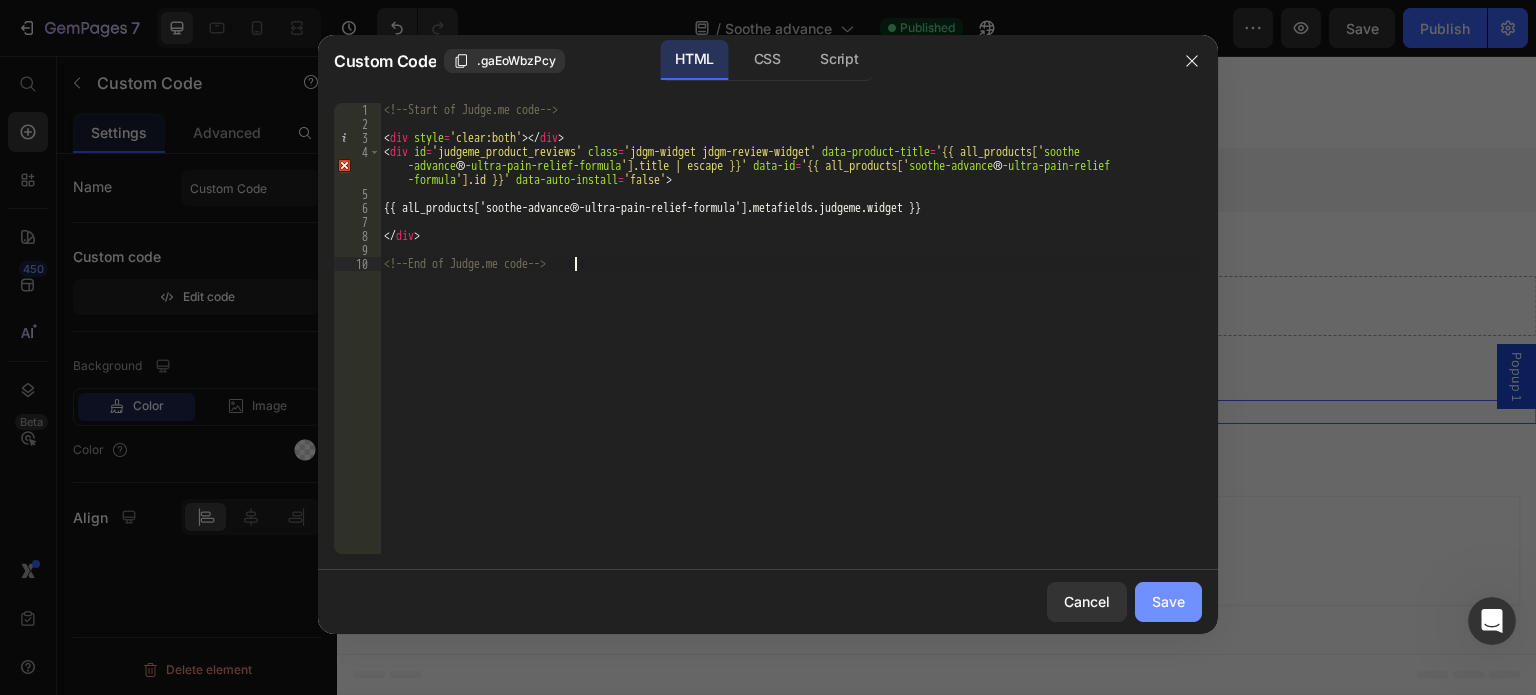 click on "Save" at bounding box center [1168, 601] 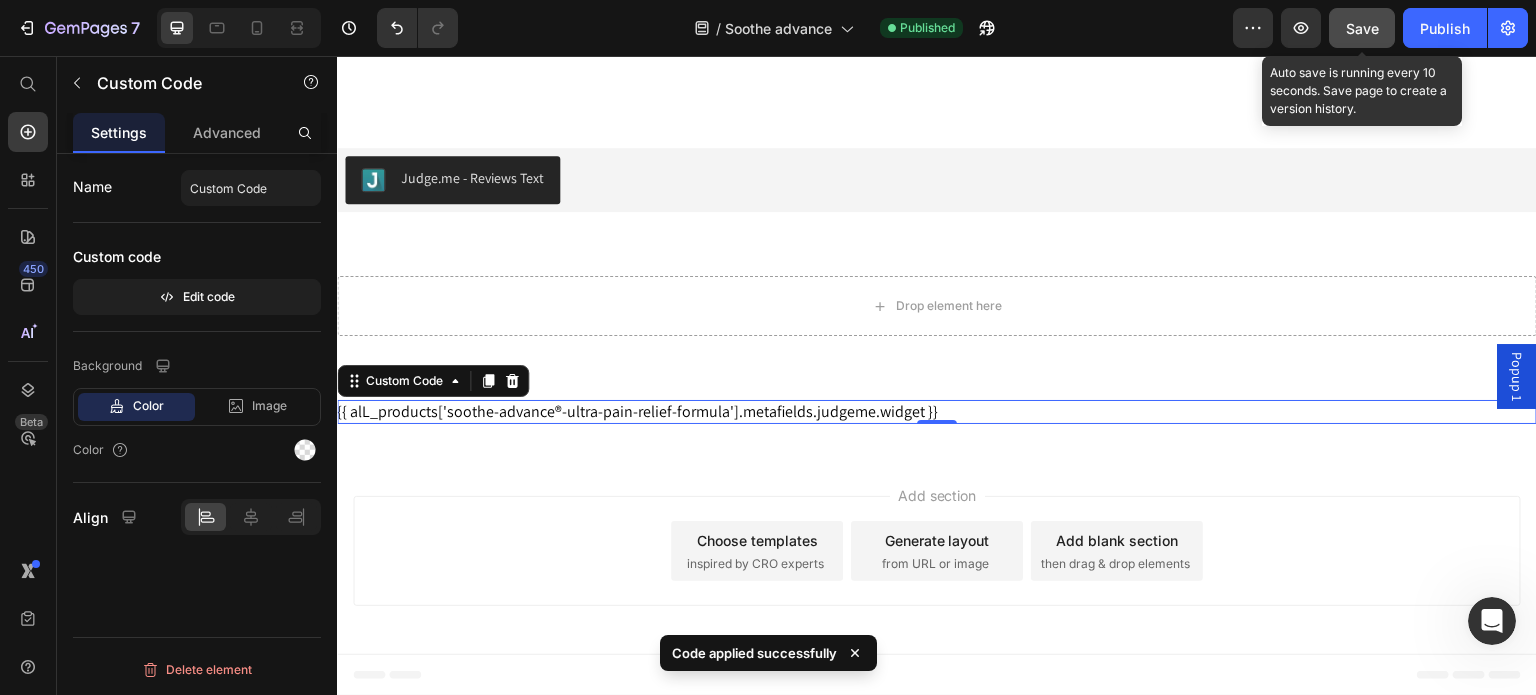 click on "Save" at bounding box center (1362, 28) 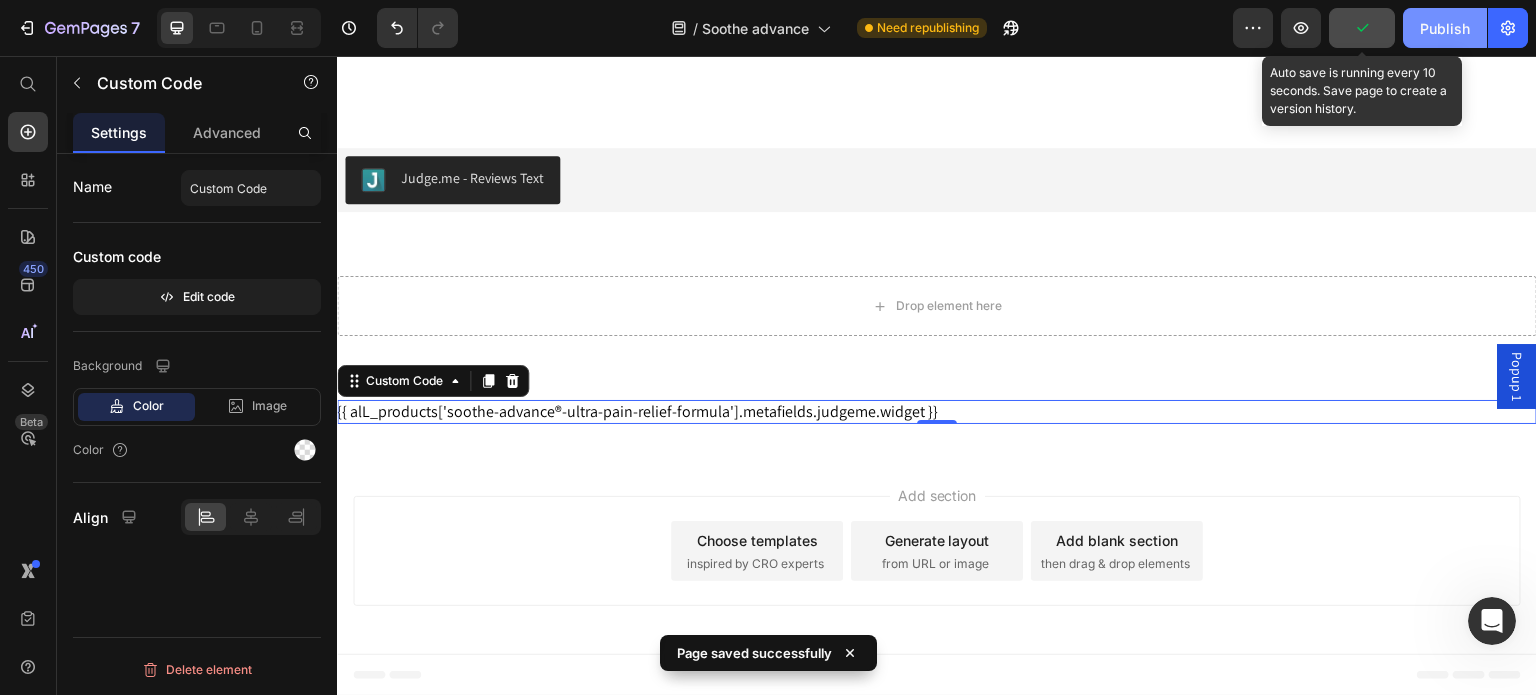 click on "Publish" at bounding box center [1445, 28] 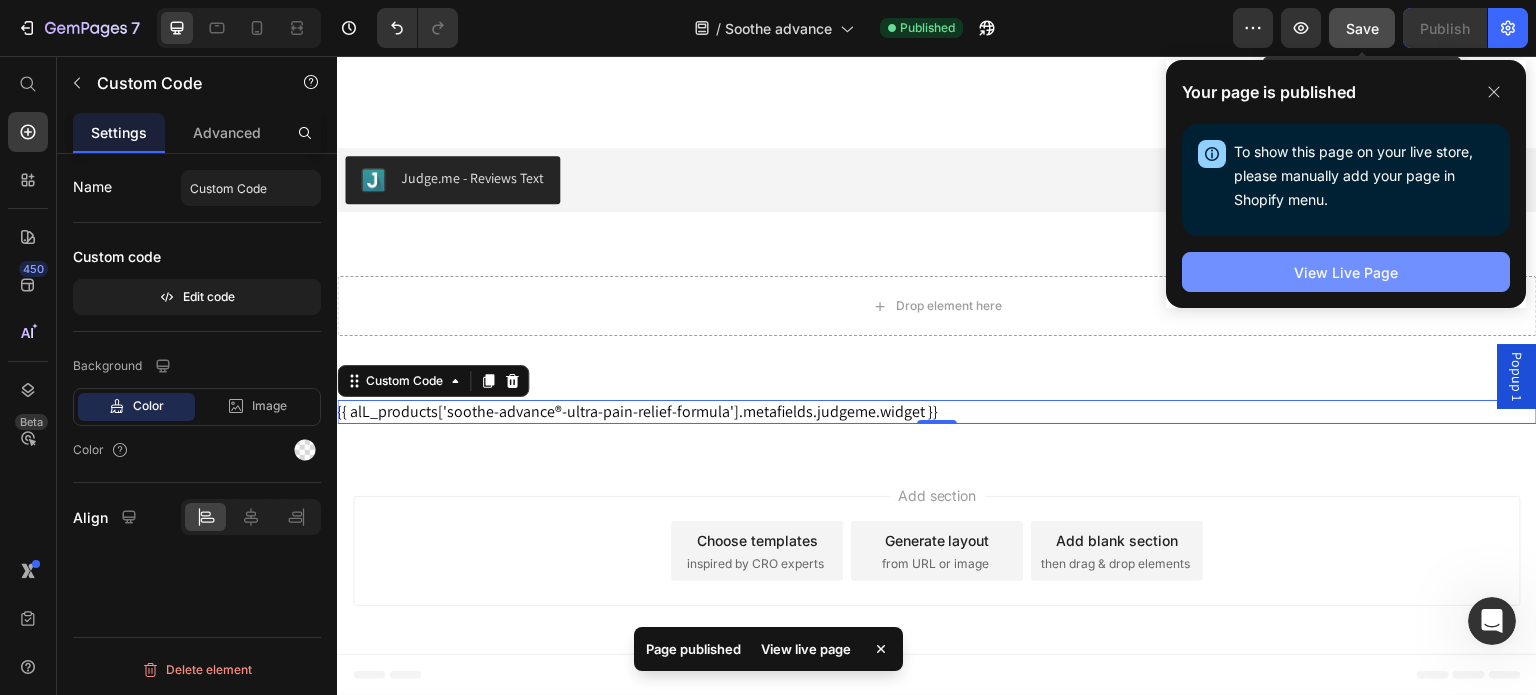 click on "View Live Page" at bounding box center [1346, 272] 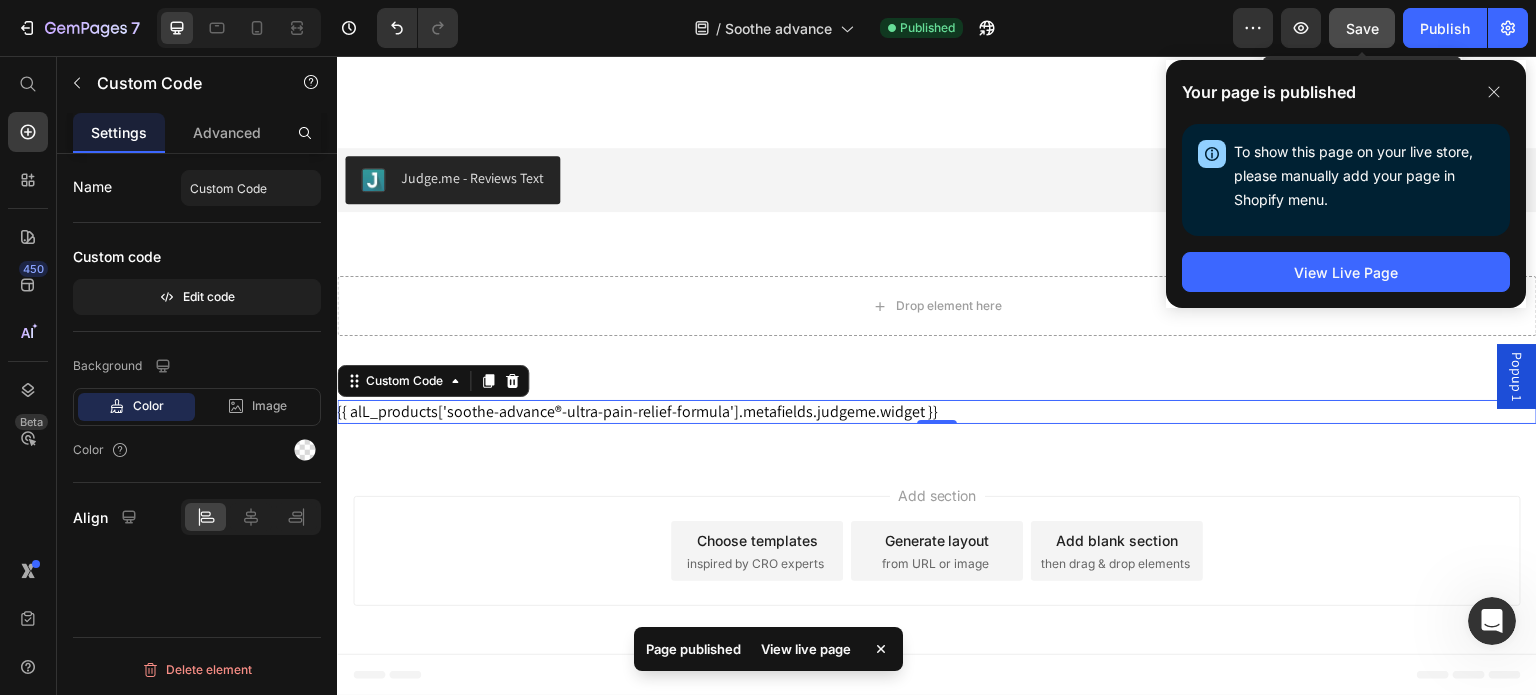 type 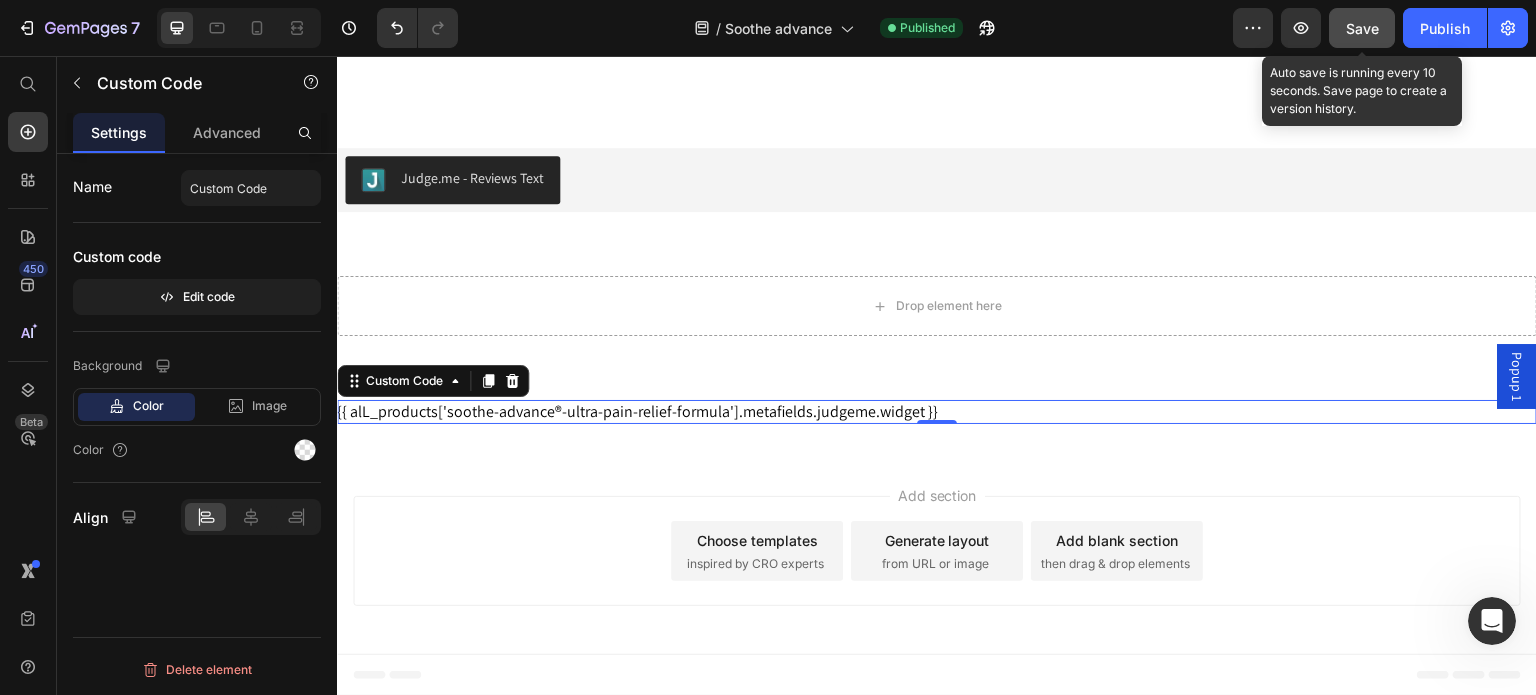 click on "{{ alL_products['soothe-advance®-ultra-pain-relief-formula'].metafields.judgeme.widget }}" at bounding box center (937, 412) 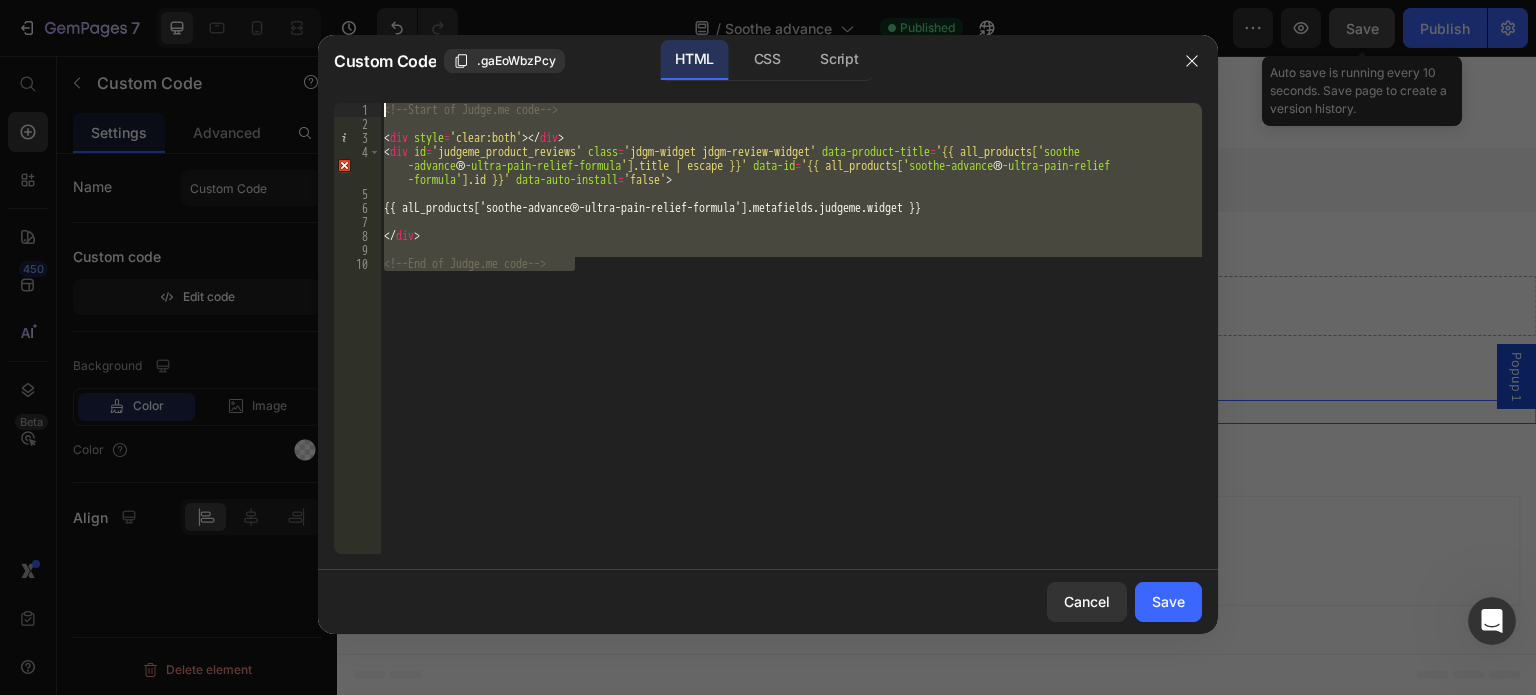 drag, startPoint x: 634, startPoint y: 307, endPoint x: 330, endPoint y: 113, distance: 360.62723 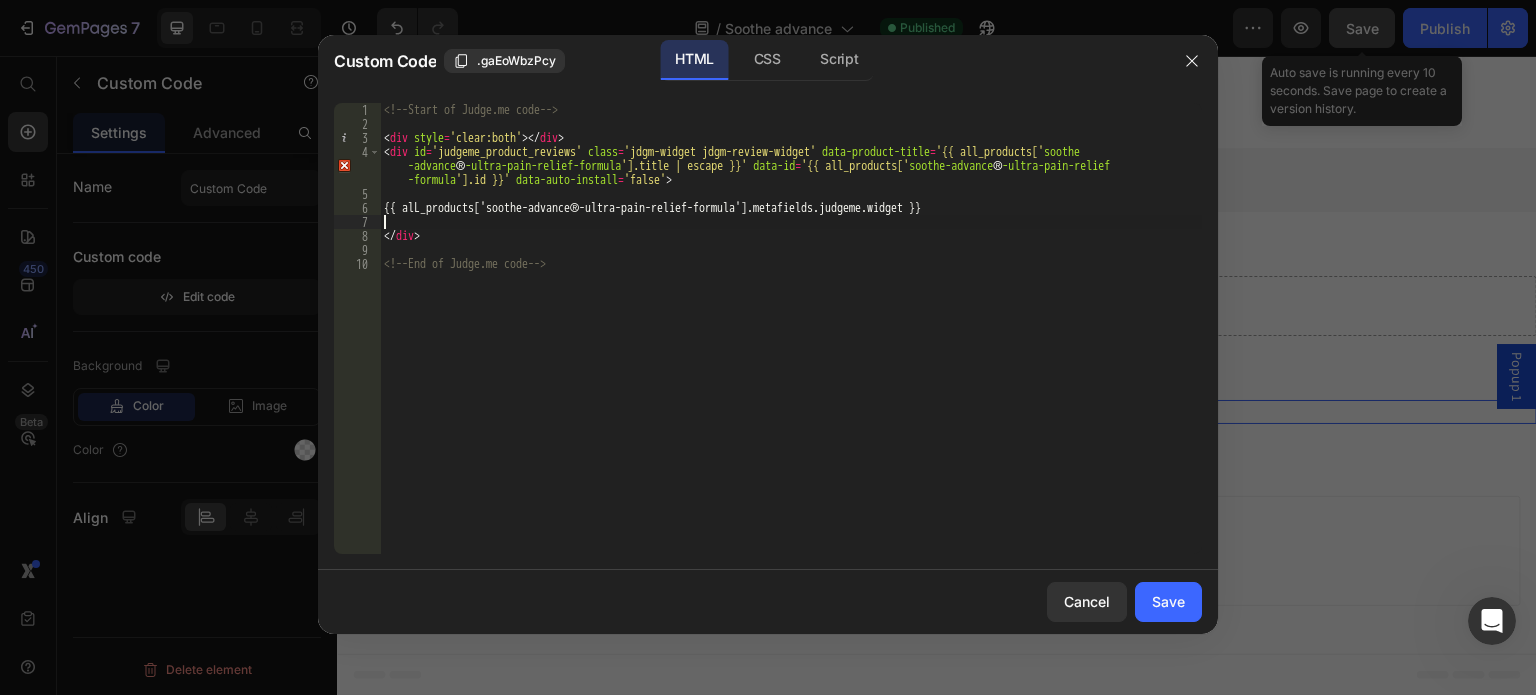 click on "<!--  Start of Judge.me code  --> < div   style = 'clear:both' > </ div > < div   id = 'judgeme_product_reviews'   class = 'jdgm-widget jdgm-review-widget'   data-product-title = '{{ all_products[' soothe      -advance ® -ultra-pain-relief-formula '].title | escape }}'   data-id = '{{ all_products[' soothe-advance ® -ultra-pain-relief      -formula '].id }}'   data-auto-install = 'false' > {{ alL_products['soothe-advance®-ultra-pain-relief-formula'].metafields.judgeme.widget }} </ div > <!--  End of Judge.me code  -->" at bounding box center (791, 342) 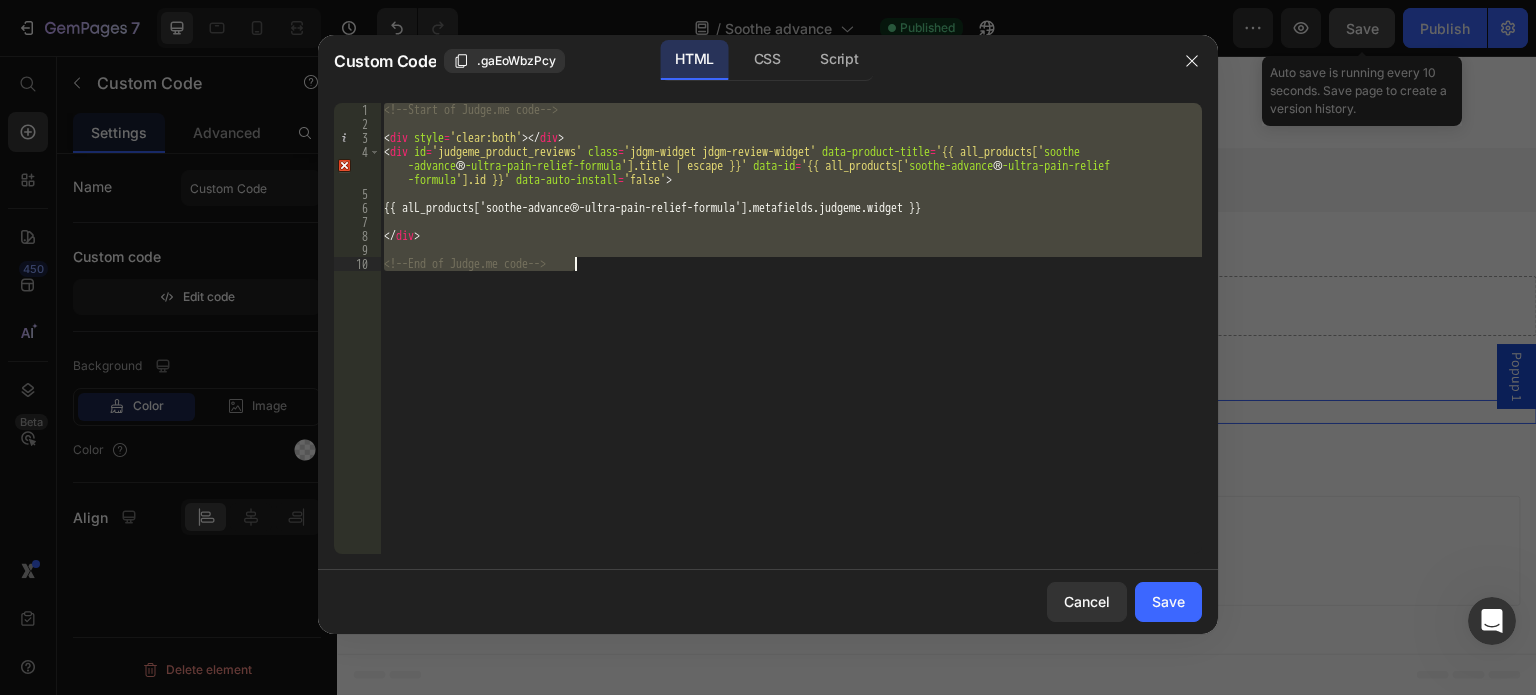 click on "<!--  Start of Judge.me code  --> < div   style = 'clear:both' > </ div > < div   id = 'judgeme_product_reviews'   class = 'jdgm-widget jdgm-review-widget'   data-product-title = '{{ all_products[' soothe      -advance ® -ultra-pain-relief-formula '].title | escape }}'   data-id = '{{ all_products[' soothe-advance ® -ultra-pain-relief      -formula '].id }}'   data-auto-install = 'false' > {{ alL_products['soothe-advance®-ultra-pain-relief-formula'].metafields.judgeme.widget }} </ div > <!--  End of Judge.me code  -->" at bounding box center [791, 328] 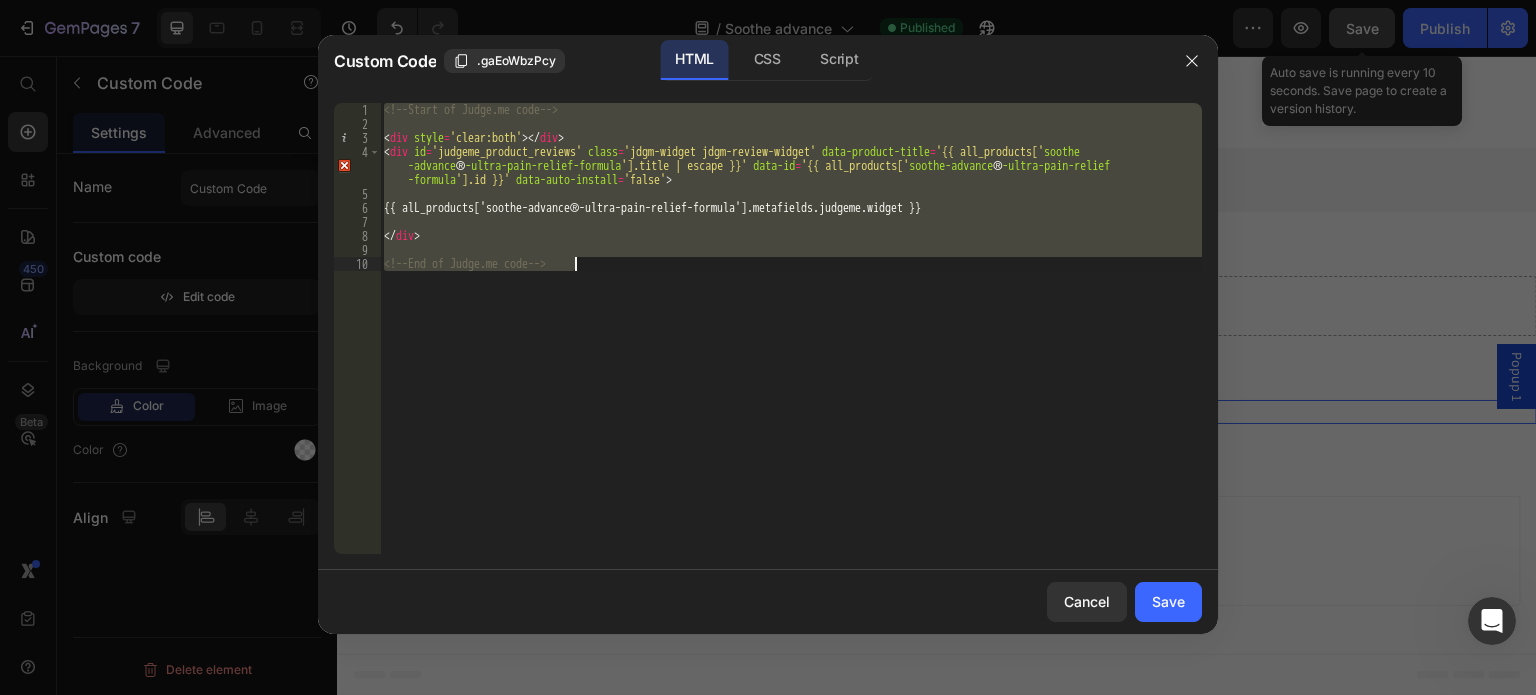 paste on "</div" 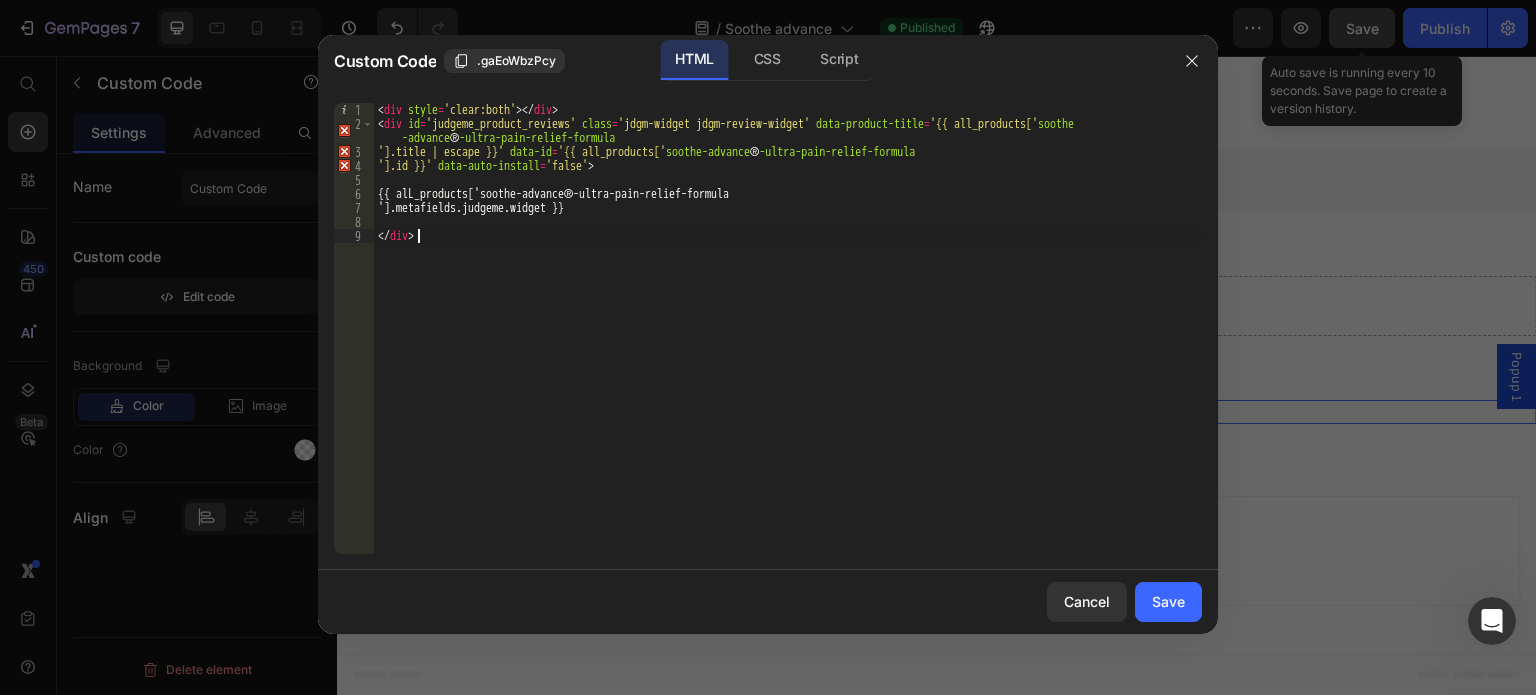 click on "< div   style = 'clear:both' > </ div > < div   id = 'judgeme_product_reviews'   class = 'jdgm-widget jdgm-review-widget'   data-product-title = '{{ all_products[' [PRODUCT]      -advance ® -ultra-pain-relief-formula '].title | escape }}'   data-id = '{{ all_products[' [PRODUCT]-advance ® -ultra-pain-relief-formula '].id }}'   data-auto-install = 'false' > {{ alL_products['[PRODUCT]-advance®-ultra-pain-relief-formula '].metafields.judgeme.widget }} </ div >" at bounding box center [788, 342] 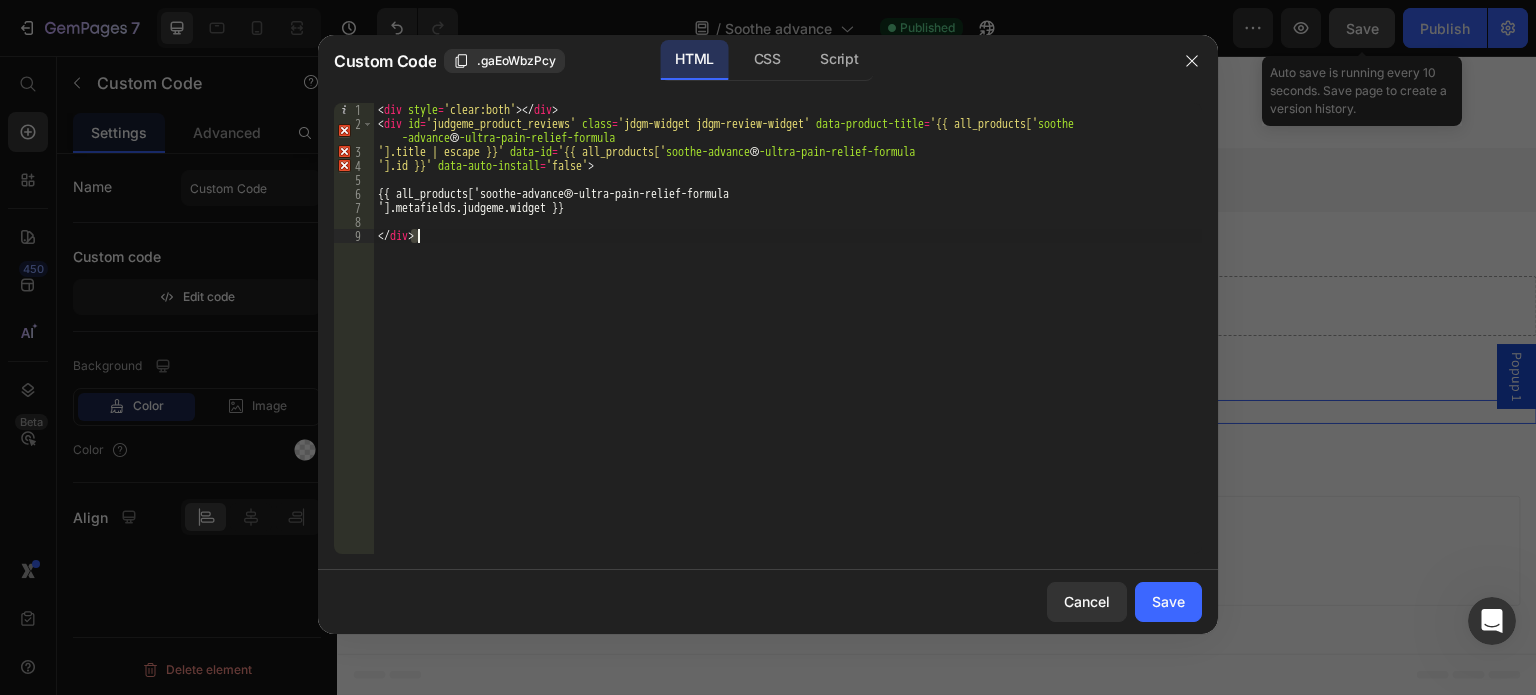 click on "< div   style = 'clear:both' > </ div > < div   id = 'judgeme_product_reviews'   class = 'jdgm-widget jdgm-review-widget'   data-product-title = '{{ all_products[' [PRODUCT]      -advance ® -ultra-pain-relief-formula '].title | escape }}'   data-id = '{{ all_products[' [PRODUCT]-advance ® -ultra-pain-relief-formula '].id }}'   data-auto-install = 'false' > {{ alL_products['[PRODUCT]-advance®-ultra-pain-relief-formula '].metafields.judgeme.widget }} </ div >" at bounding box center [788, 342] 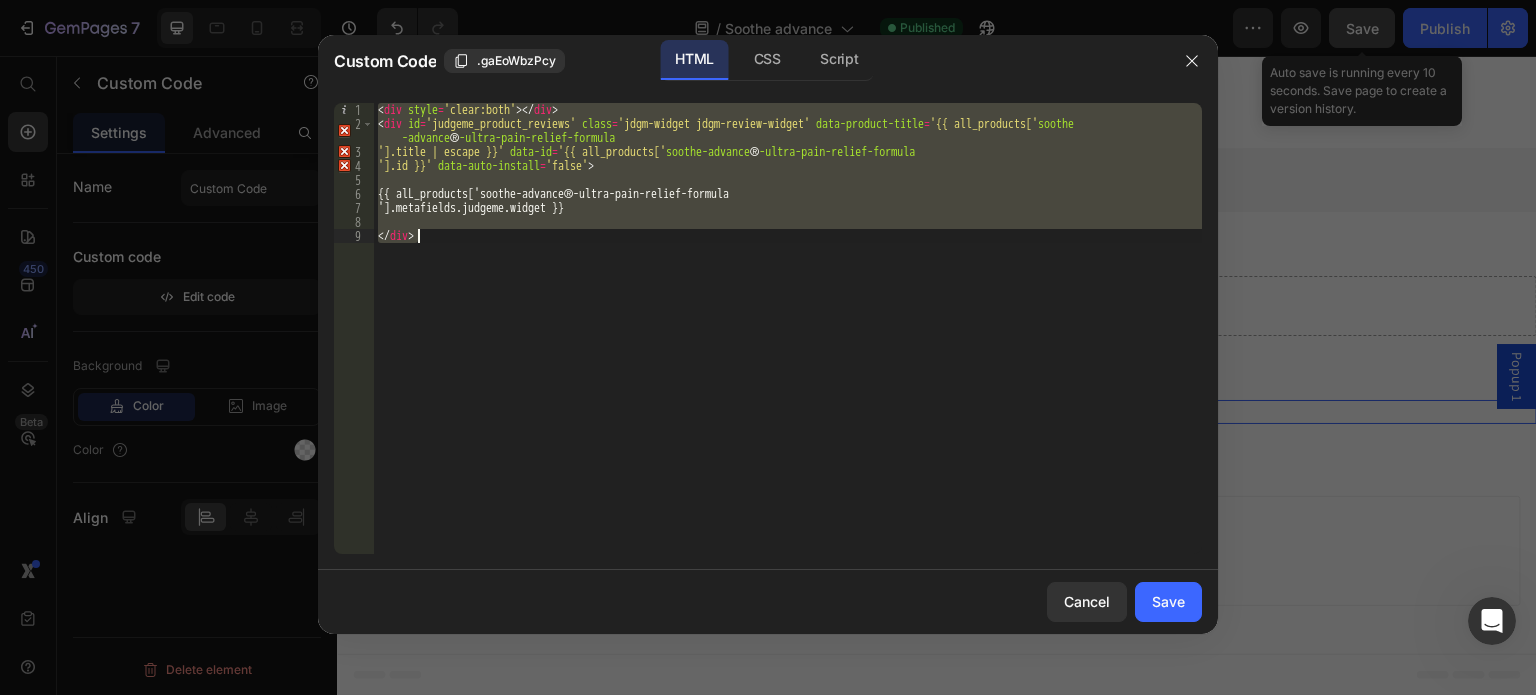 click on "< div   style = 'clear:both' > </ div > < div   id = 'judgeme_product_reviews'   class = 'jdgm-widget jdgm-review-widget'   data-product-title = '{{ all_products[' [PRODUCT]      -advance ® -ultra-pain-relief-formula '].title | escape }}'   data-id = '{{ all_products[' [PRODUCT]-advance ® -ultra-pain-relief-formula '].id }}'   data-auto-install = 'false' > {{ alL_products['[PRODUCT]-advance®-ultra-pain-relief-formula '].metafields.judgeme.widget }} </ div >" at bounding box center [788, 342] 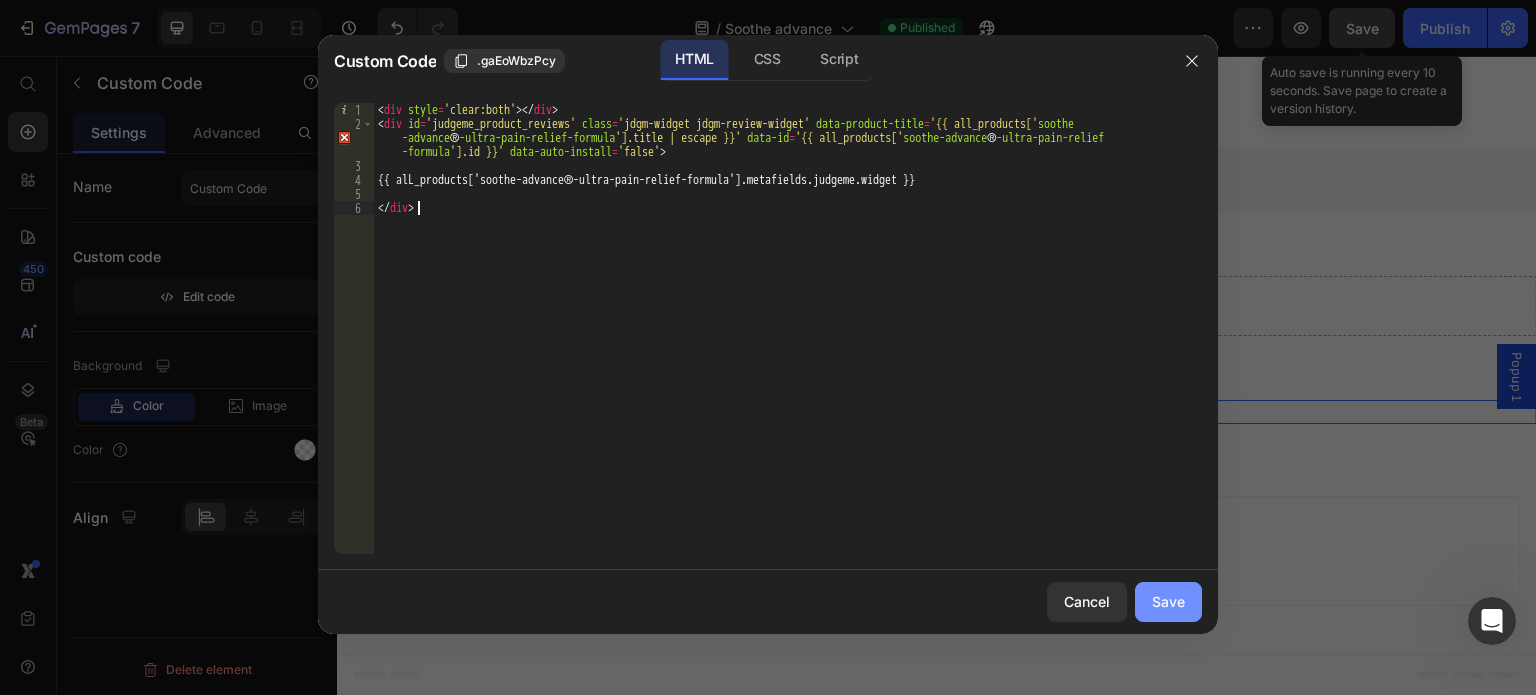 click on "Save" at bounding box center (1168, 601) 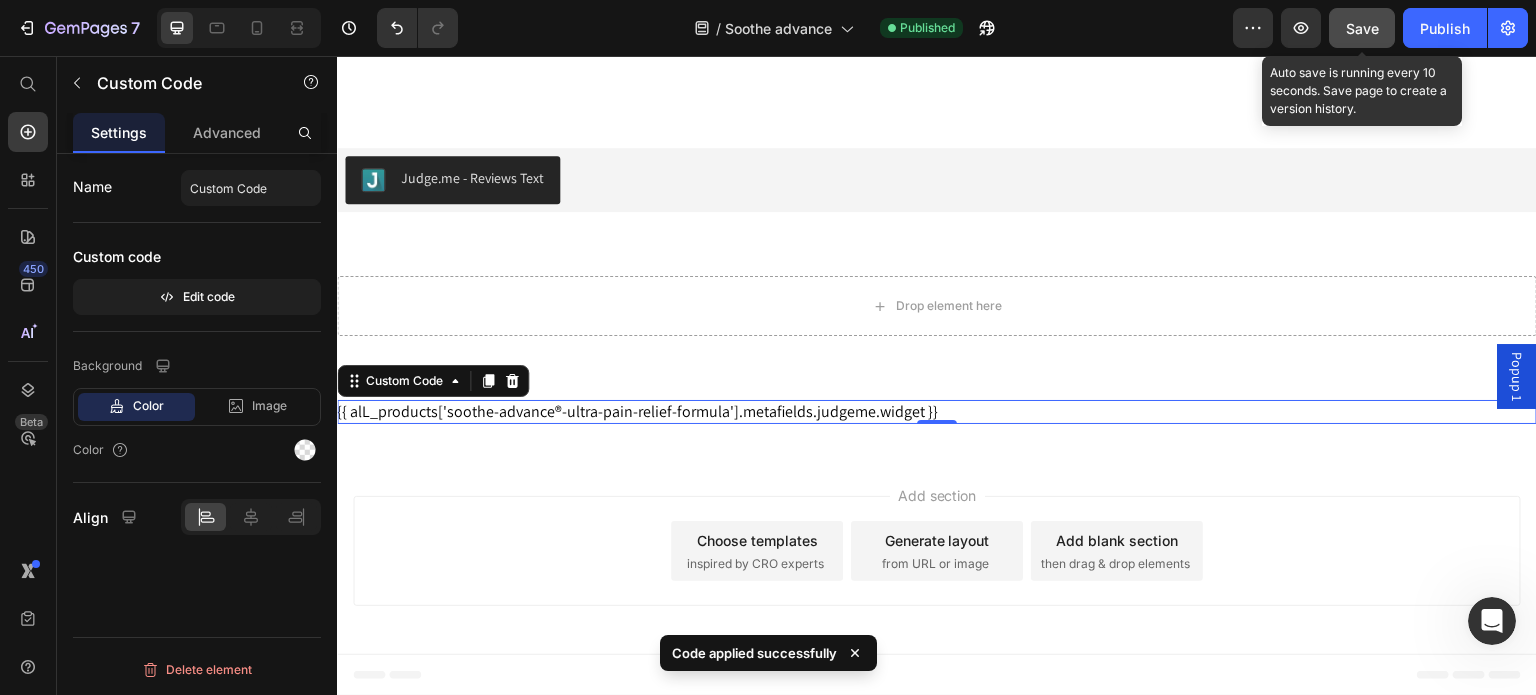 click on "Save" at bounding box center (1362, 28) 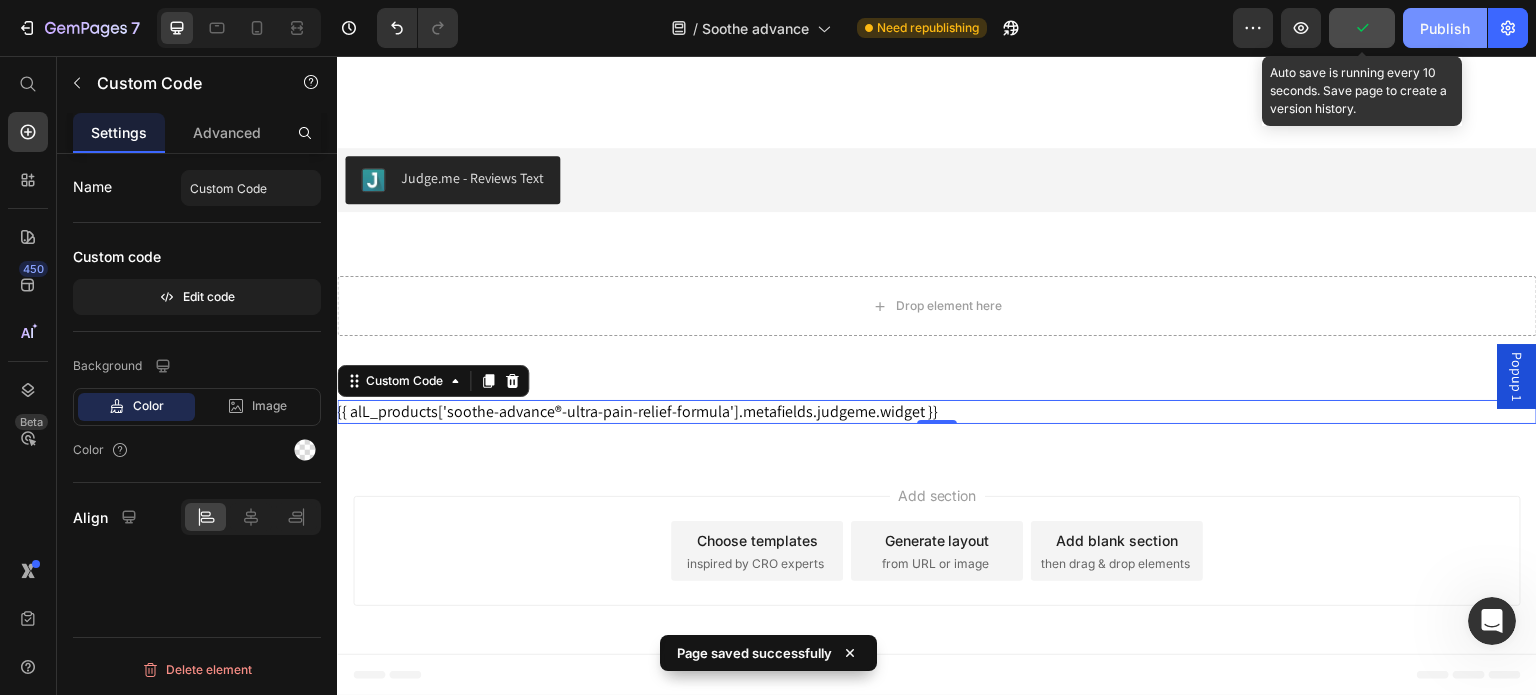 click on "Publish" at bounding box center [1445, 28] 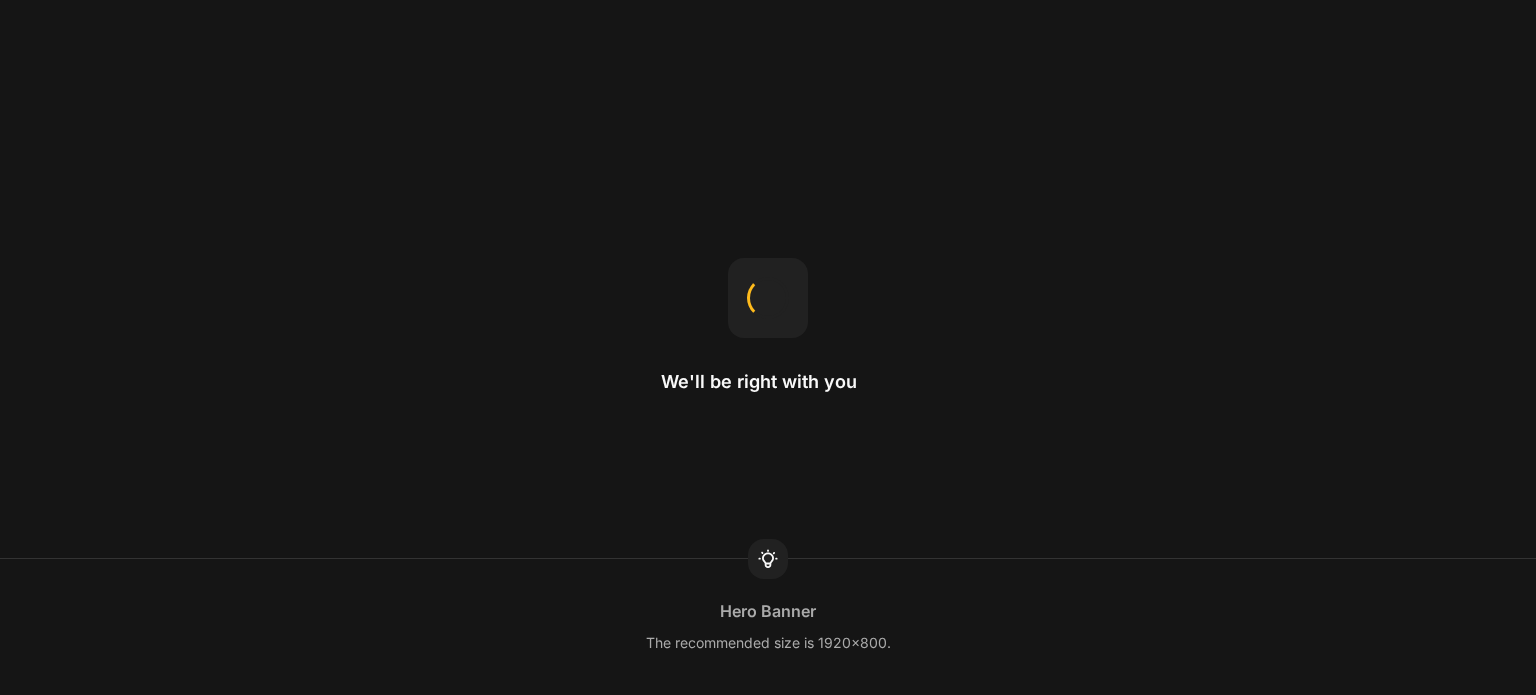 scroll, scrollTop: 0, scrollLeft: 0, axis: both 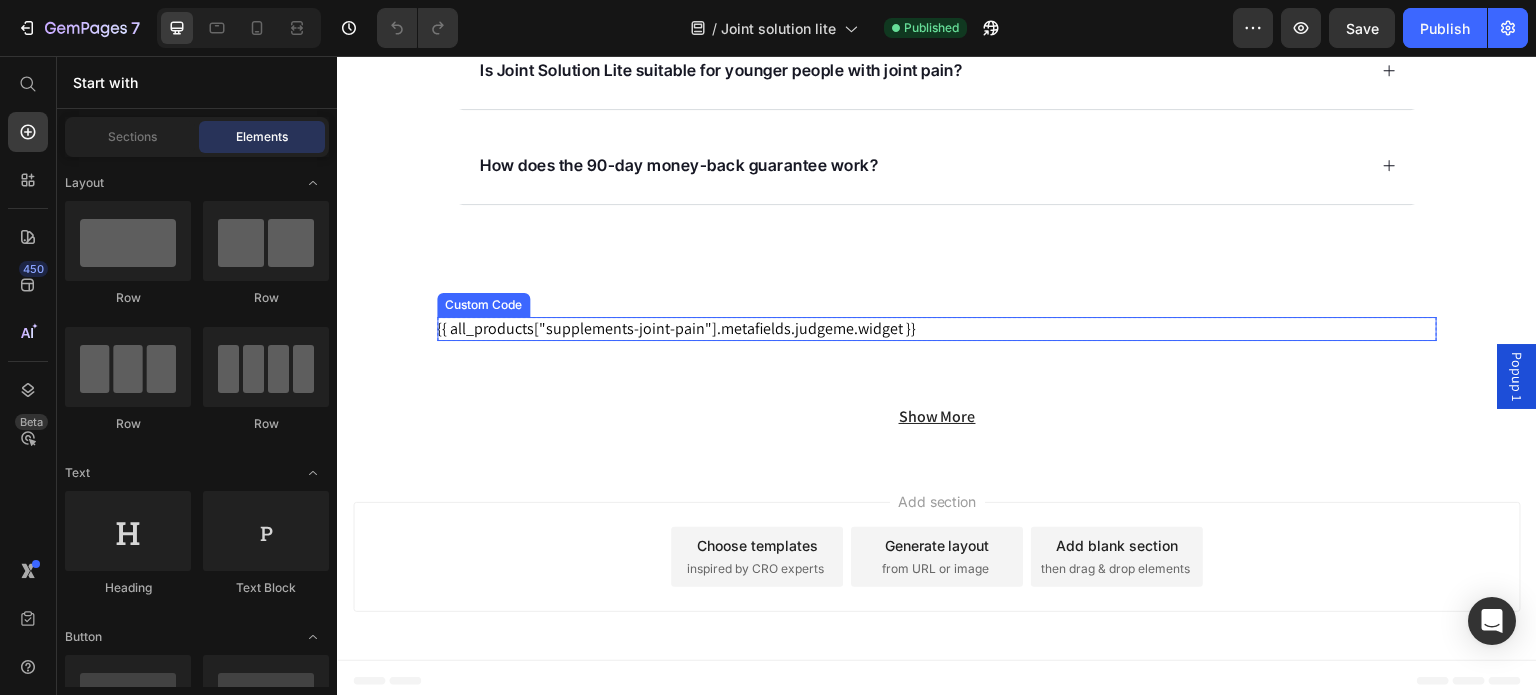 click on "{{ all_products["supplements-joint-pain"].metafields.judgeme.widget }}" at bounding box center [937, 329] 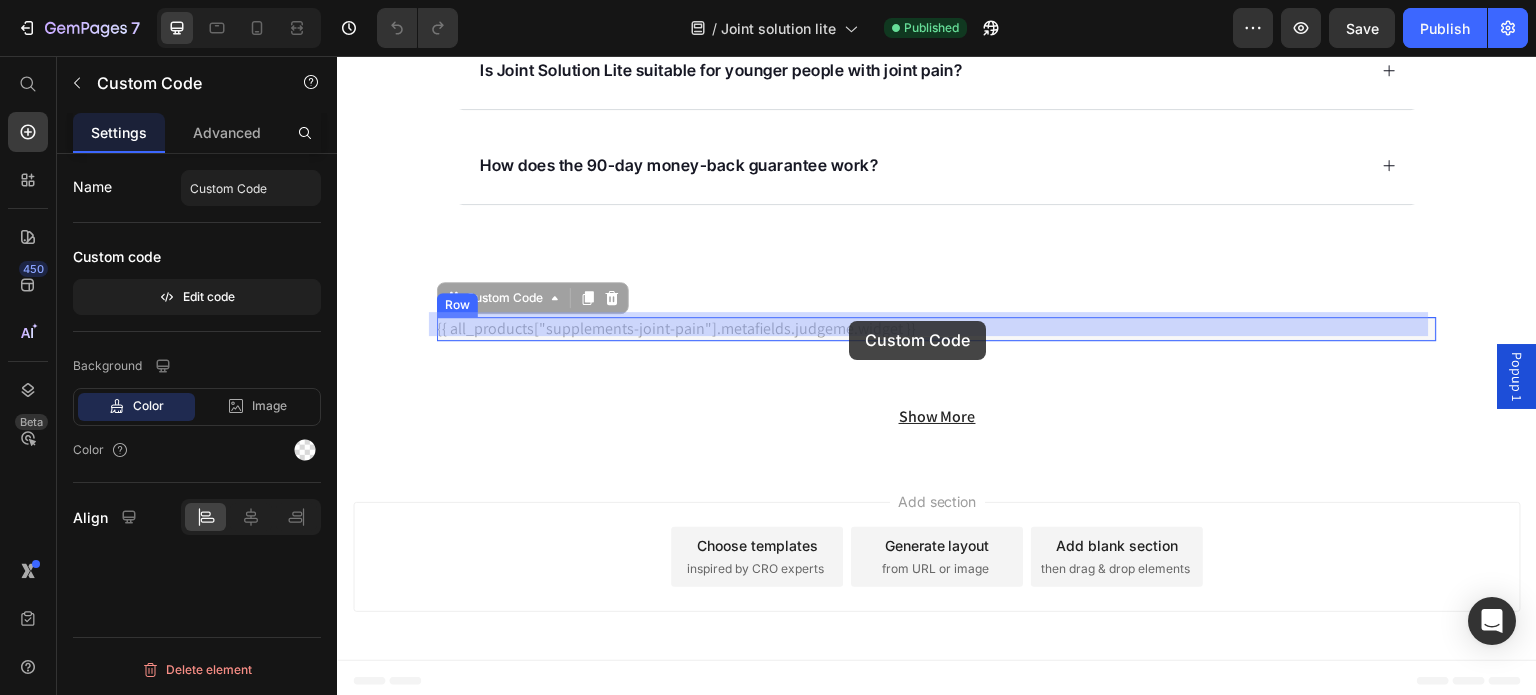 drag, startPoint x: 911, startPoint y: 318, endPoint x: 849, endPoint y: 321, distance: 62.072536 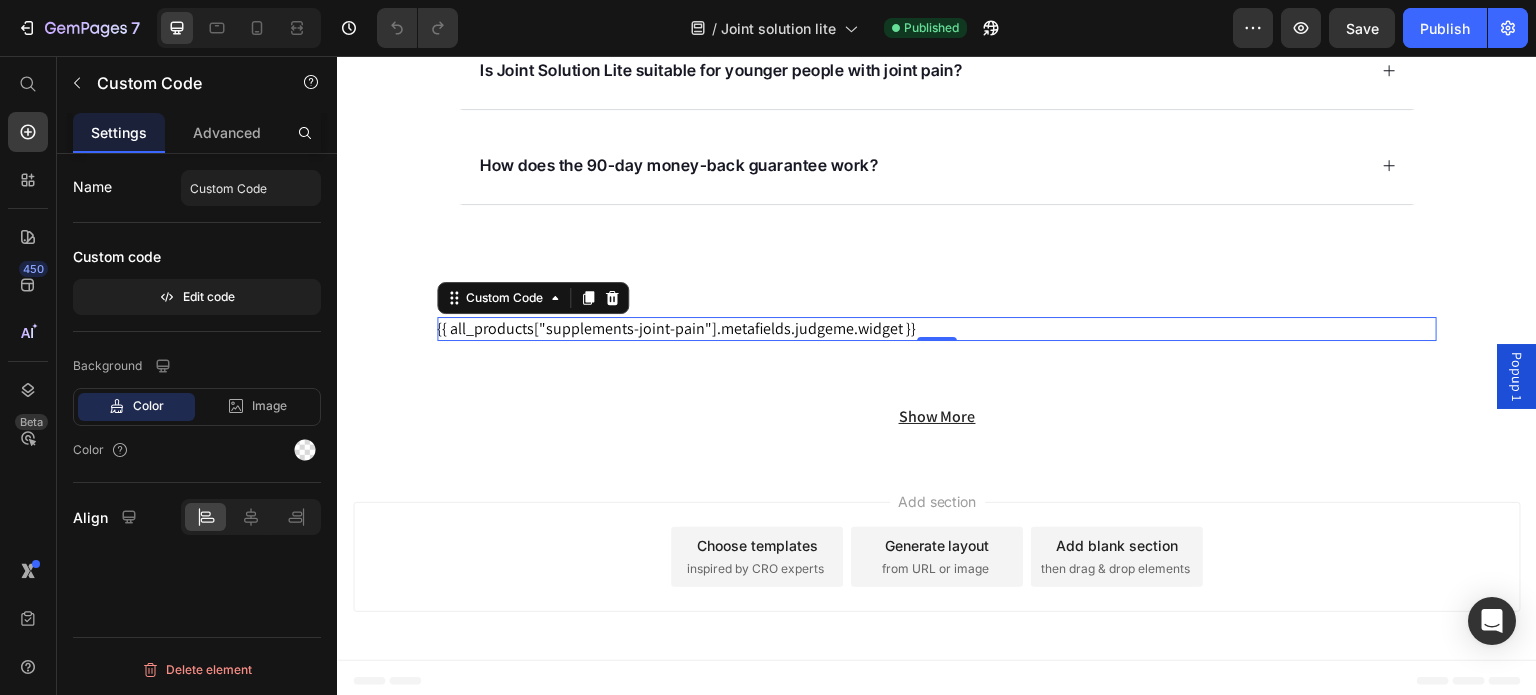 click on "{{ all_products["supplements-joint-pain"].metafields.judgeme.widget }}" at bounding box center (937, 329) 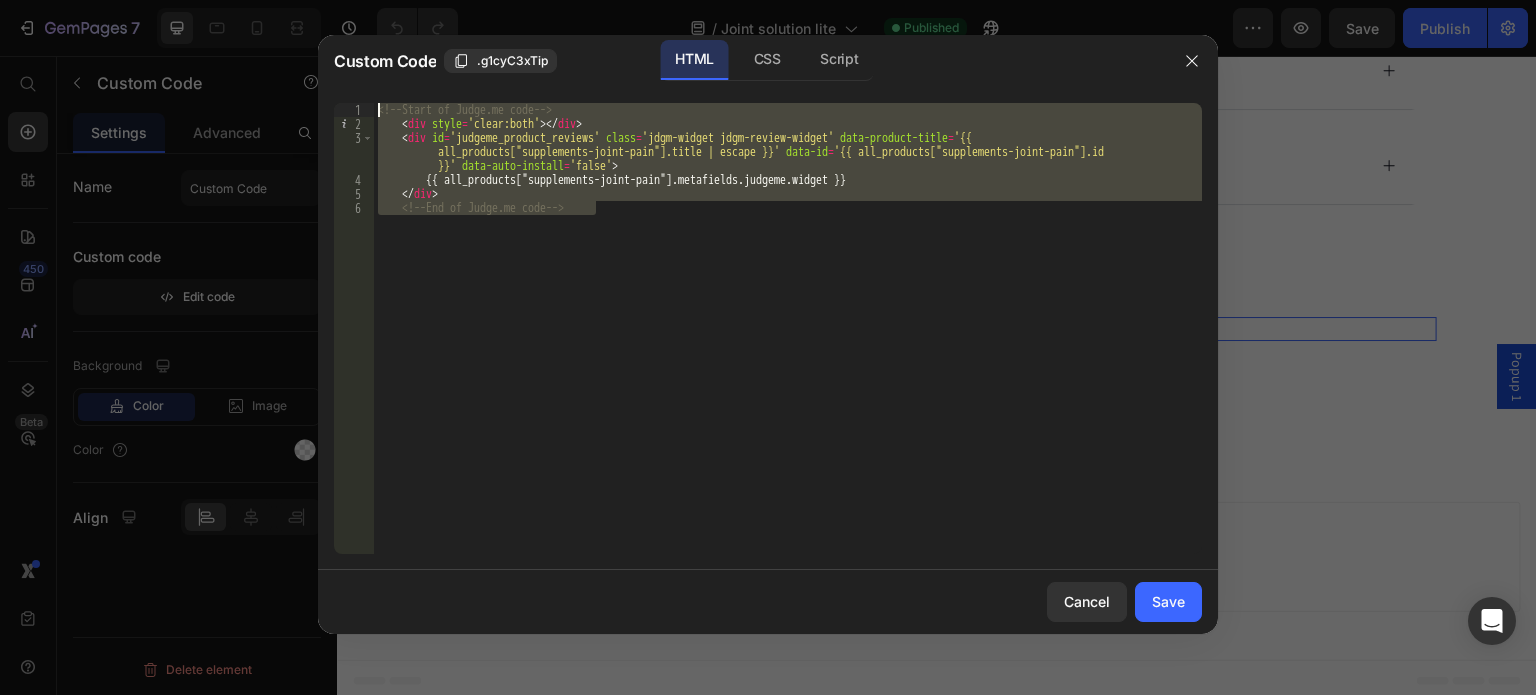 drag, startPoint x: 771, startPoint y: 299, endPoint x: 330, endPoint y: 93, distance: 486.7412 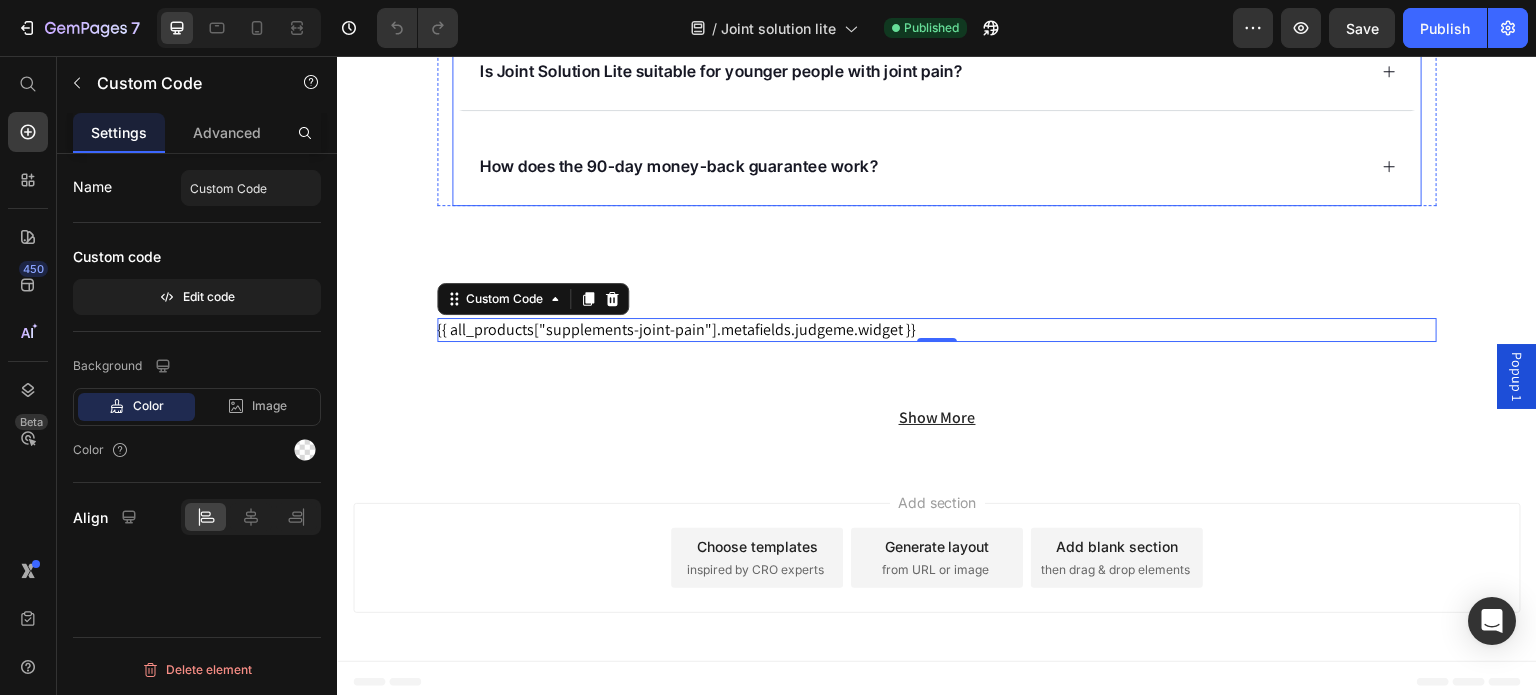 scroll, scrollTop: 16394, scrollLeft: 0, axis: vertical 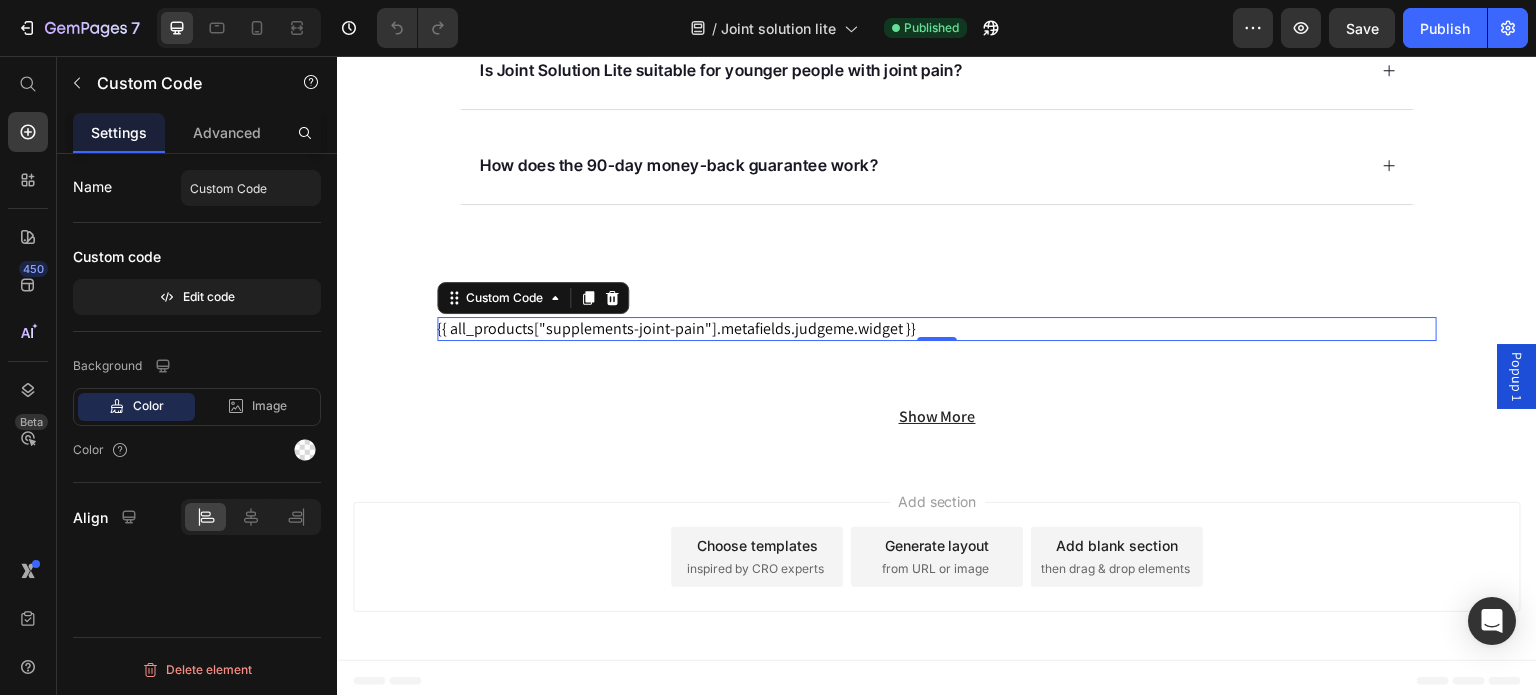 click on "{{ all_products["supplements-joint-pain"].metafields.judgeme.widget }}" at bounding box center (937, 329) 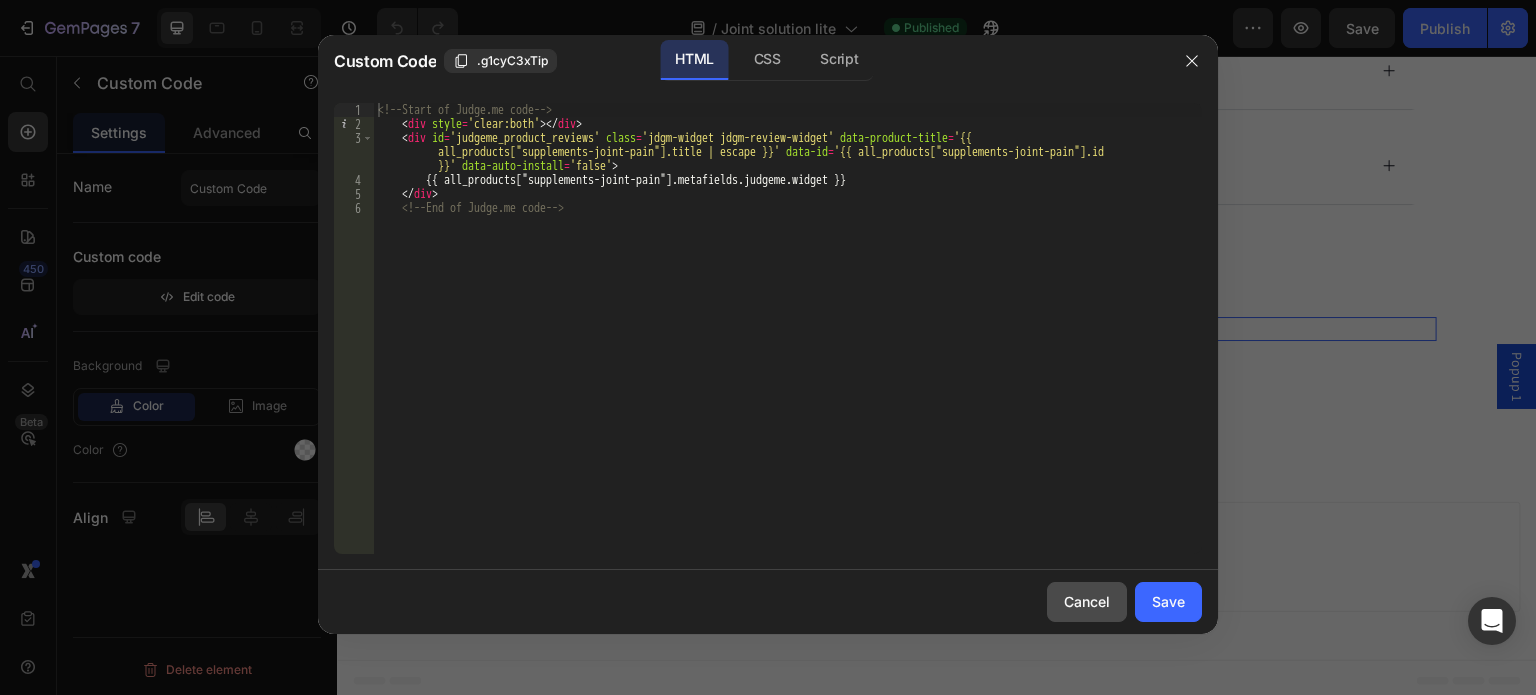drag, startPoint x: 1078, startPoint y: 595, endPoint x: 640, endPoint y: 491, distance: 450.17773 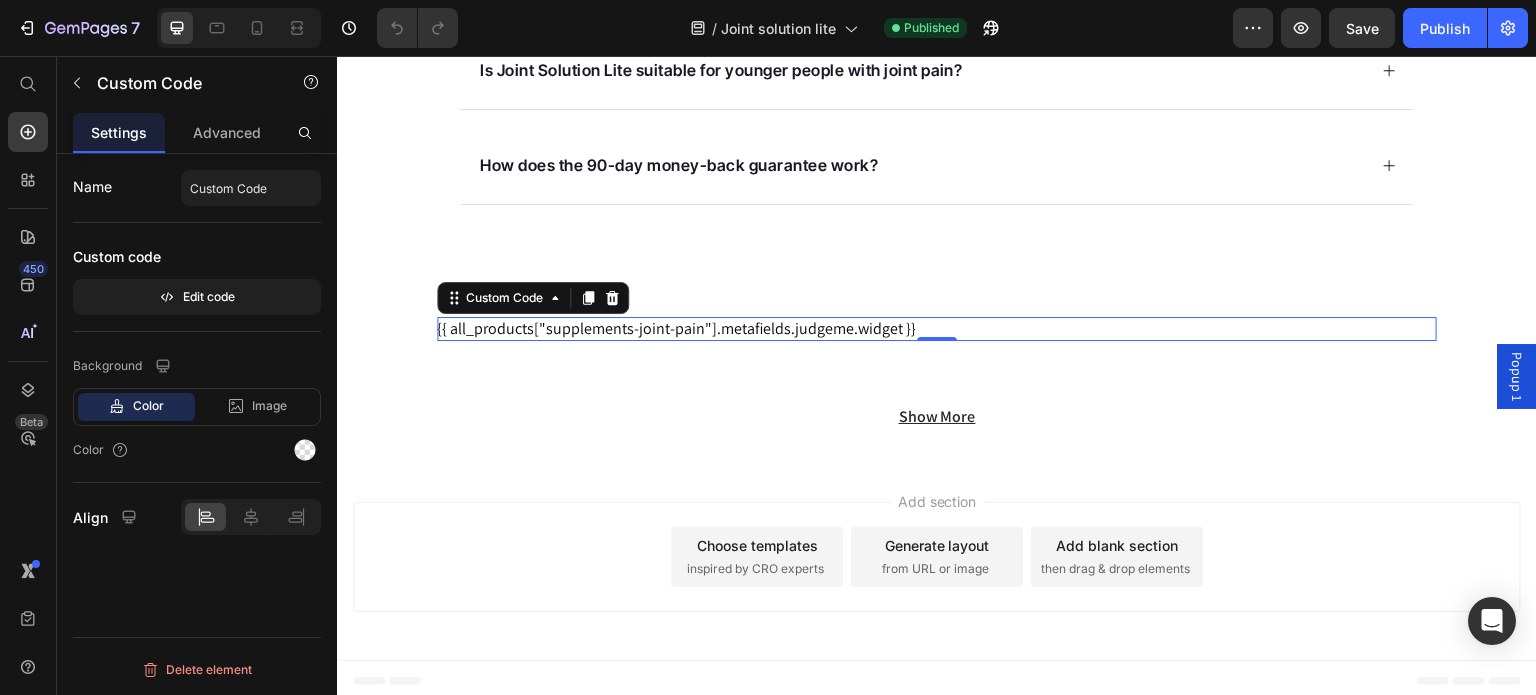 click on "{{ all_products["supplements-joint-pain"].metafields.judgeme.widget }}" at bounding box center (937, 329) 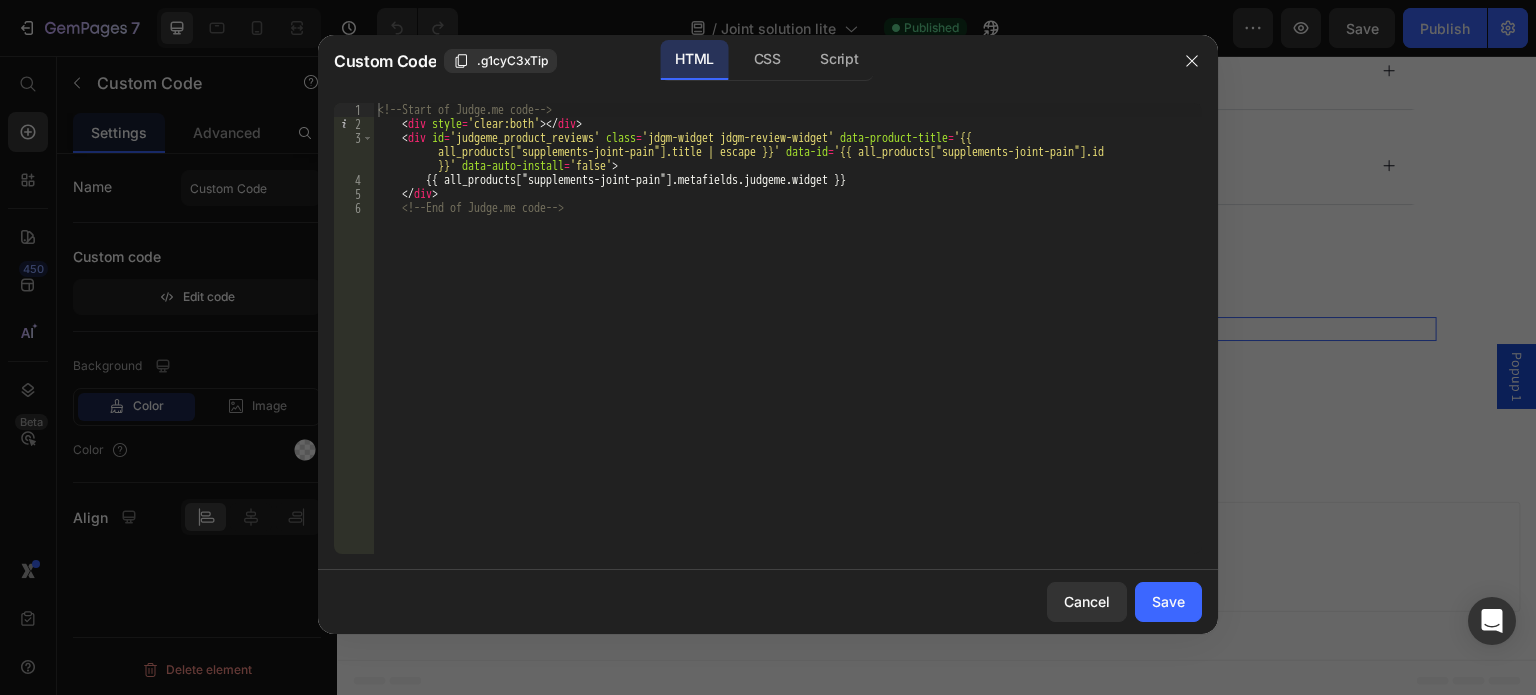 click on "<!--  Start of Judge.me code  -->       < div   style = 'clear:both' > </ div >       < div   id = 'judgeme_product_reviews'   class = 'jdgm-widget jdgm-review-widget'   data-product-title = '{{             all_products["supplements-joint-pain"].title | escape }}'   data-id = '{{ all_products["supplements-joint-pain"].id             }}'   data-auto-install = 'false' >           {{ all_products["supplements-joint-pain"].metafields.judgeme.widget }}       </ div >       <!--  End of Judge.me code  -->" at bounding box center [788, 342] 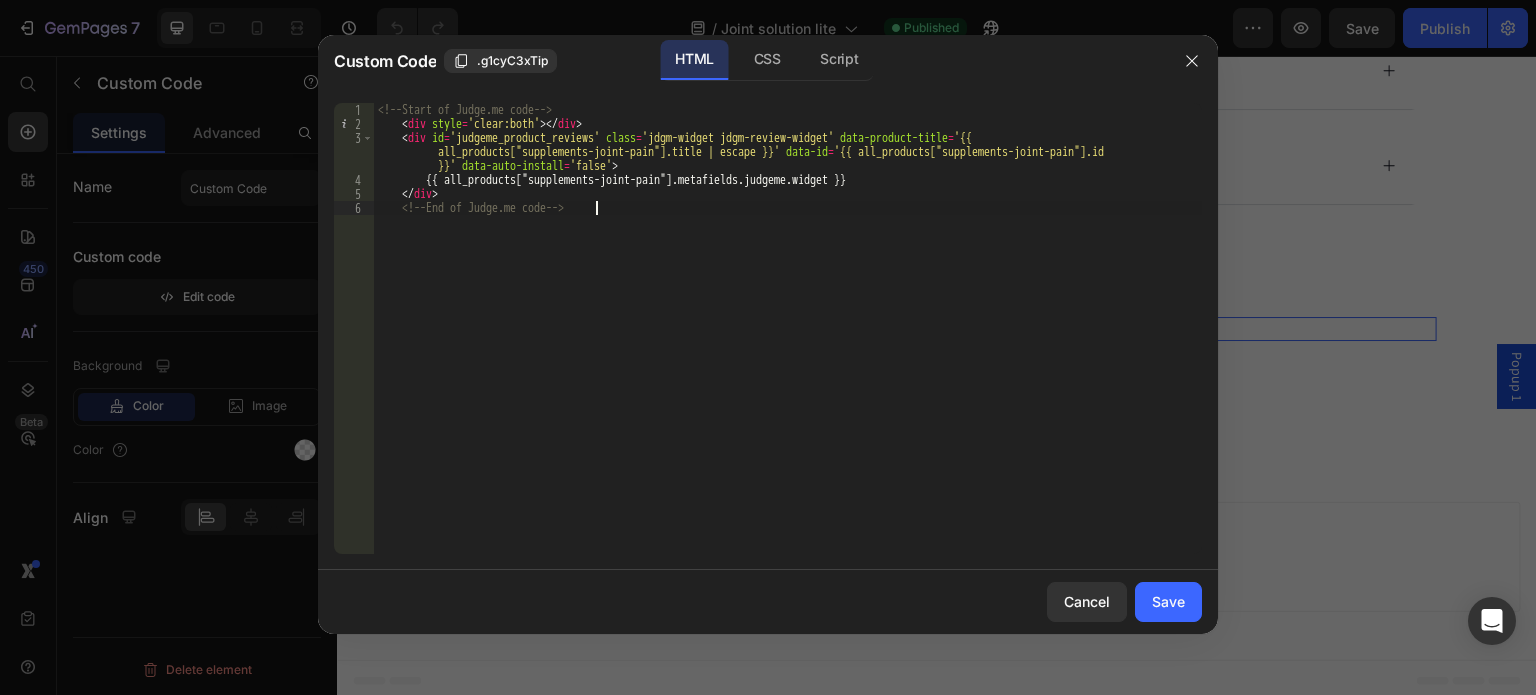 type on "</div>
<!-- End of Judge.me code -->" 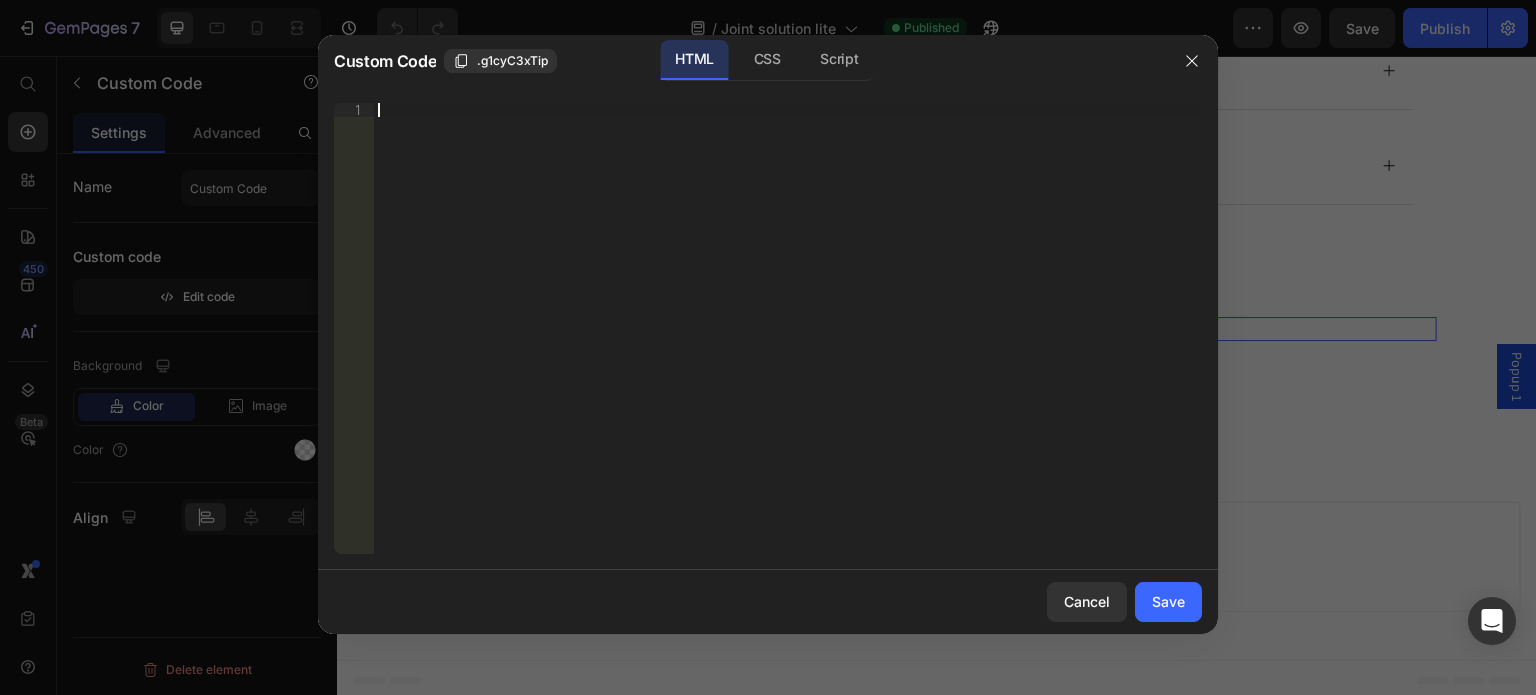 paste on "<!-- End of Judge.me code -->" 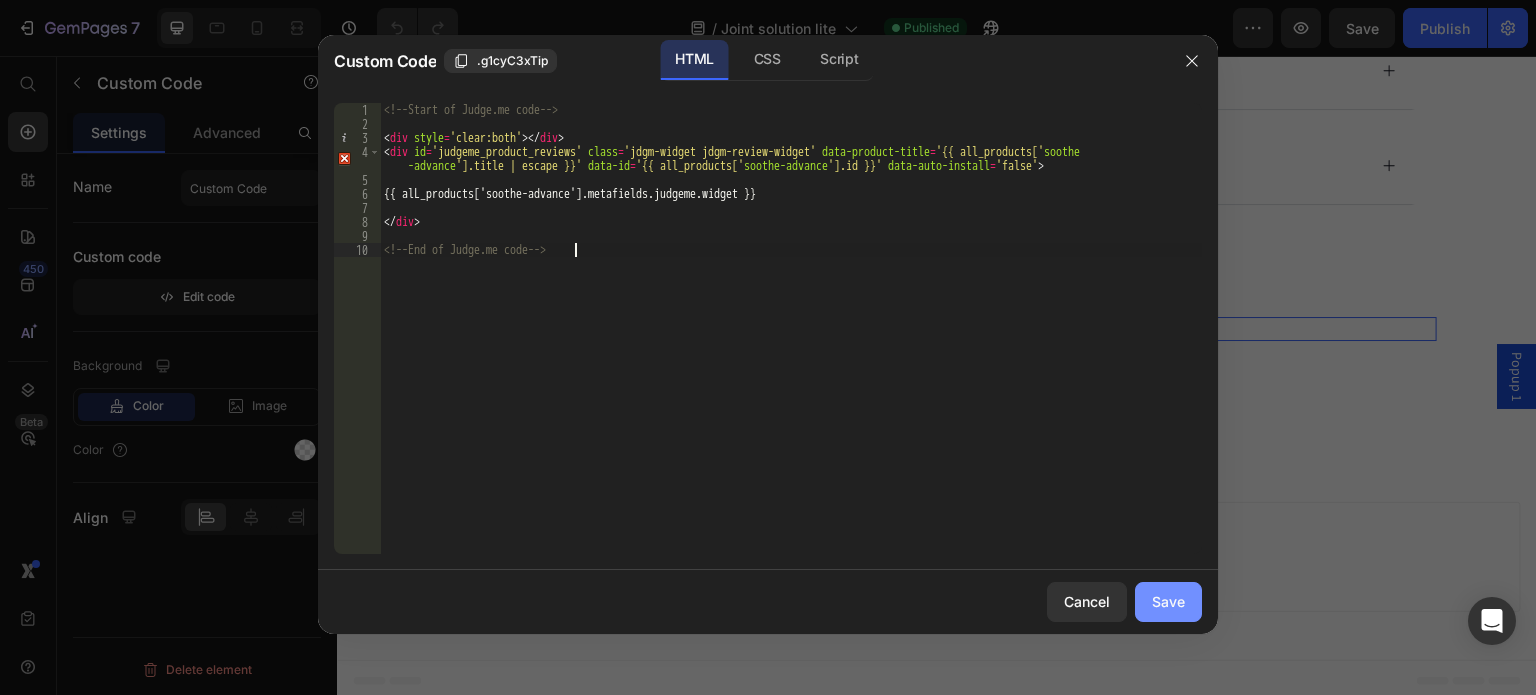 click on "Save" 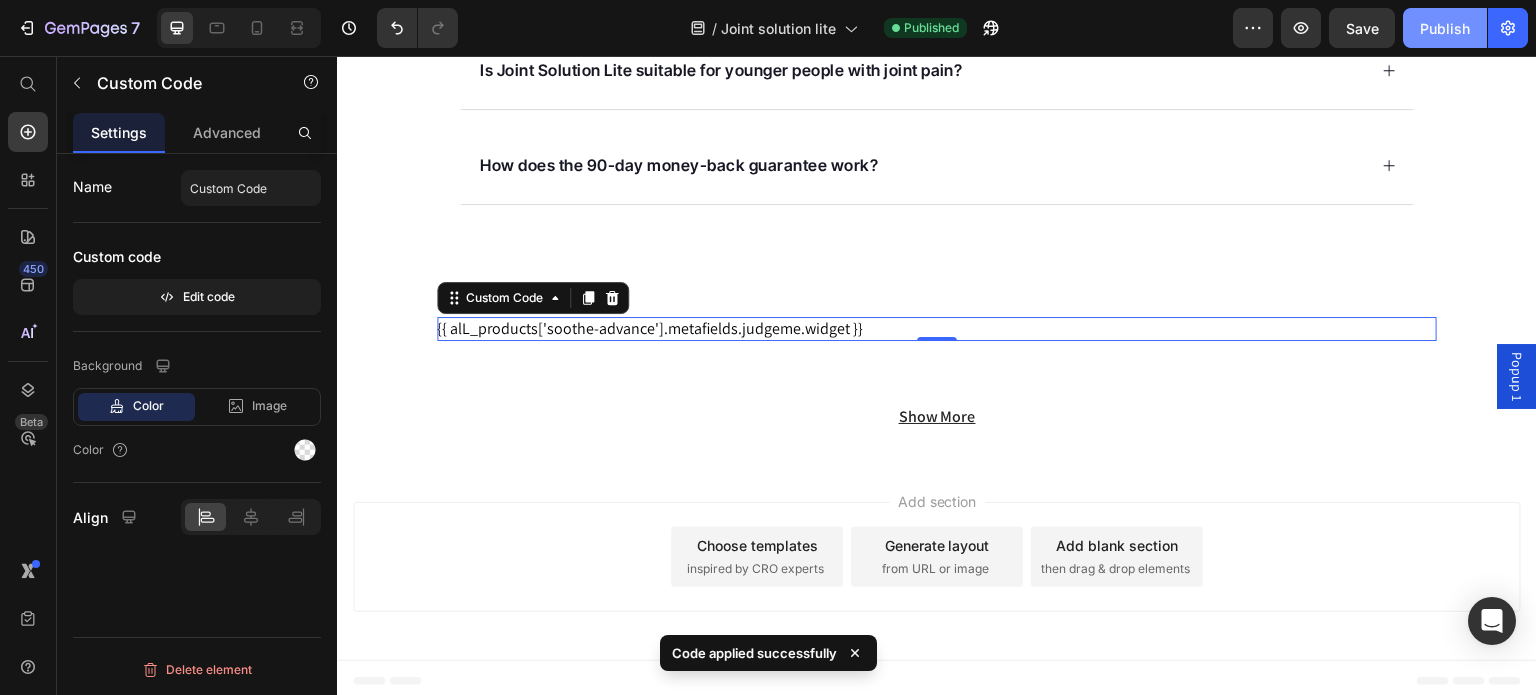 click on "Publish" at bounding box center [1445, 28] 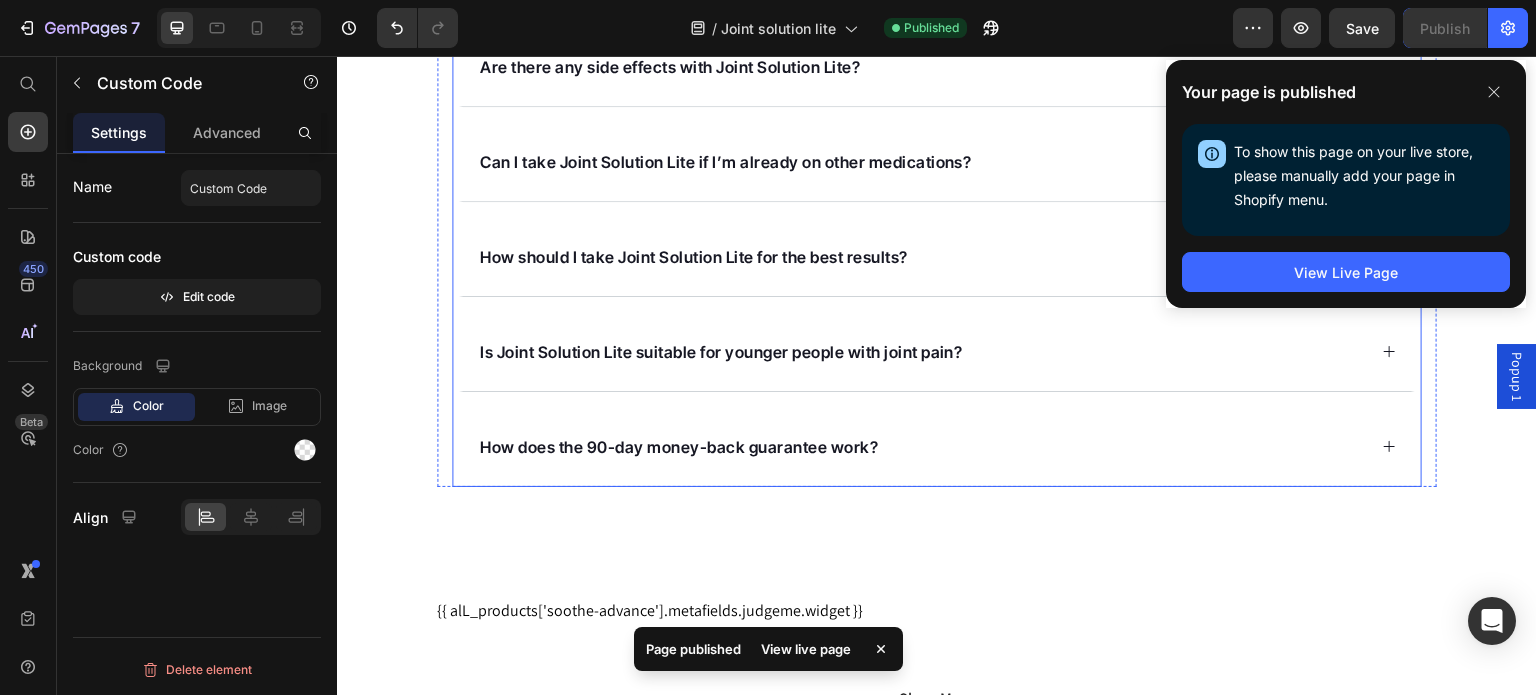 scroll, scrollTop: 16698, scrollLeft: 0, axis: vertical 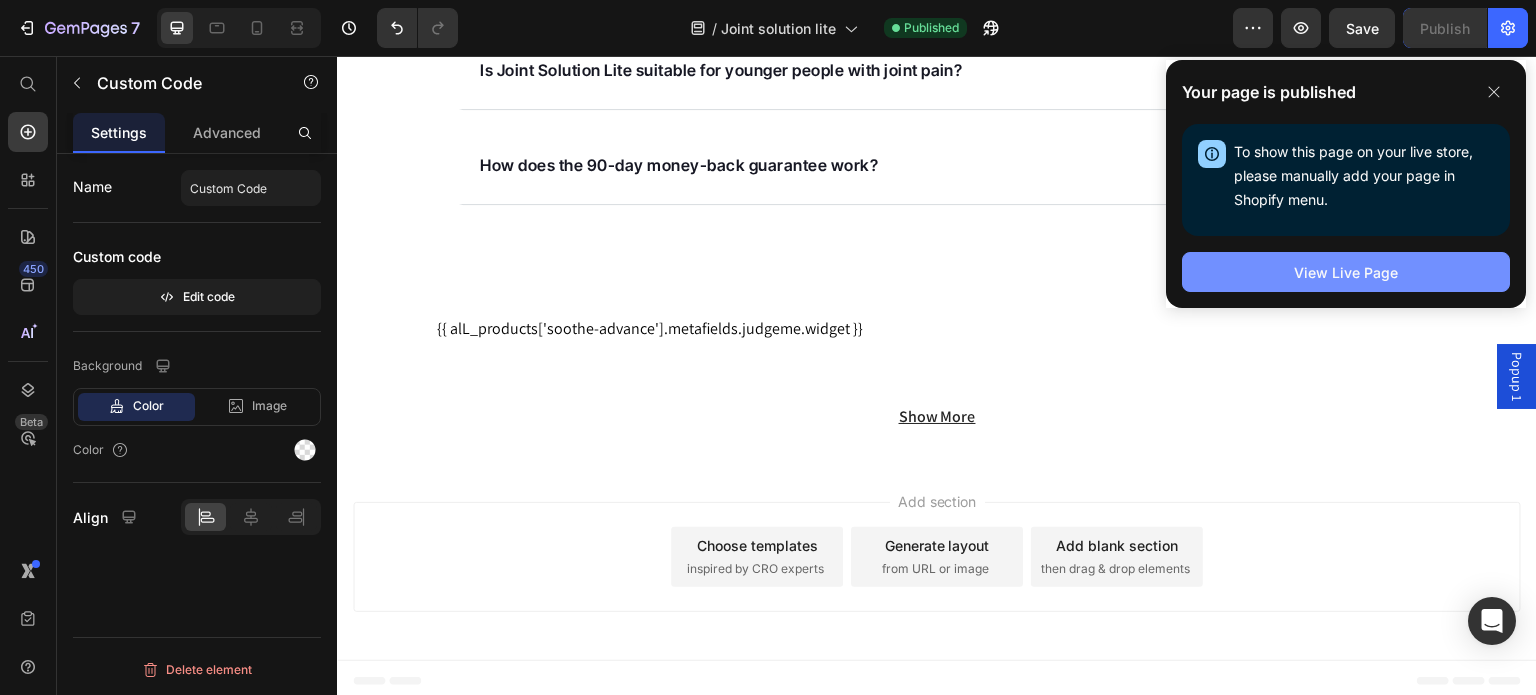 click on "View Live Page" at bounding box center [1346, 272] 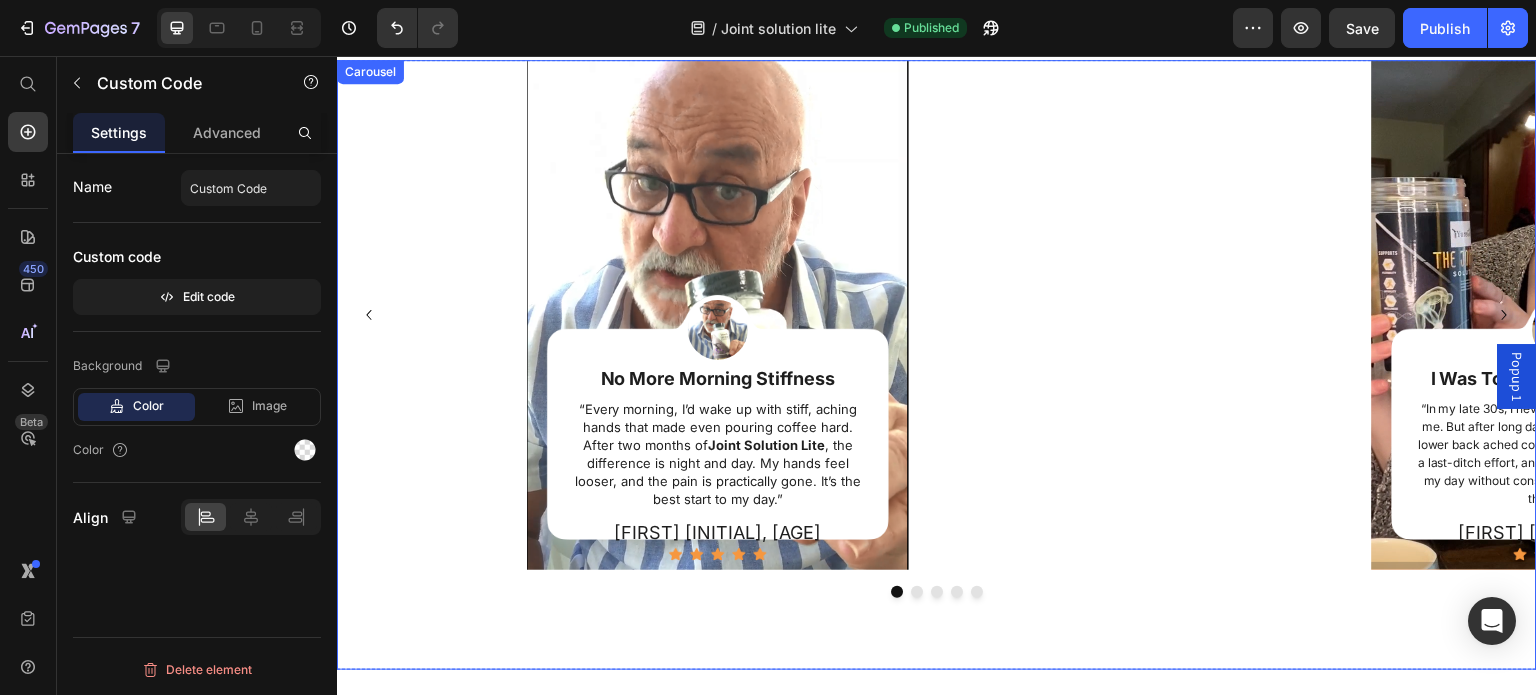 scroll, scrollTop: 11853, scrollLeft: 0, axis: vertical 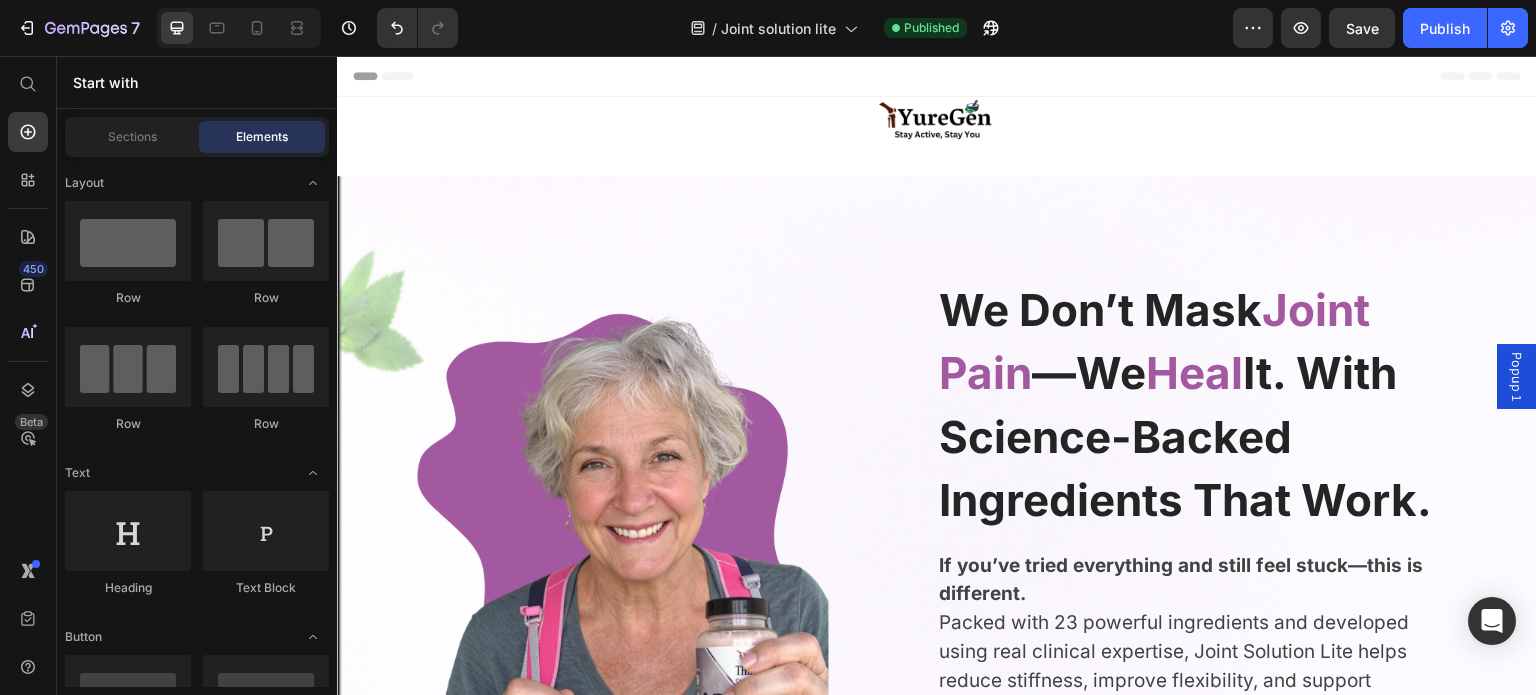 drag, startPoint x: 1526, startPoint y: 492, endPoint x: 1809, endPoint y: 111, distance: 474.6051 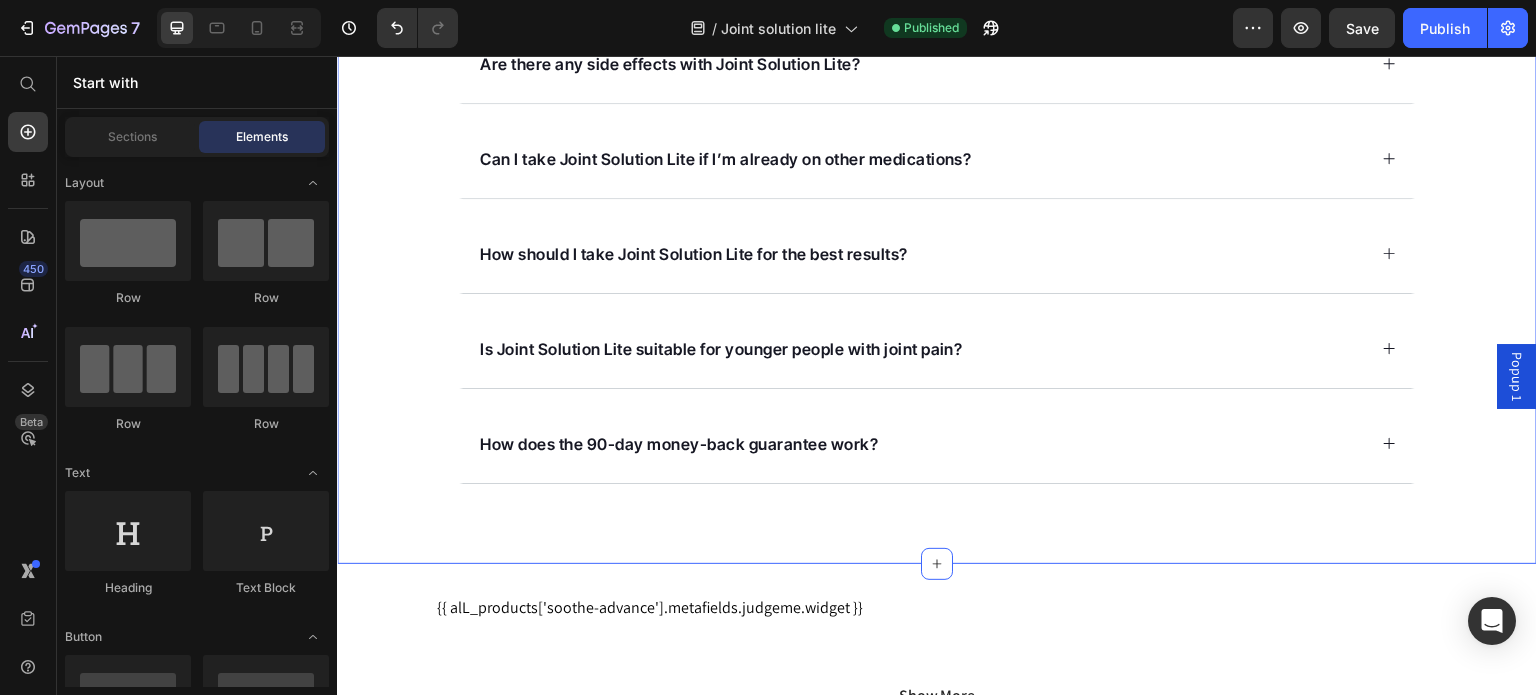 scroll, scrollTop: 18703, scrollLeft: 0, axis: vertical 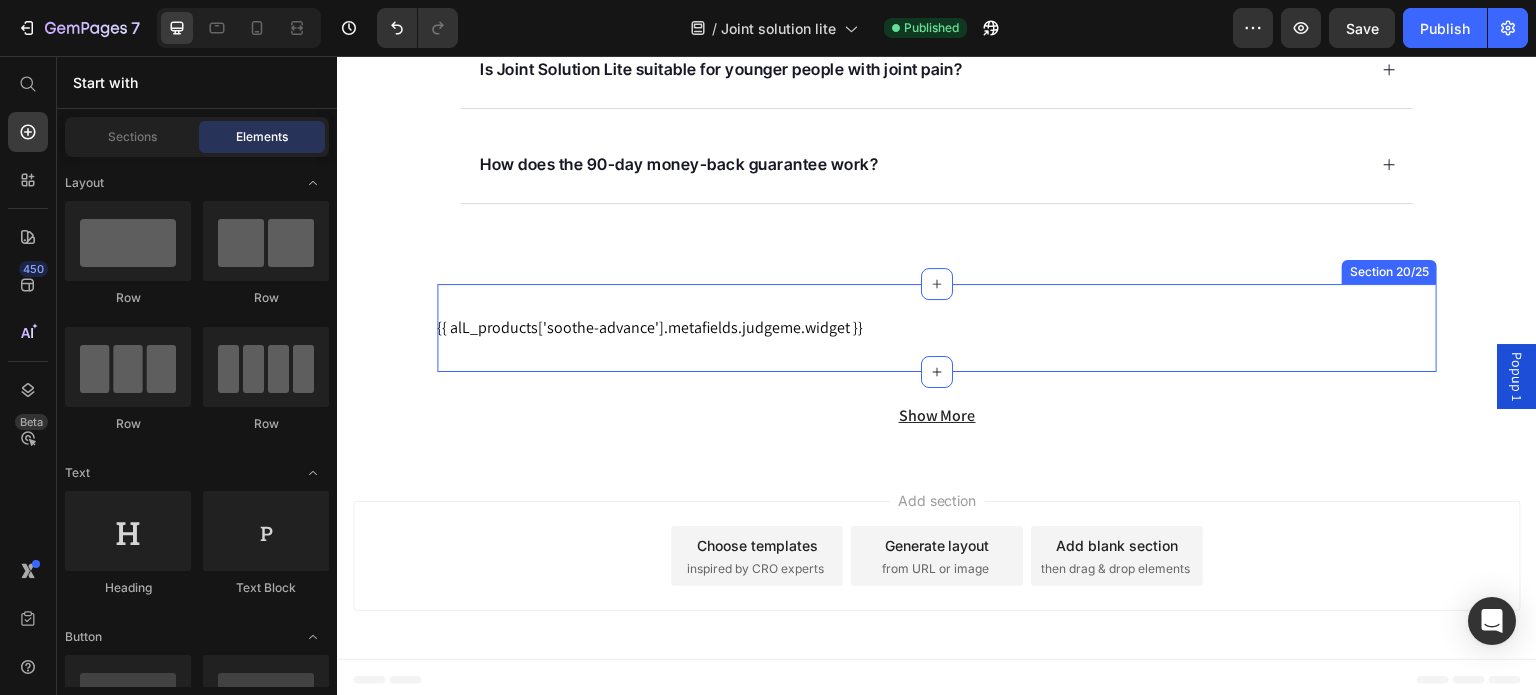 click on "{{ alL_products['soothe-advance'].metafields.judgeme.widget }}
Custom Code Row Section 20/25" at bounding box center (937, 328) 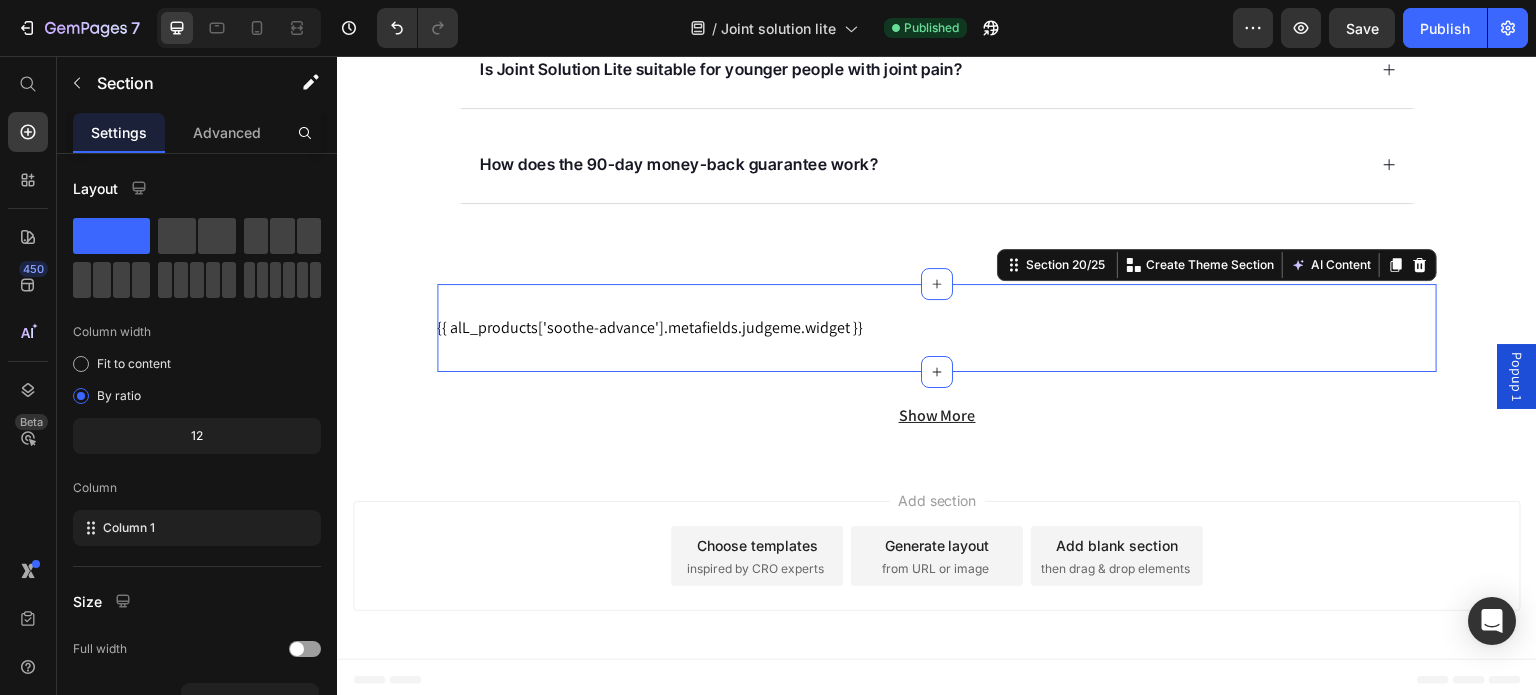 click on "{{ alL_products['soothe-advance'].metafields.judgeme.widget }}
Custom Code Row Section 20/25   Create Theme Section AI Content Write with GemAI What would you like to describe here? Tone and Voice Persuasive Product Getting products... Show more Generate" at bounding box center [937, 328] 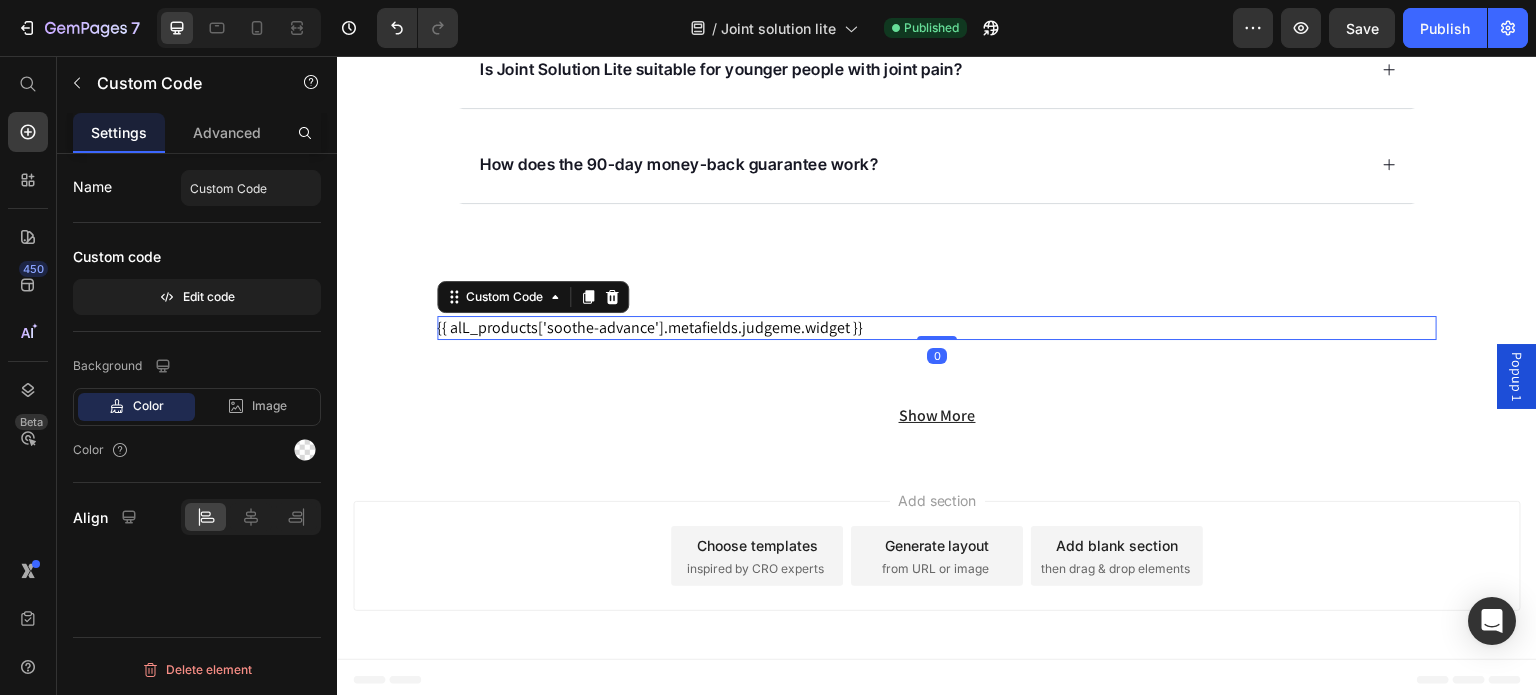 click on "{{ alL_products['soothe-advance'].metafields.judgeme.widget }}" at bounding box center [937, 328] 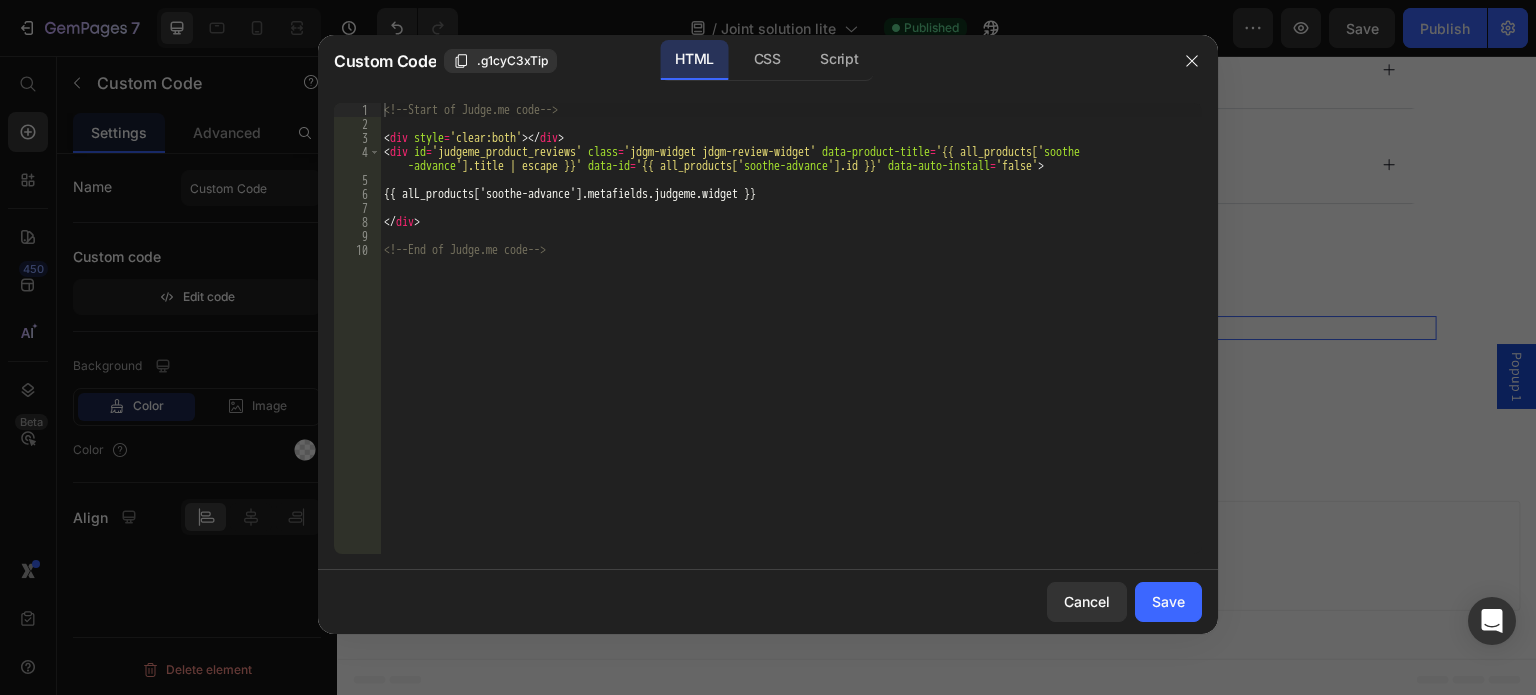 type on "<!-- End of Judge.me code -->" 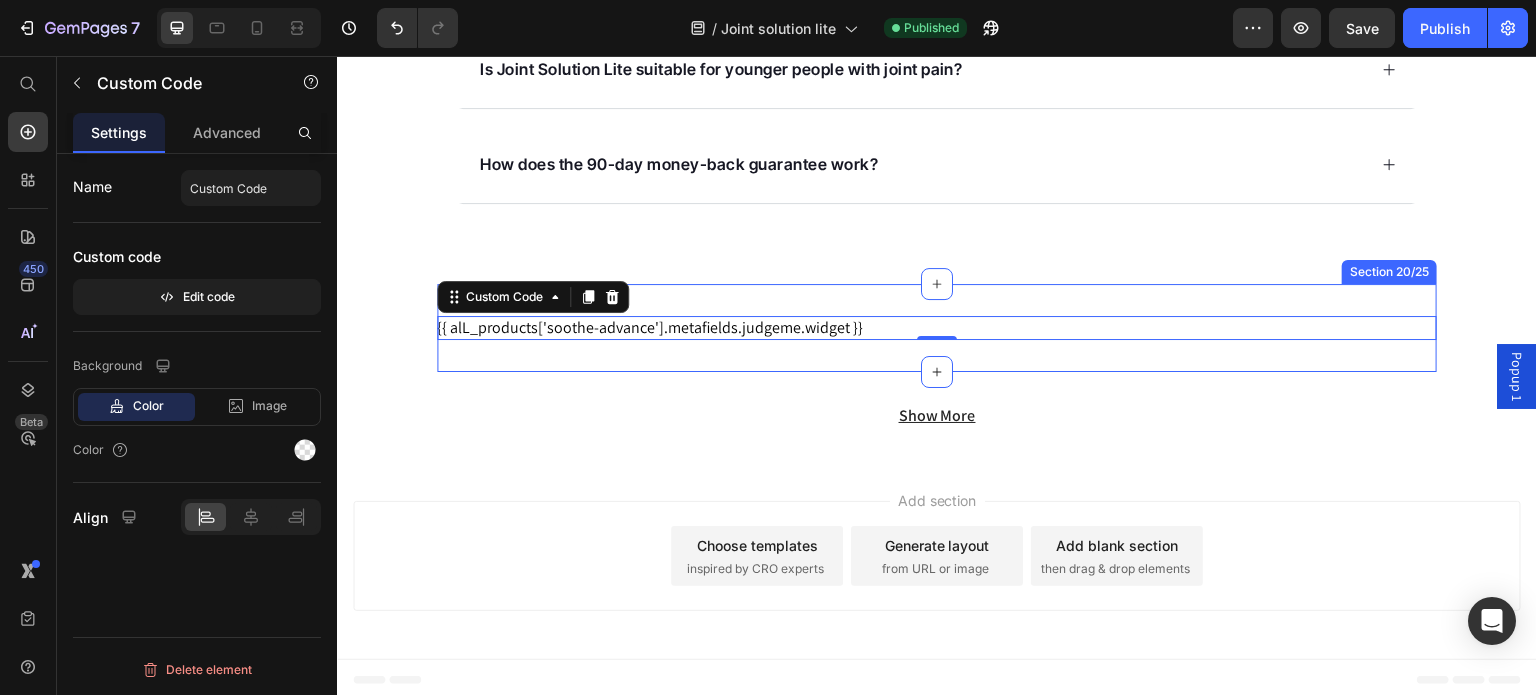 click on "{{ alL_products['soothe-advance'].metafields.judgeme.widget }}" at bounding box center (937, 328) 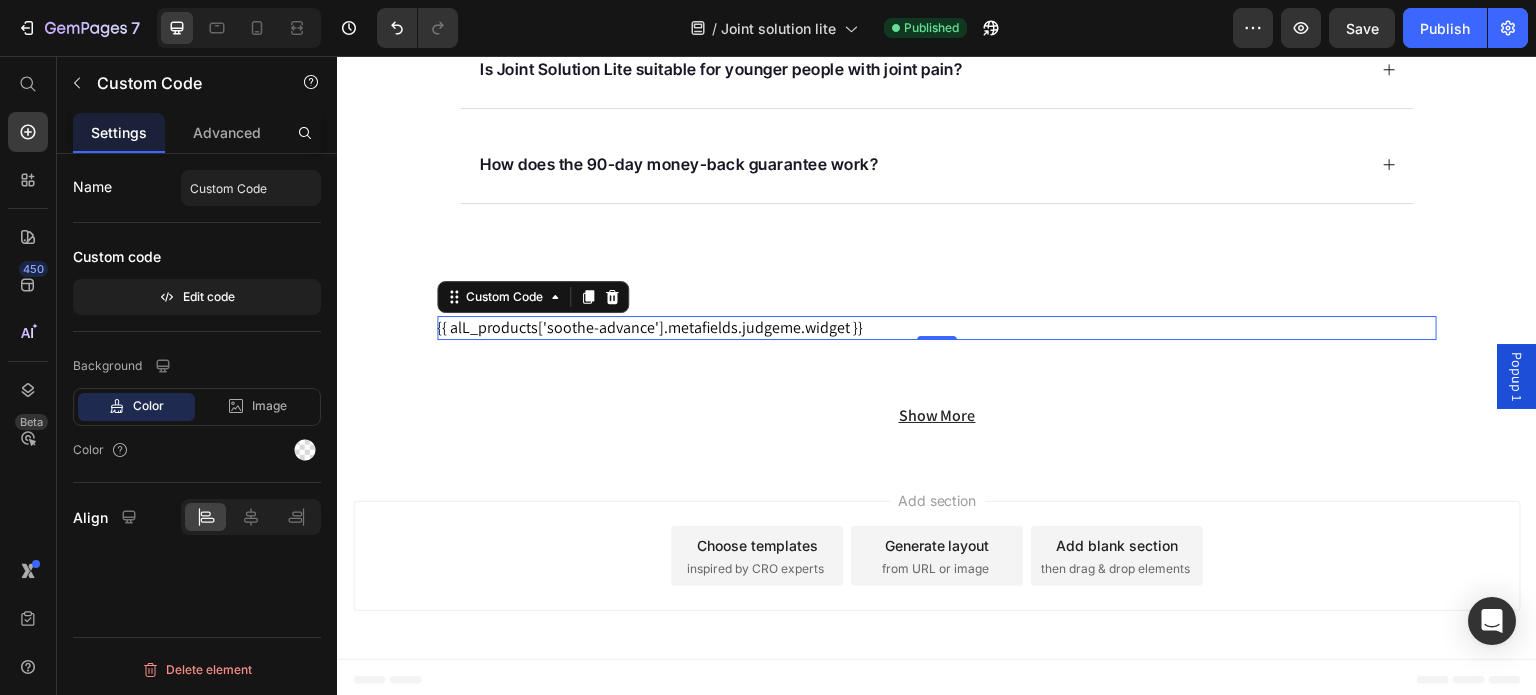 click on "{{ alL_products['soothe-advance'].metafields.judgeme.widget }}" at bounding box center [937, 328] 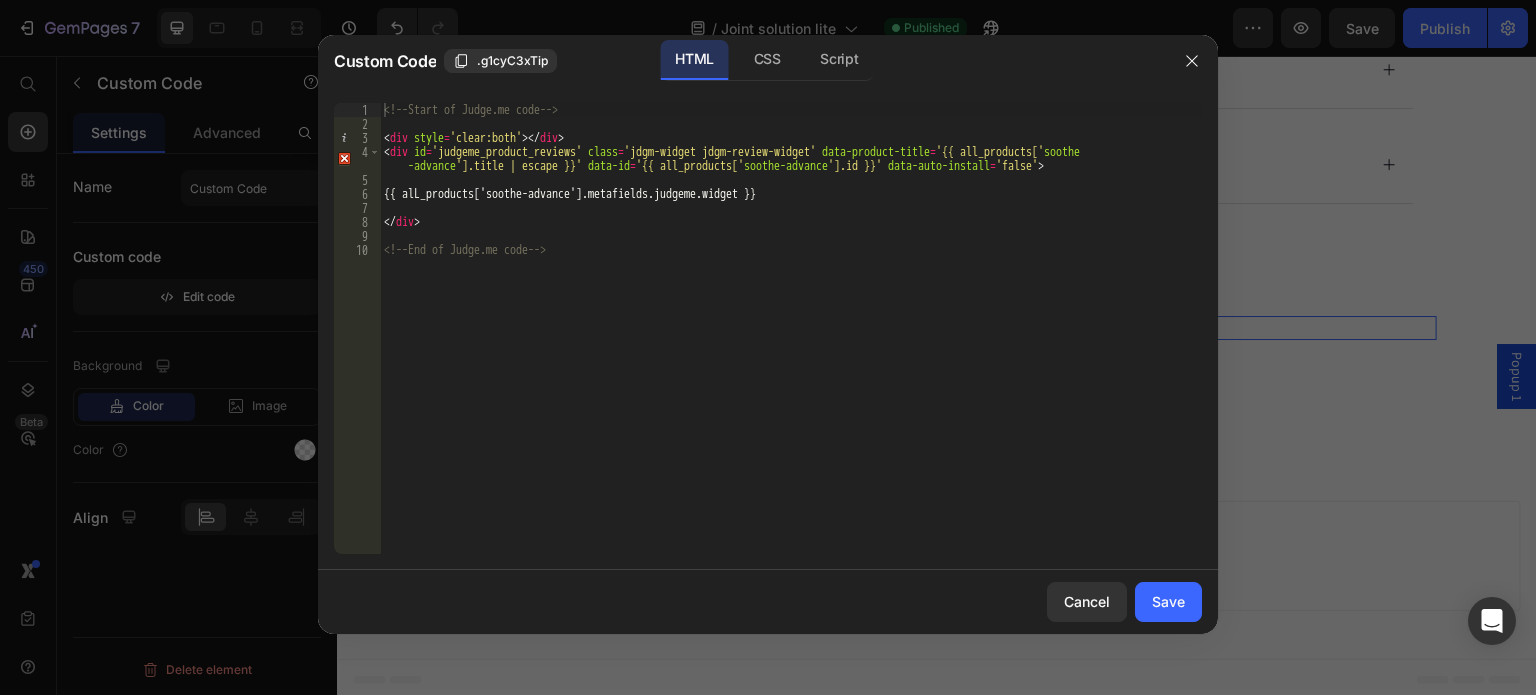 drag, startPoint x: 684, startPoint y: 175, endPoint x: 770, endPoint y: 277, distance: 133.41664 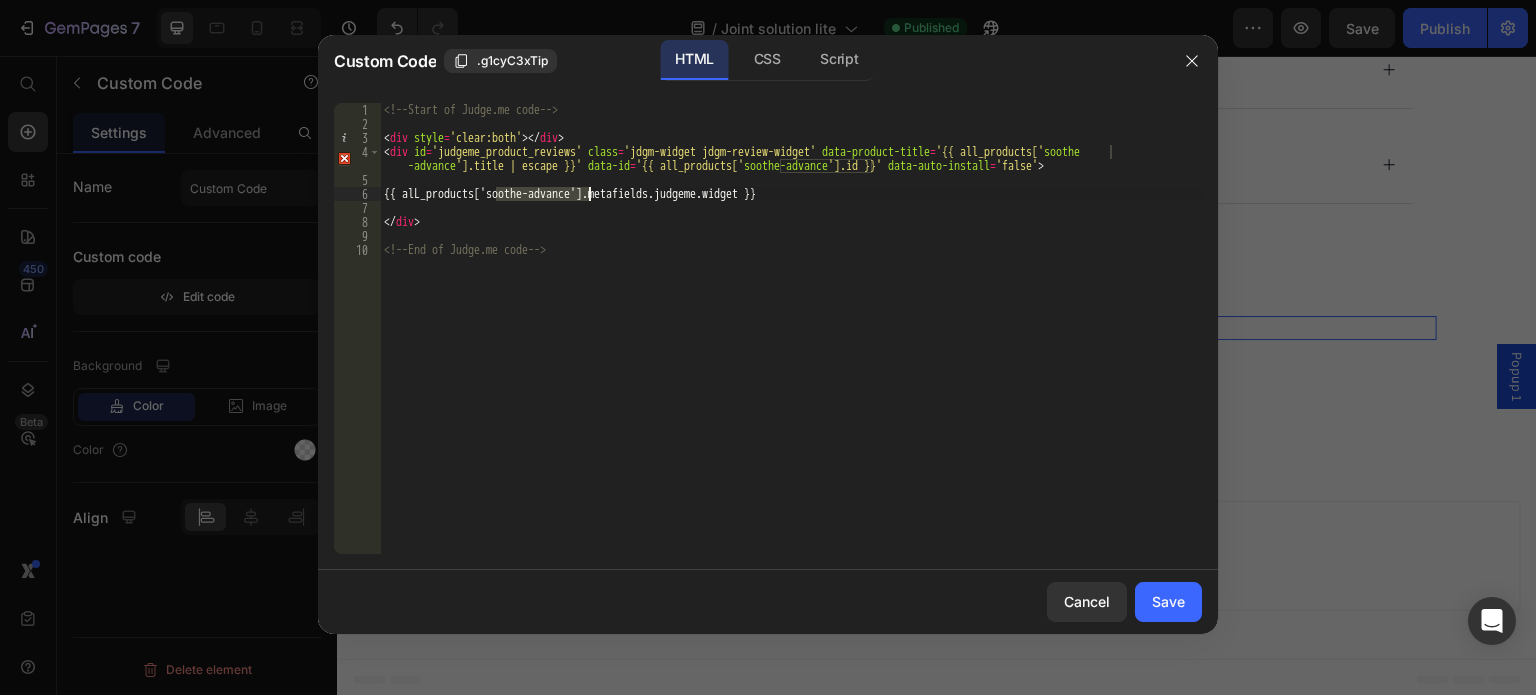 paste on "upplements-joint-pain" 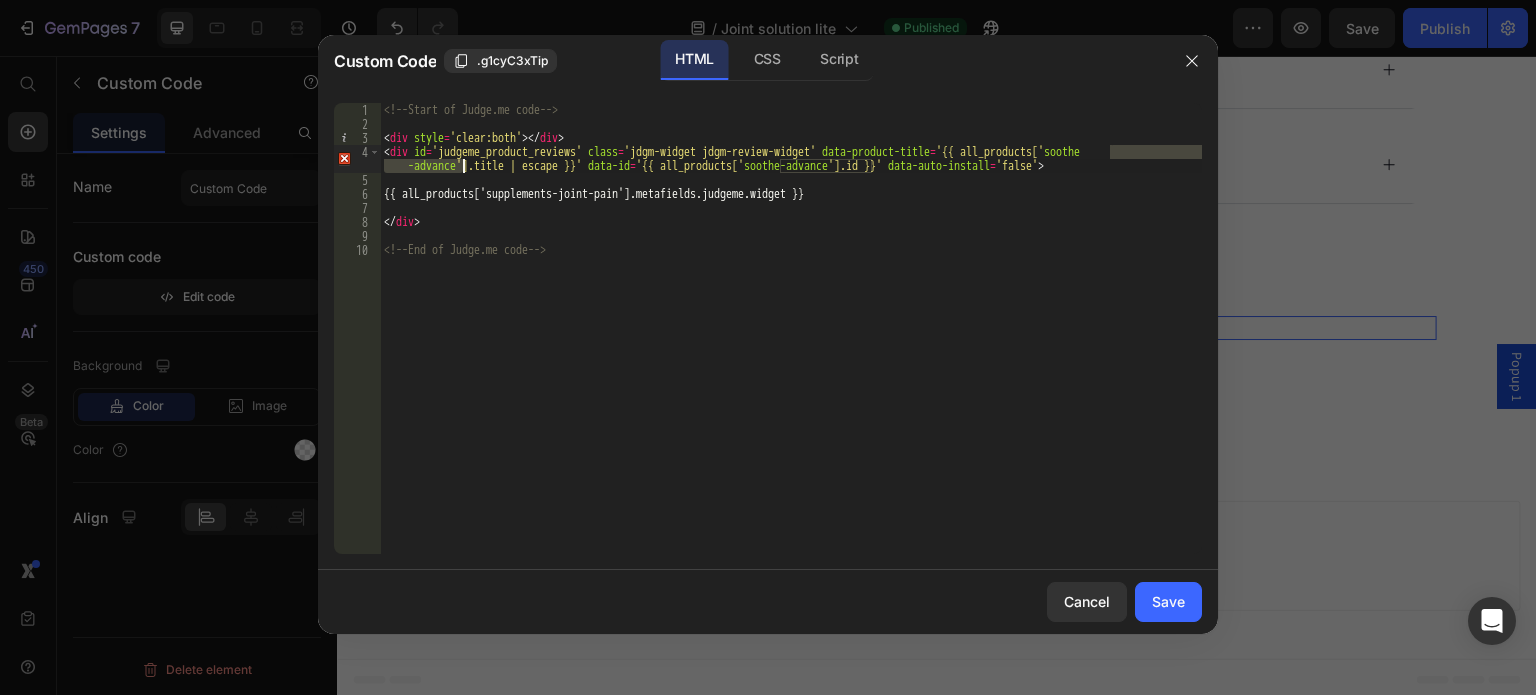 paste on "upplements-joint-pain" 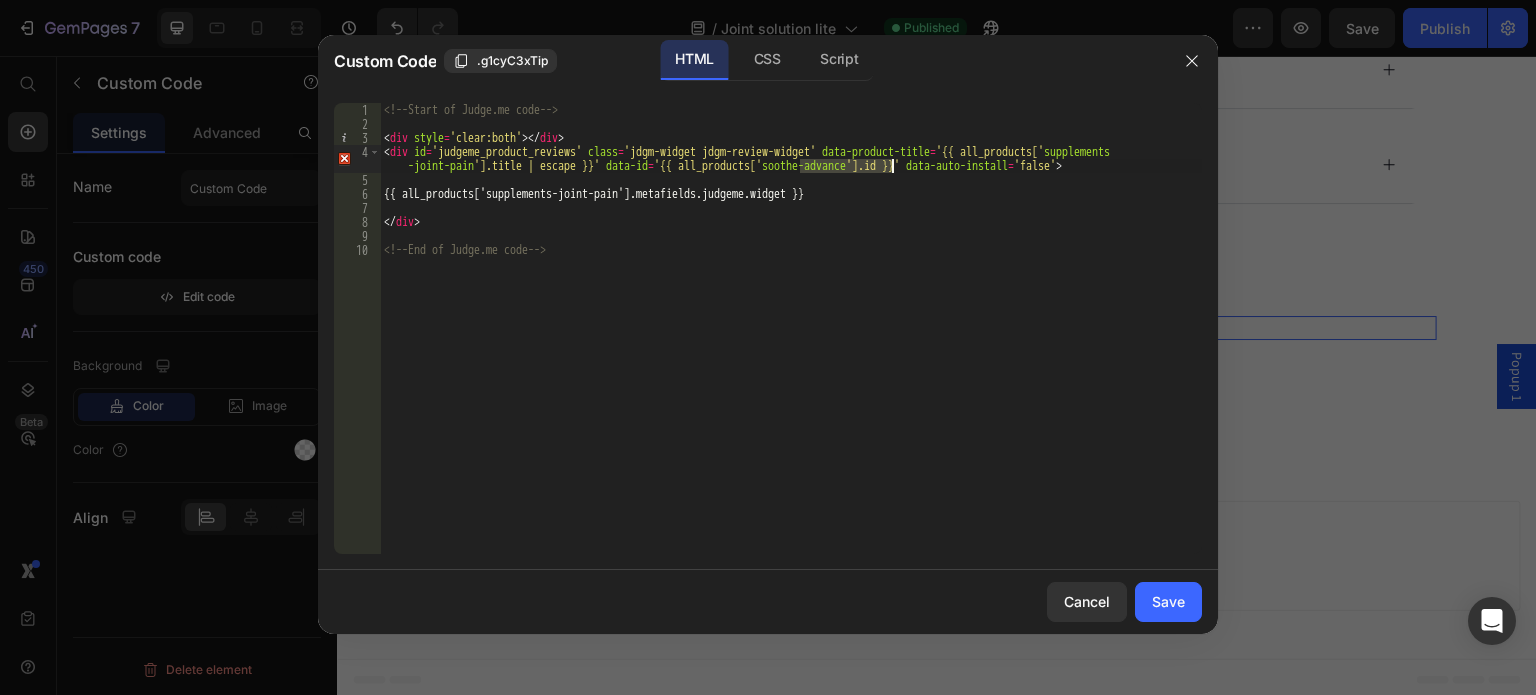 paste on "upplements-joint-pain" 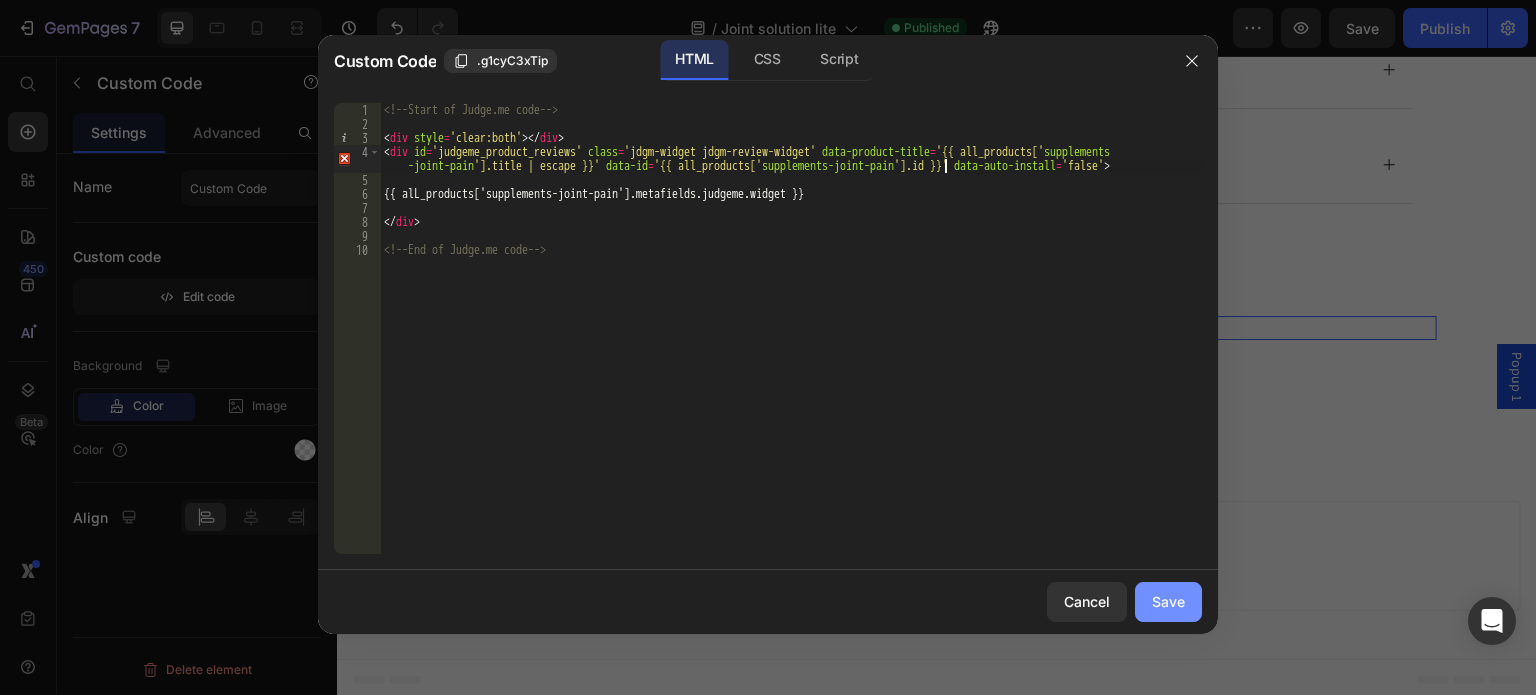 drag, startPoint x: 1160, startPoint y: 612, endPoint x: 812, endPoint y: 551, distance: 353.30582 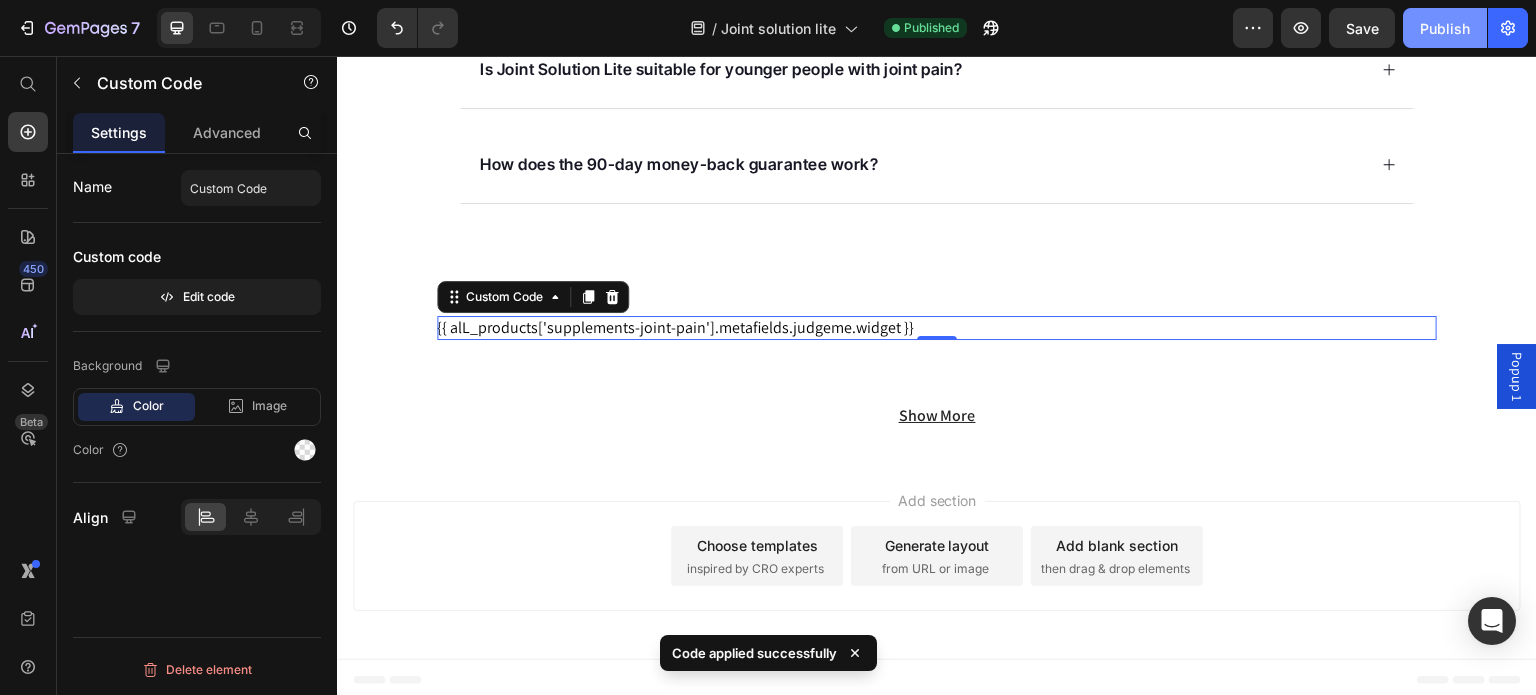 click on "Publish" at bounding box center (1445, 28) 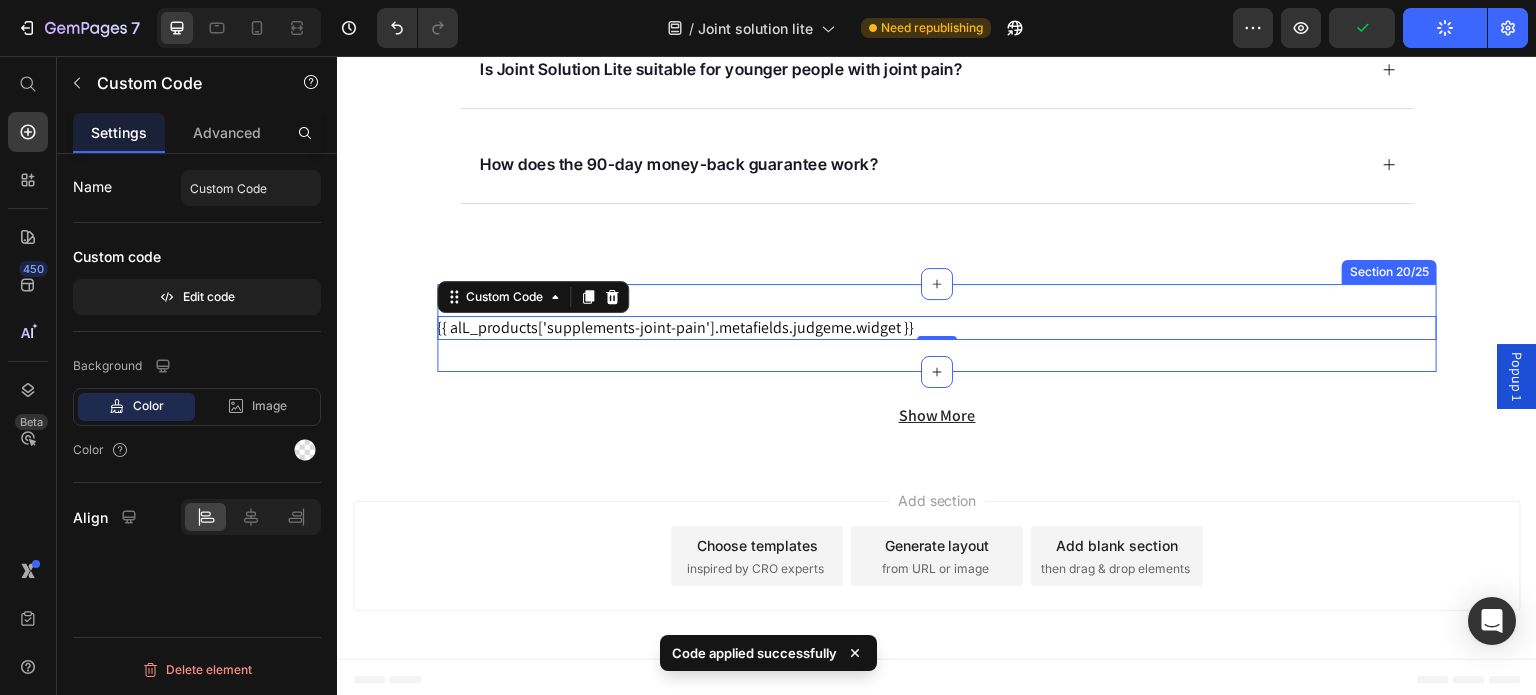 type 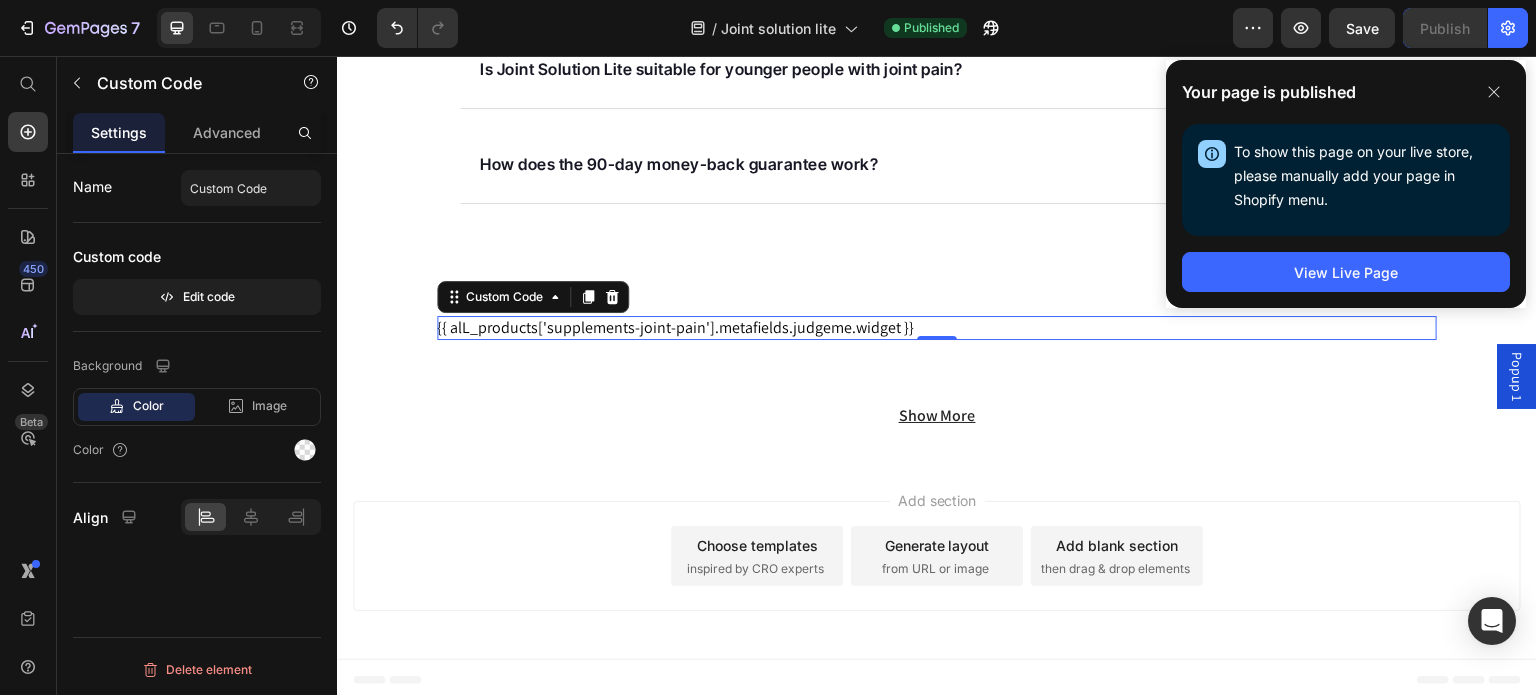 click on "{{ alL_products['supplements-joint-pain'].metafields.judgeme.widget }}" at bounding box center (937, 328) 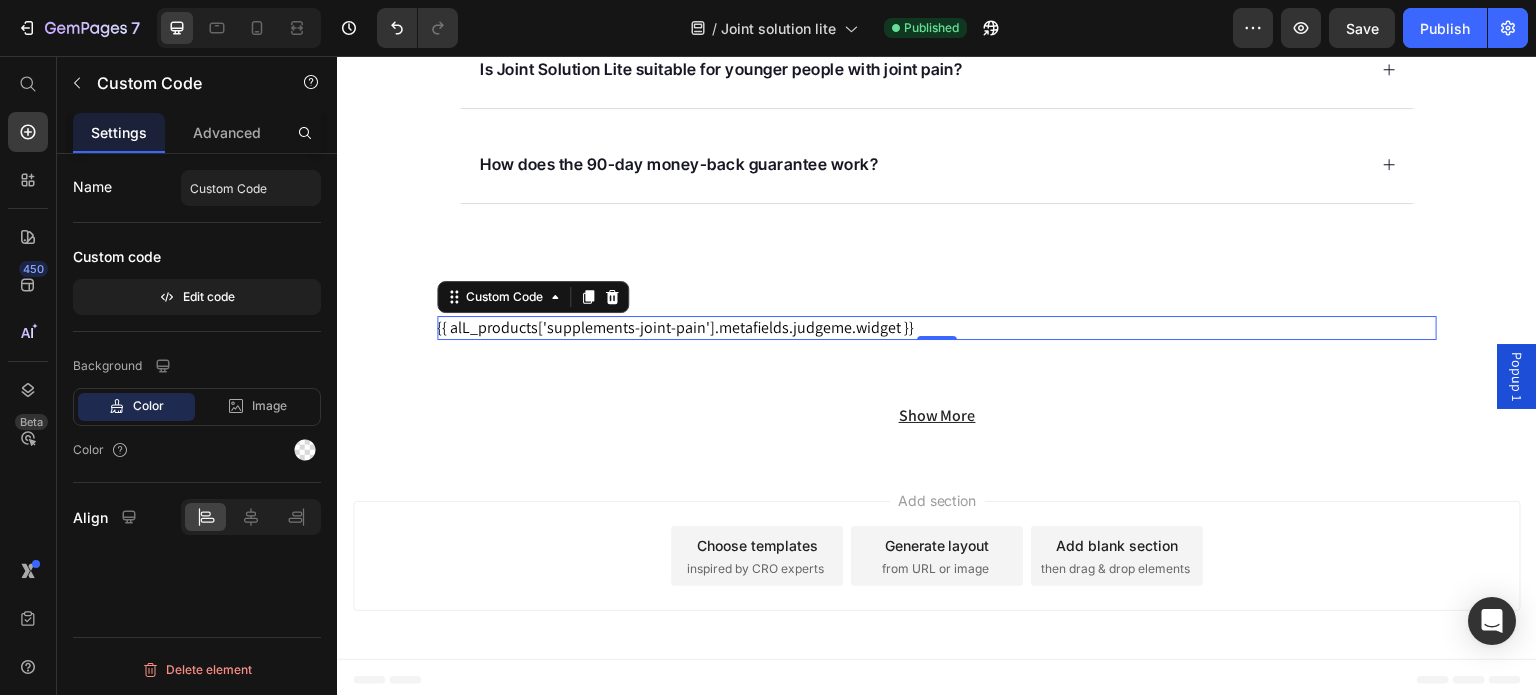 click on "{{ alL_products['supplements-joint-pain'].metafields.judgeme.widget }}" at bounding box center (937, 328) 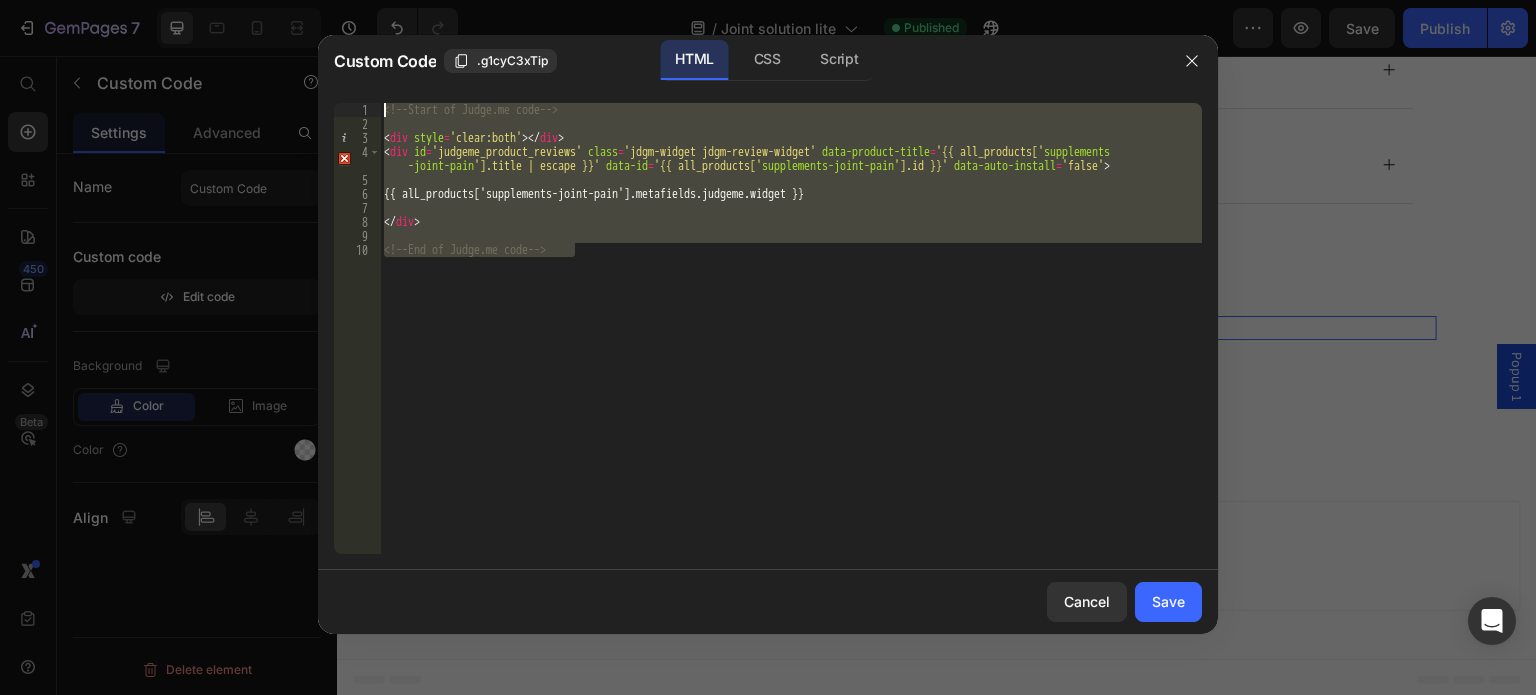 drag, startPoint x: 916, startPoint y: 340, endPoint x: 284, endPoint y: 75, distance: 685.30945 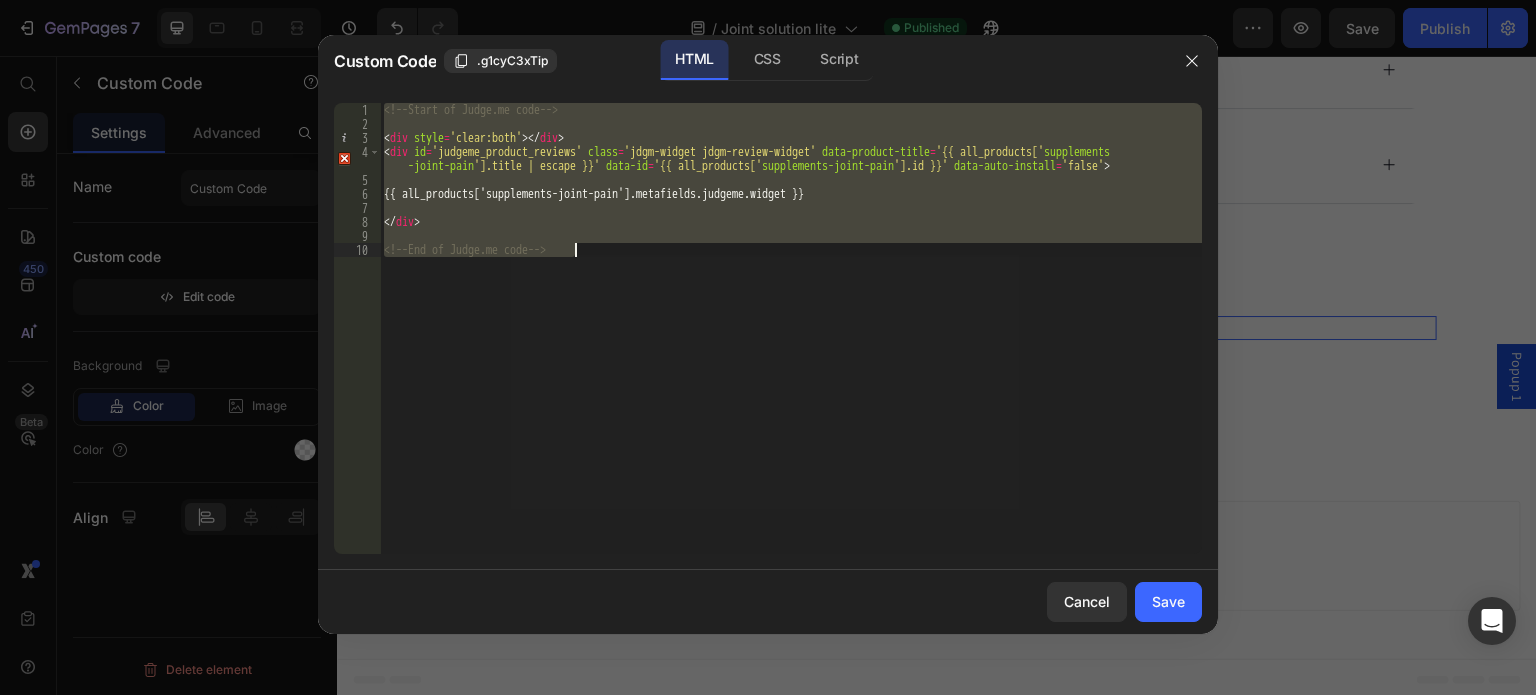 type on "<!-- End of Judge.me code -->" 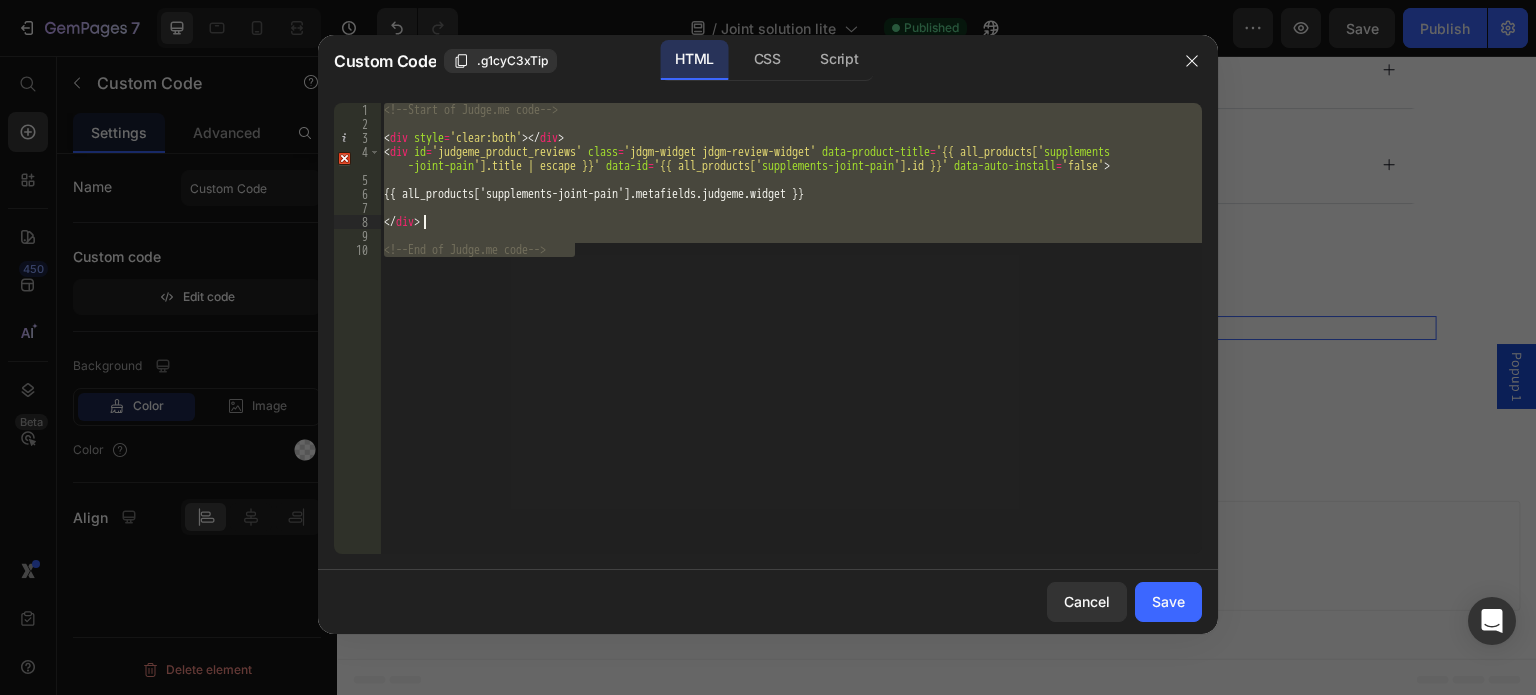 type on "{{ alL_products['supplements-joint-pain'].metafields.judgeme.widget }}" 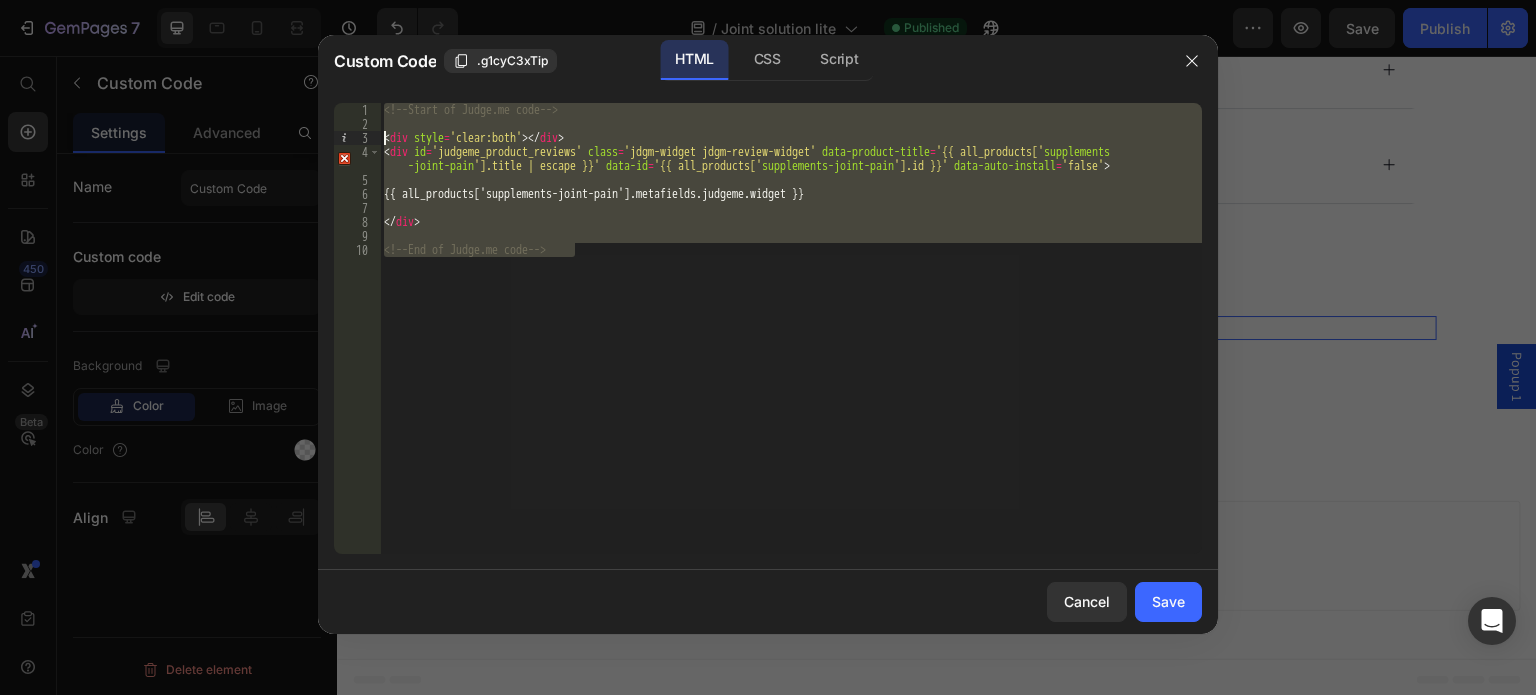type on "<!-- End of Judge.me code -->" 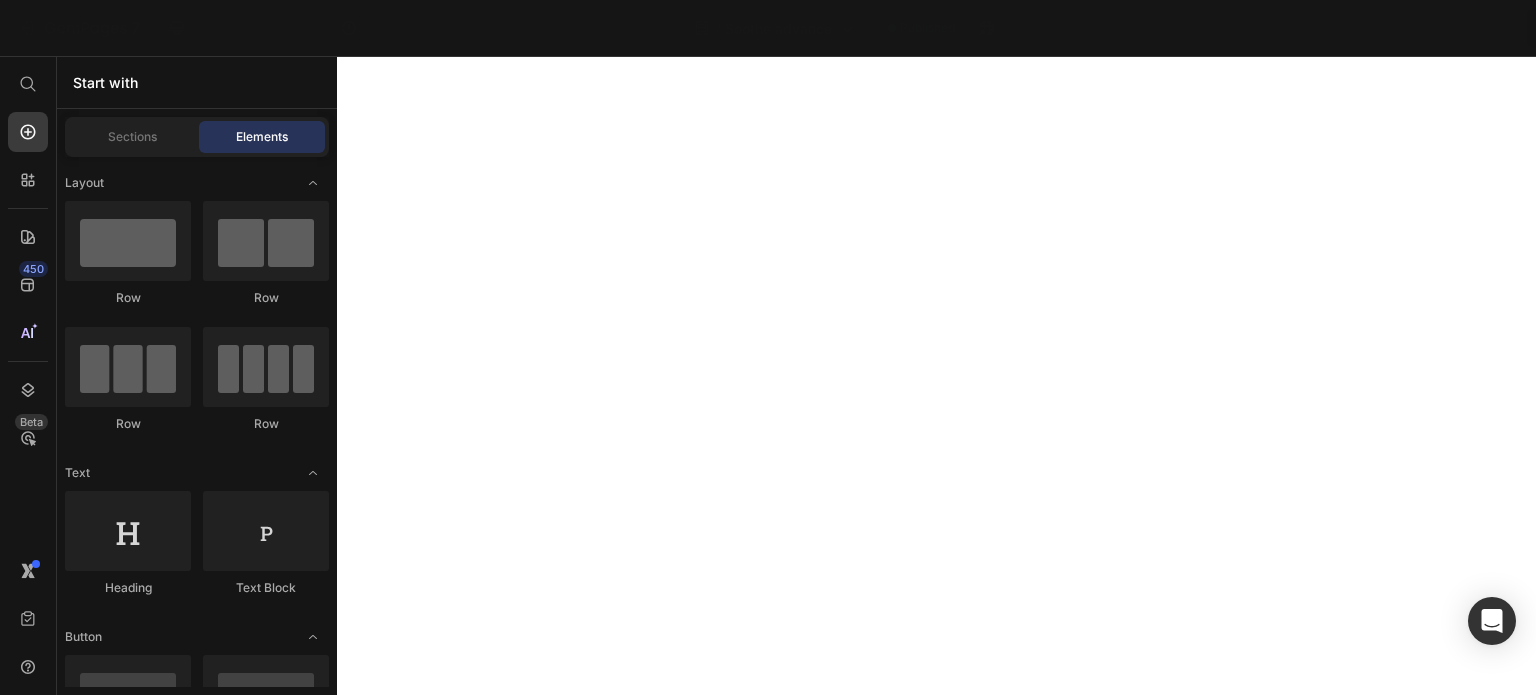 scroll, scrollTop: 0, scrollLeft: 0, axis: both 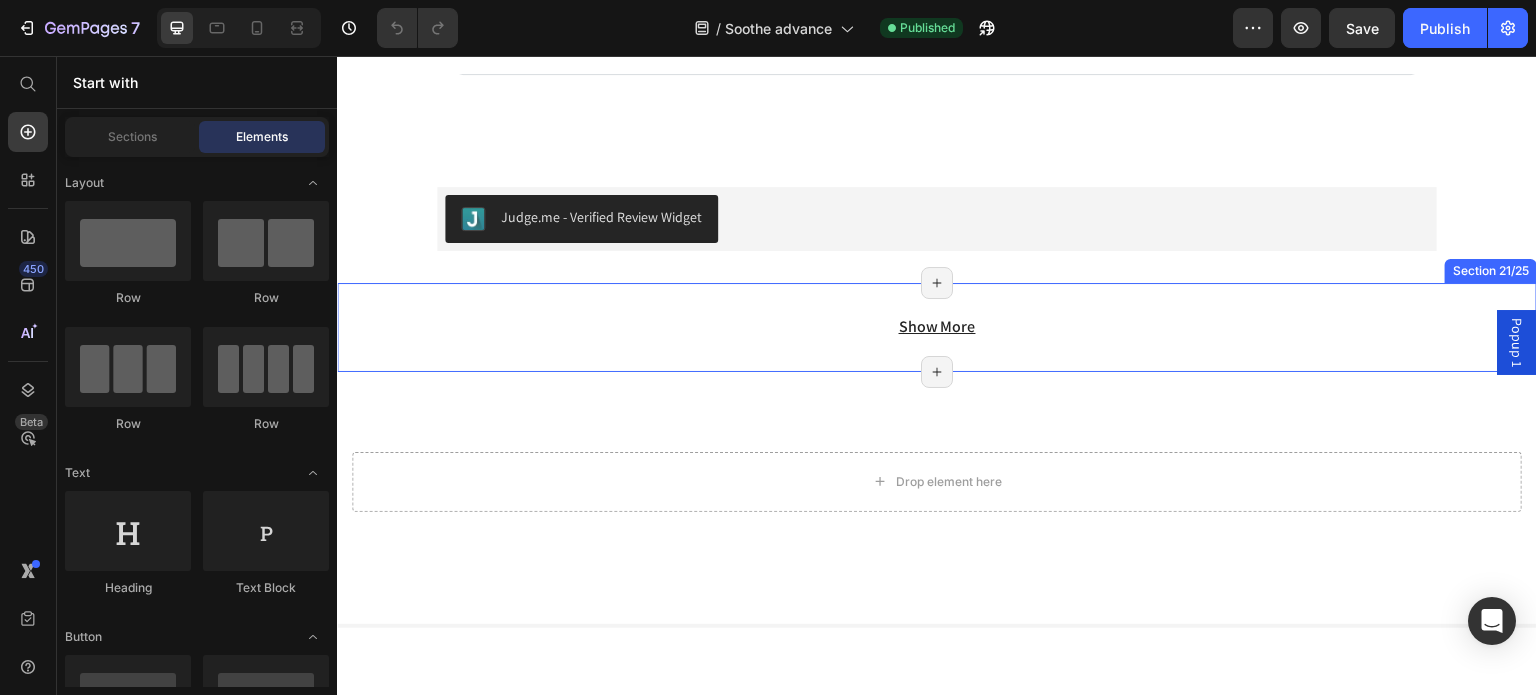 click on "Show More Text Block" at bounding box center [937, 334] 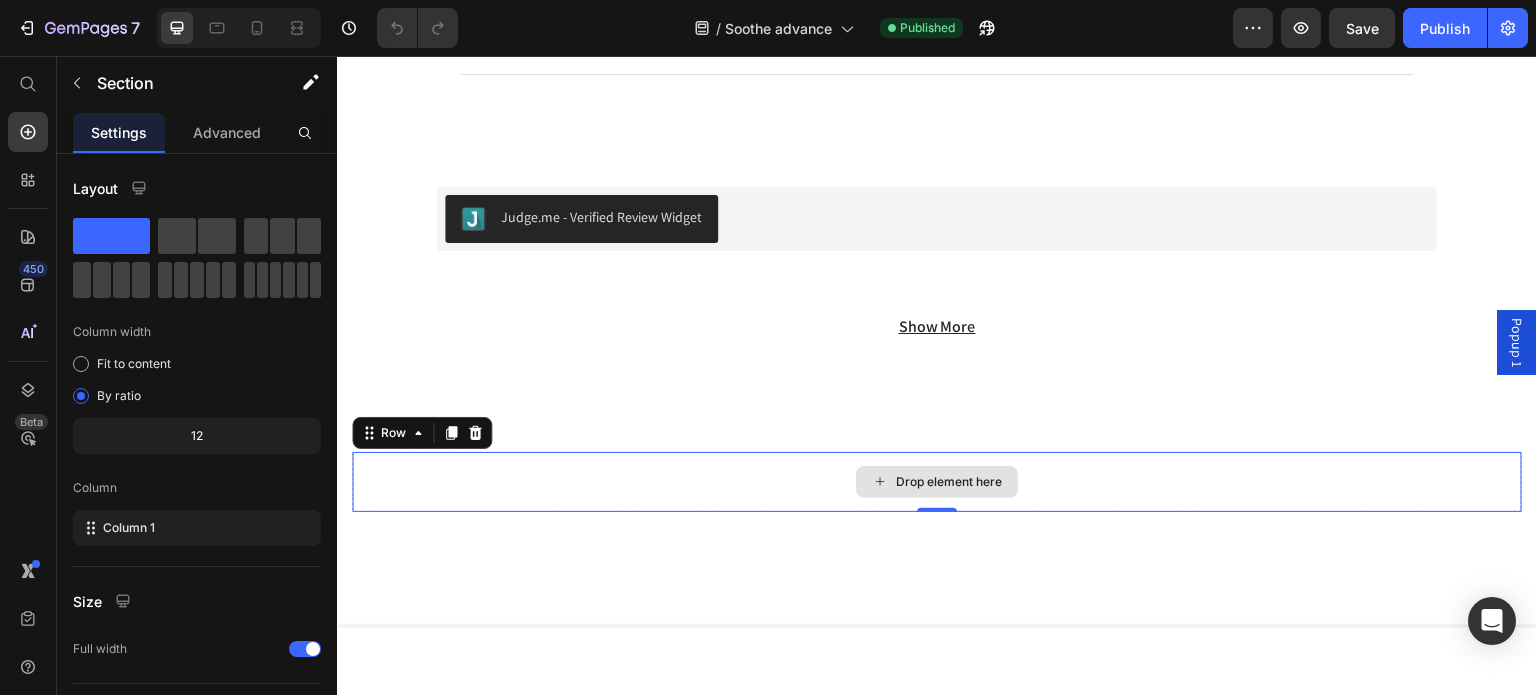 click on "Drop element here" at bounding box center (937, 481) 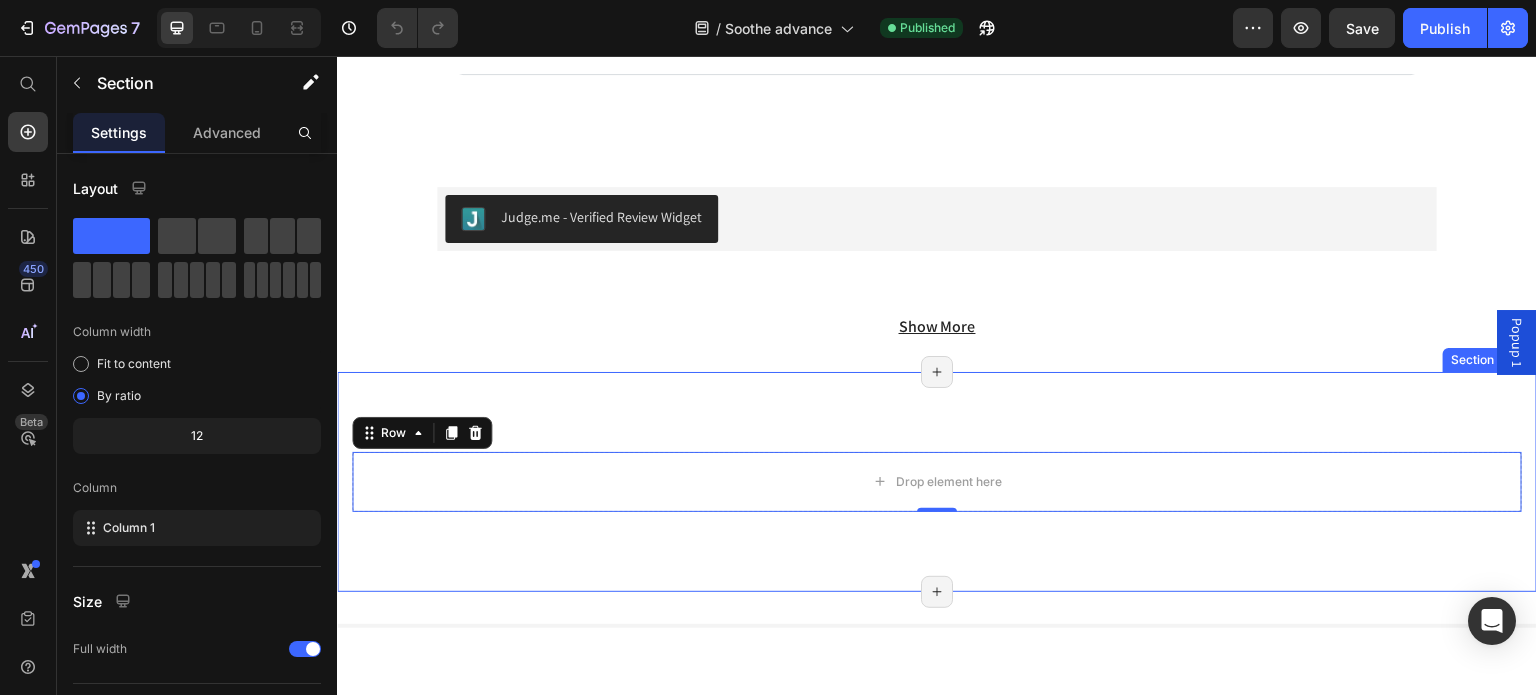 click on "Drop element here Row   0 Section 22/25 Page has reached Shopify’s 25 section-limit Page has reached Shopify’s 25 section-limit" at bounding box center (937, 481) 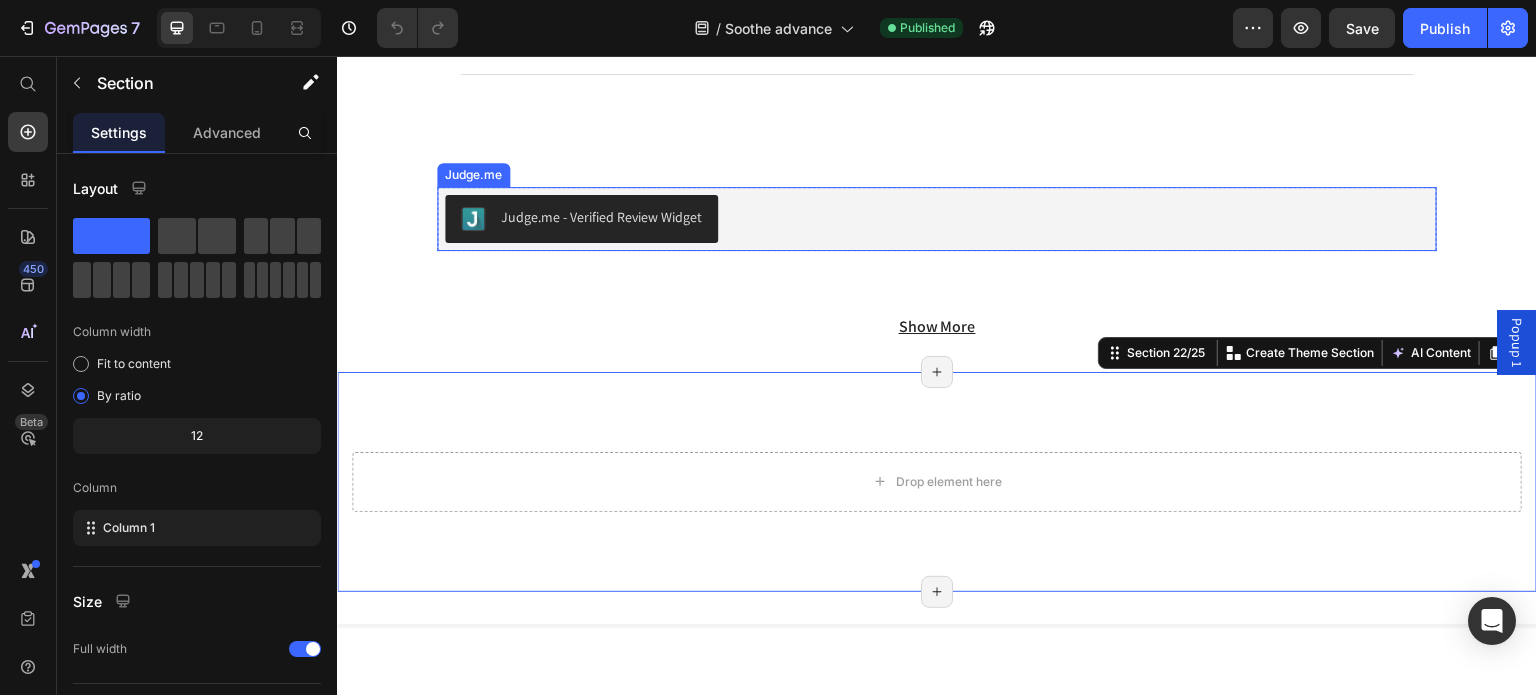 click on "Judge.me - Verified Review Widget" at bounding box center (937, 218) 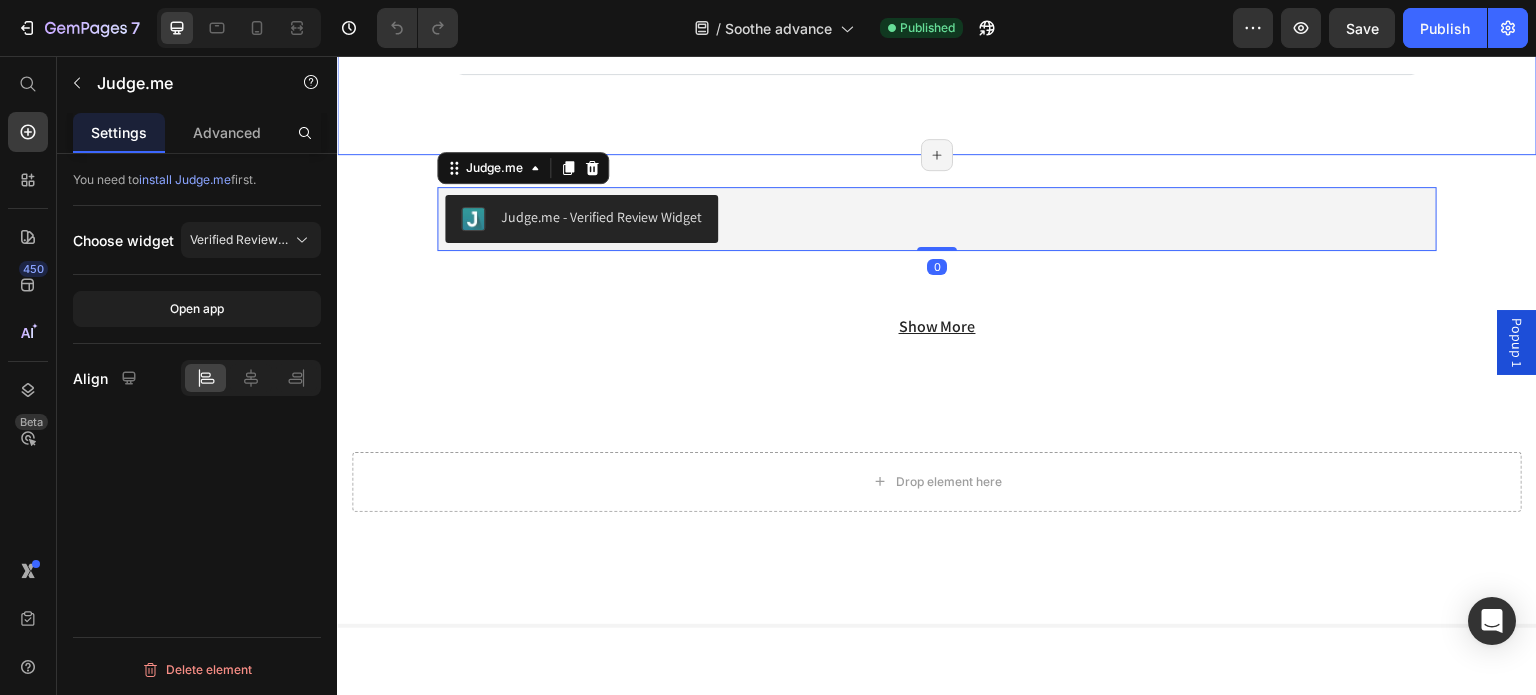 scroll, scrollTop: 15200, scrollLeft: 0, axis: vertical 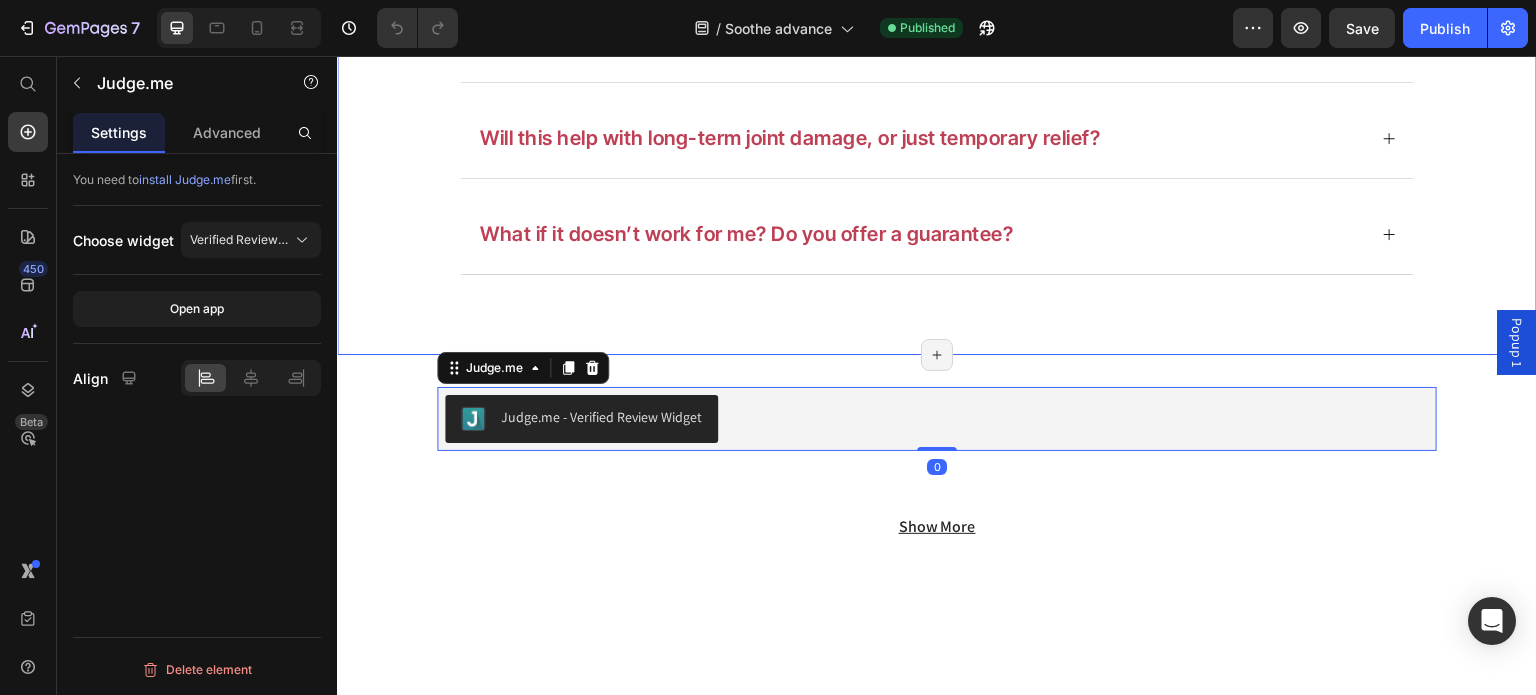 click on "Frequently Asked Questions Heading
Can Soothe Advance really work as well as pain medication?
What makes it different from NSAIDs or narcotics?
What are the common side effects of NSAIDs and narcotics?
Is it safe to take every day?
How soon will I feel the results?
What exactly is in Soothe Advance, and how is it different from other natural products?
Will this help with long-term joint damage, or just temporary relief?
What if it doesn’t work for me? Do you offer a guarantee? Accordion Row Section 18/25 Page has reached Shopify’s 25 section-limit Page has reached Shopify’s 25 section-limit" at bounding box center (937, -155) 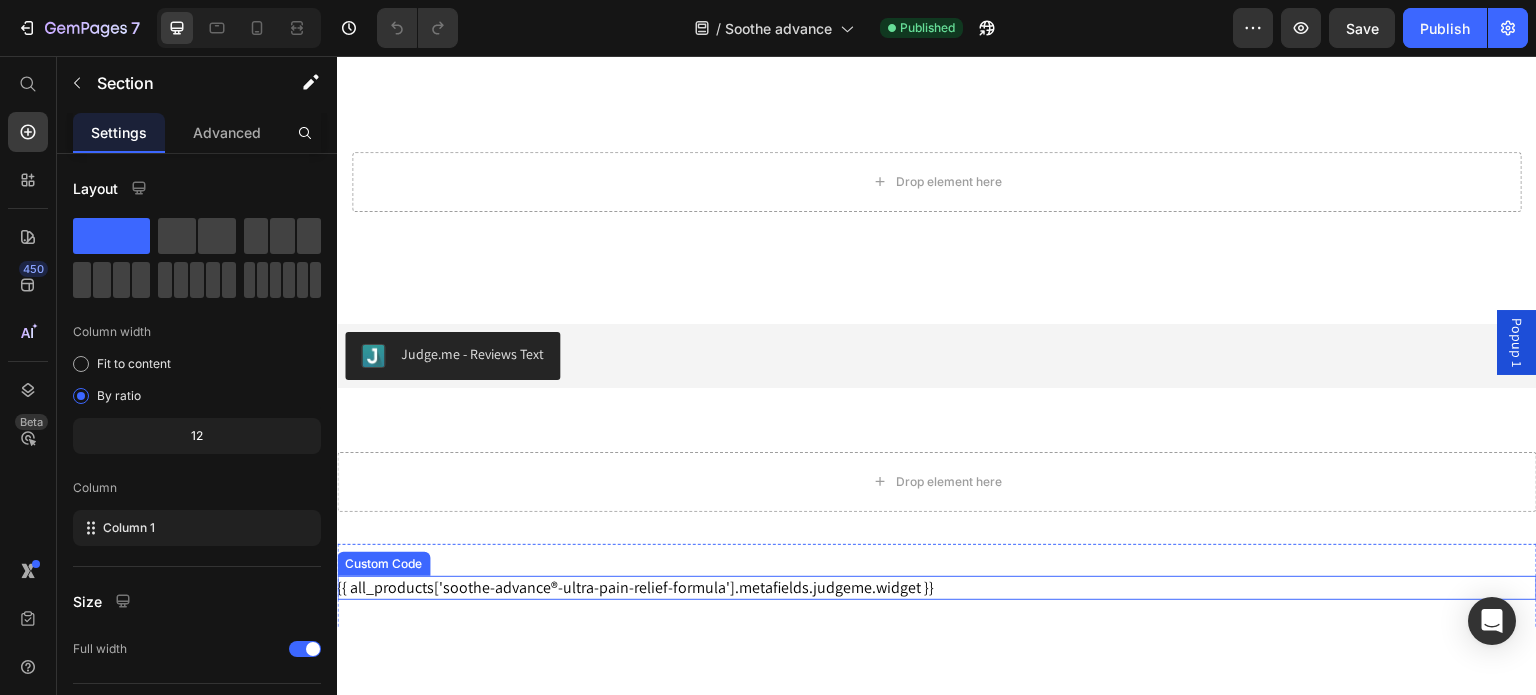 scroll, scrollTop: 15943, scrollLeft: 0, axis: vertical 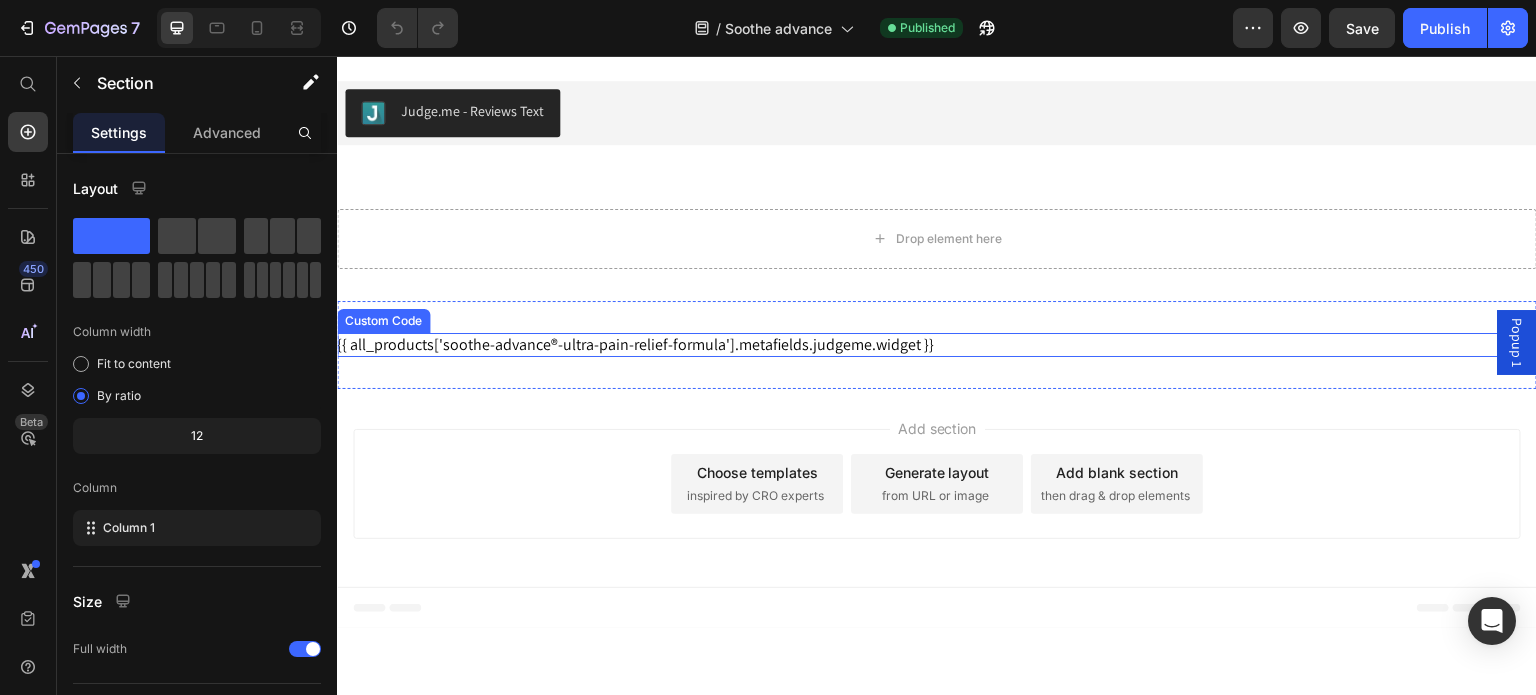 click on "{{ all_products['soothe-advance®-ultra-pain-relief-formula'].metafields.judgeme.widget }}" at bounding box center [937, 344] 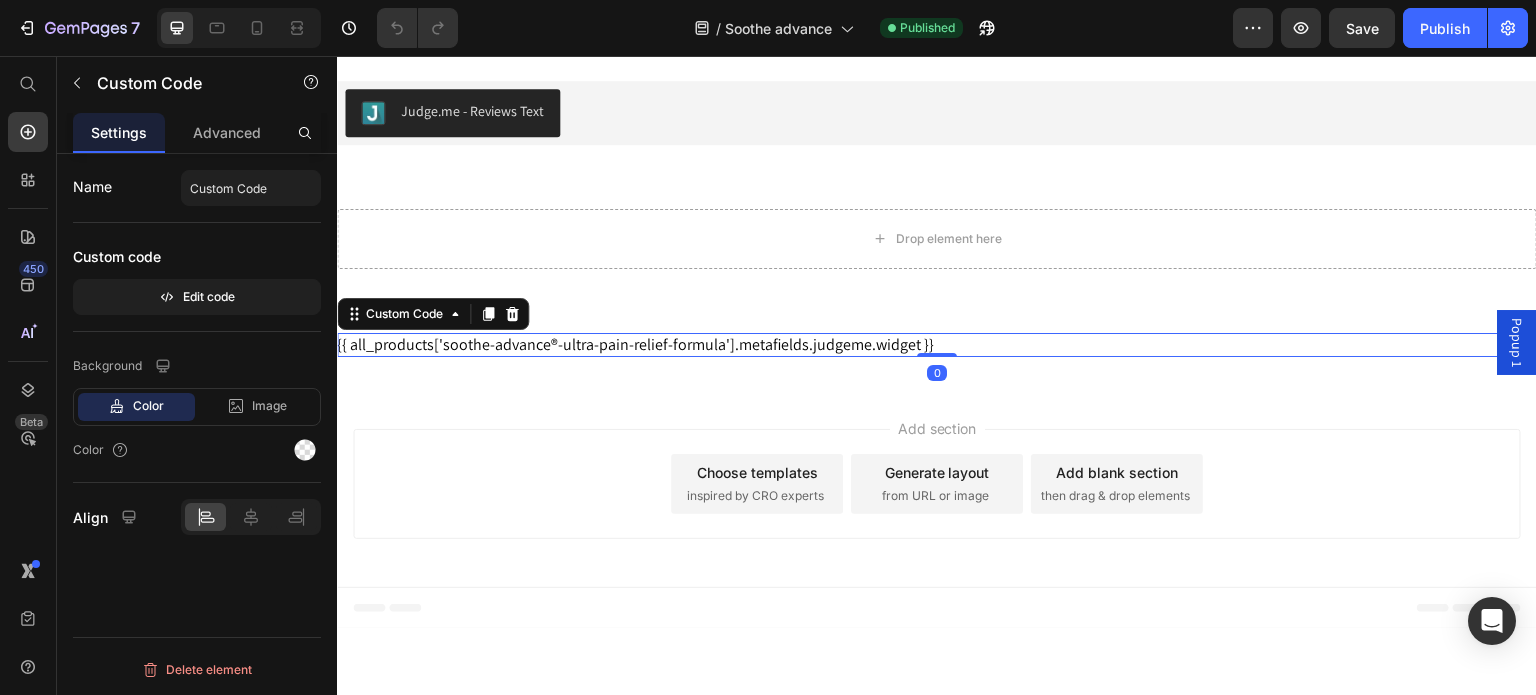 click on "{{ all_products['soothe-advance®-ultra-pain-relief-formula'].metafields.judgeme.widget }}" at bounding box center (937, 344) 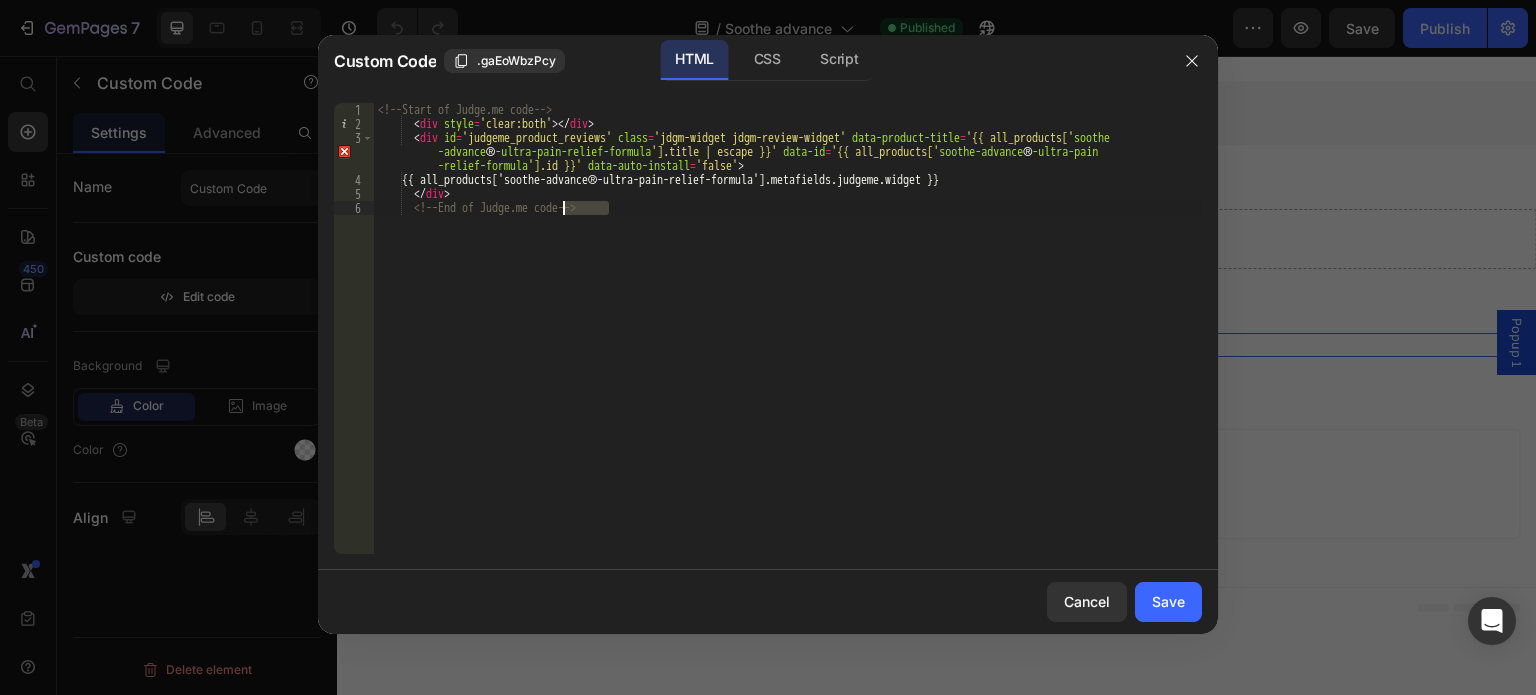 drag, startPoint x: 749, startPoint y: 318, endPoint x: 296, endPoint y: 20, distance: 542.2297 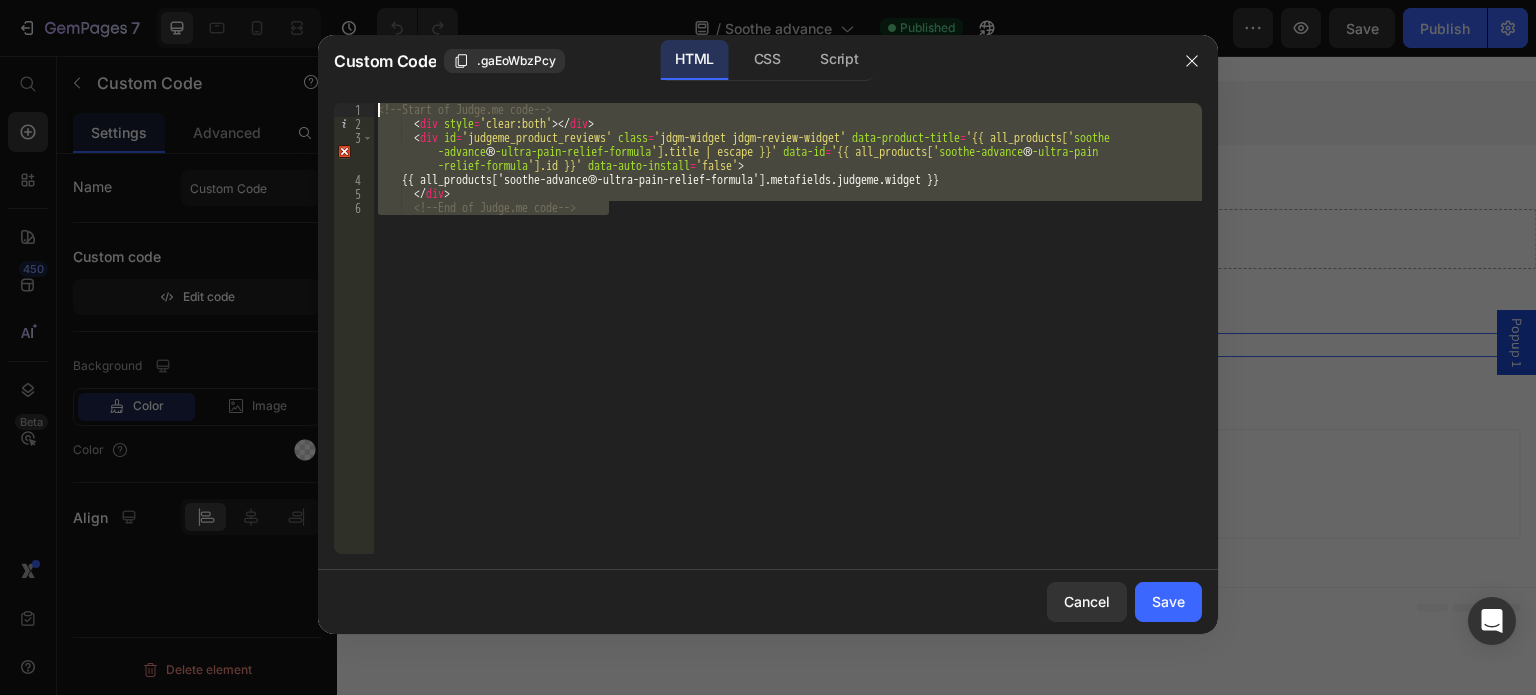 paste on "End of Judge.me code --" 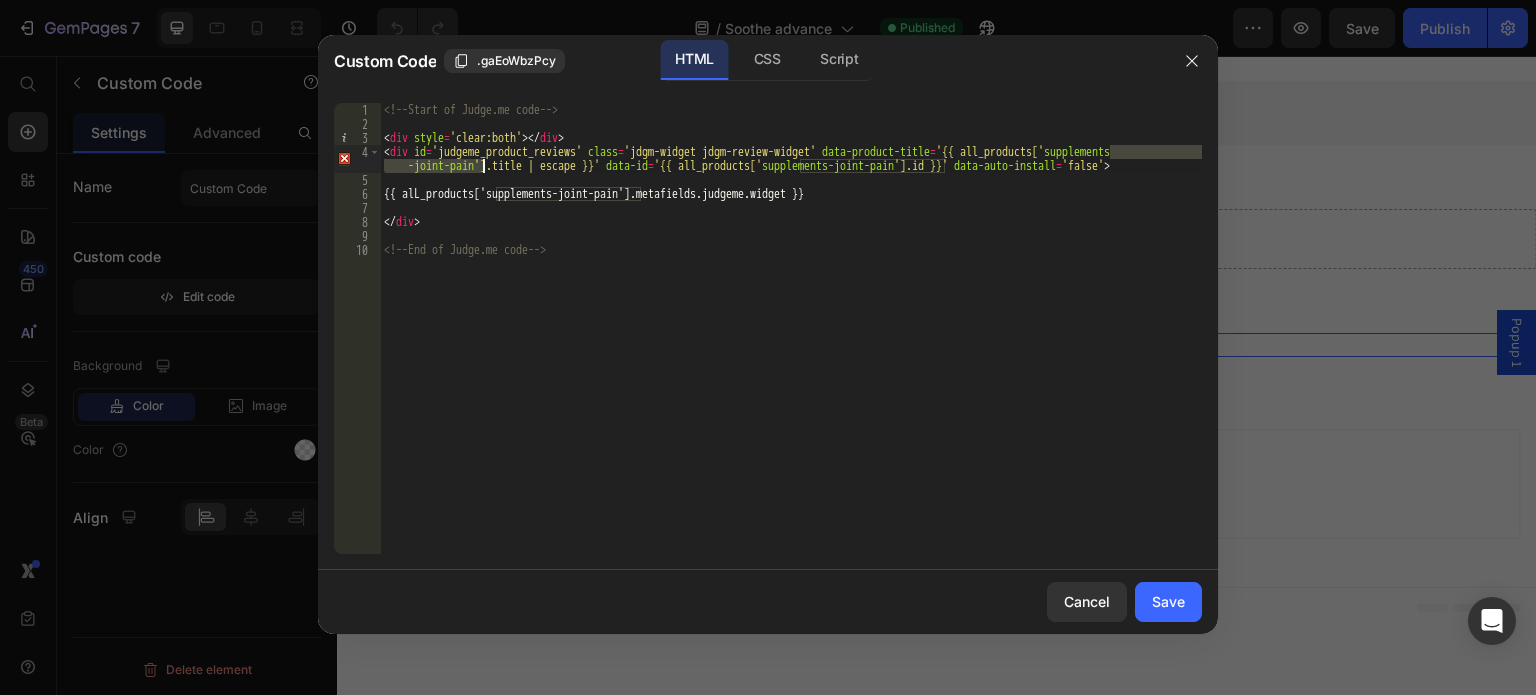 drag, startPoint x: 1109, startPoint y: 151, endPoint x: 481, endPoint y: 168, distance: 628.23004 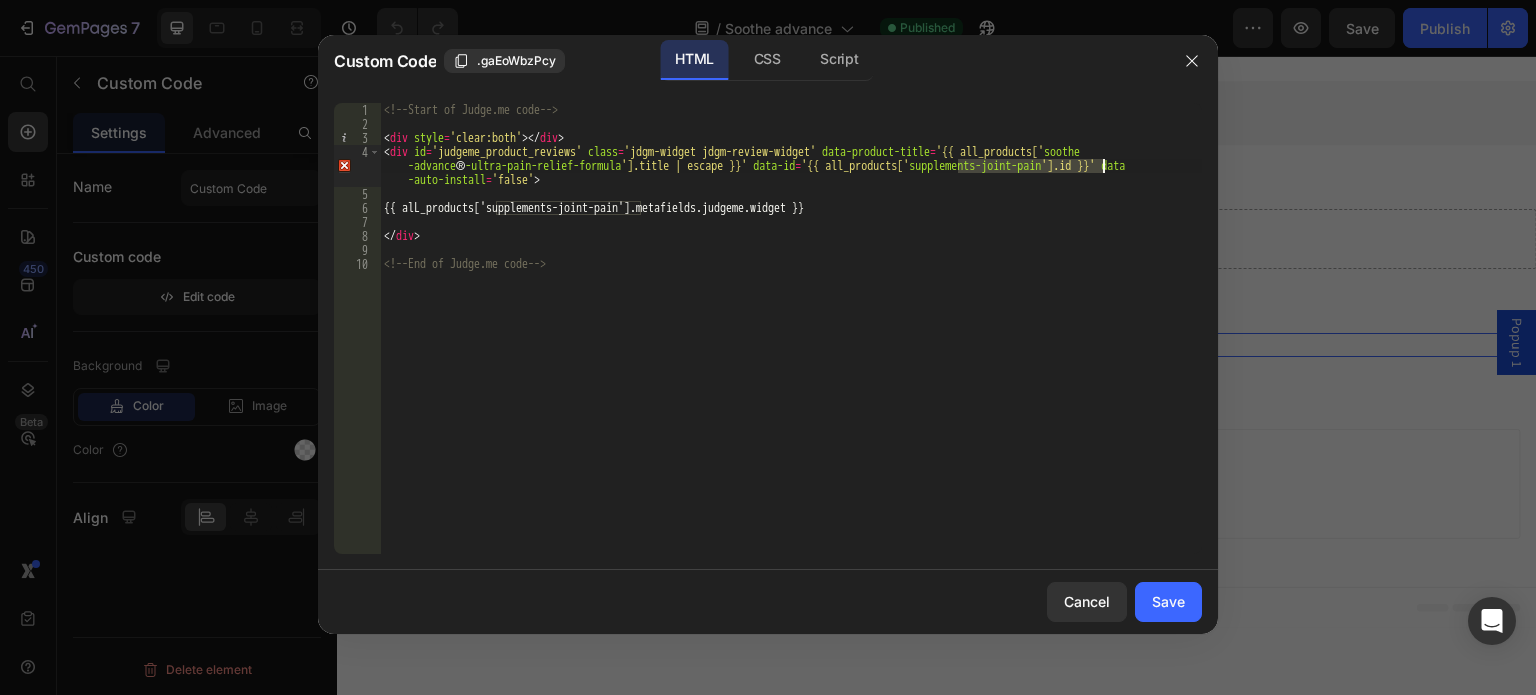drag, startPoint x: 959, startPoint y: 169, endPoint x: 1102, endPoint y: 172, distance: 143.03146 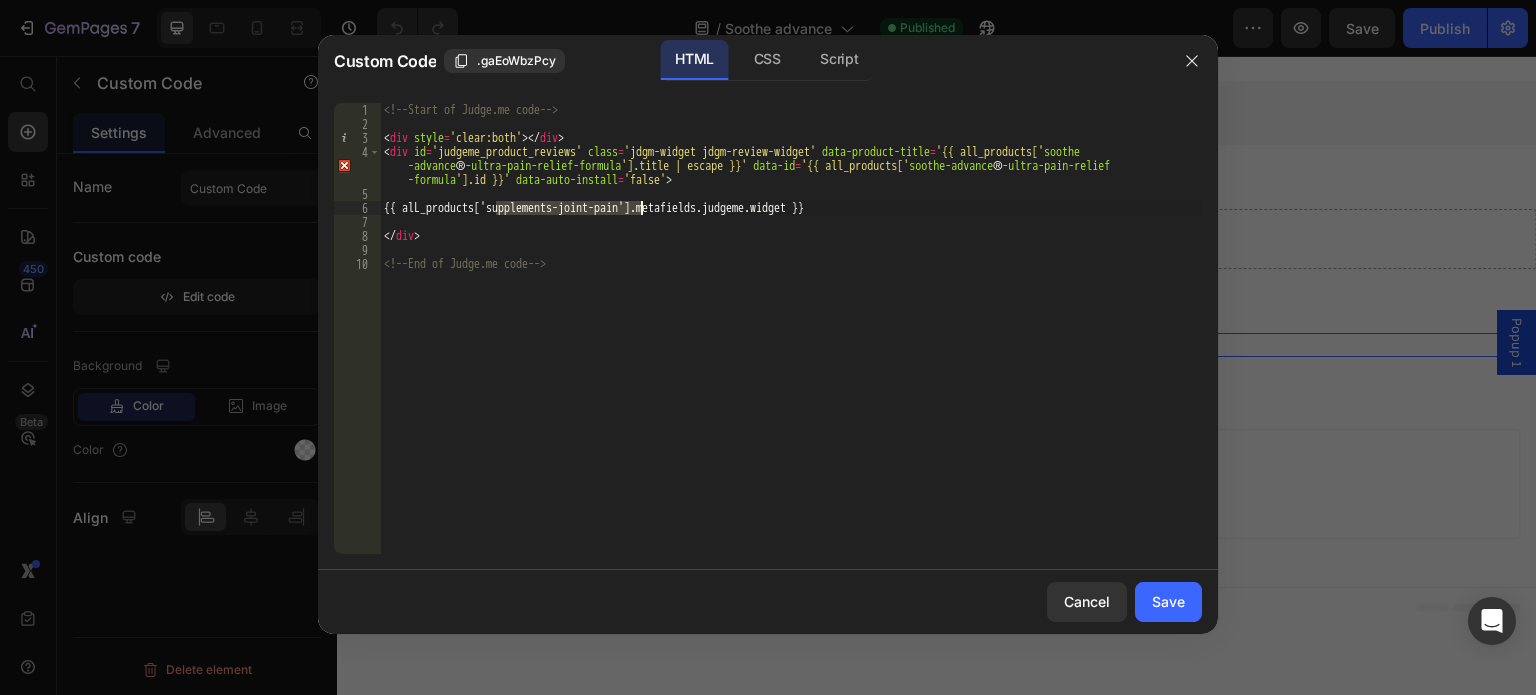 drag, startPoint x: 495, startPoint y: 209, endPoint x: 639, endPoint y: 213, distance: 144.05554 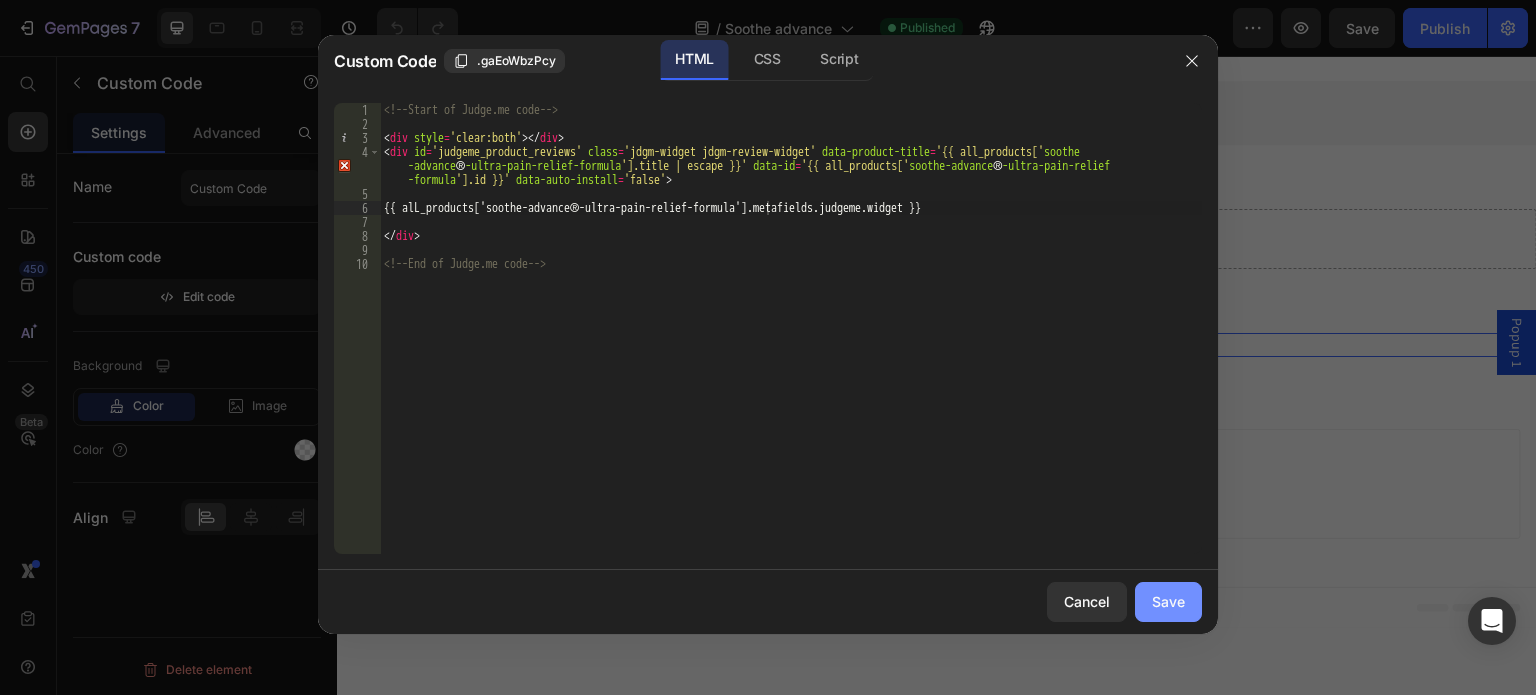 drag, startPoint x: 1168, startPoint y: 603, endPoint x: 817, endPoint y: 393, distance: 409.02444 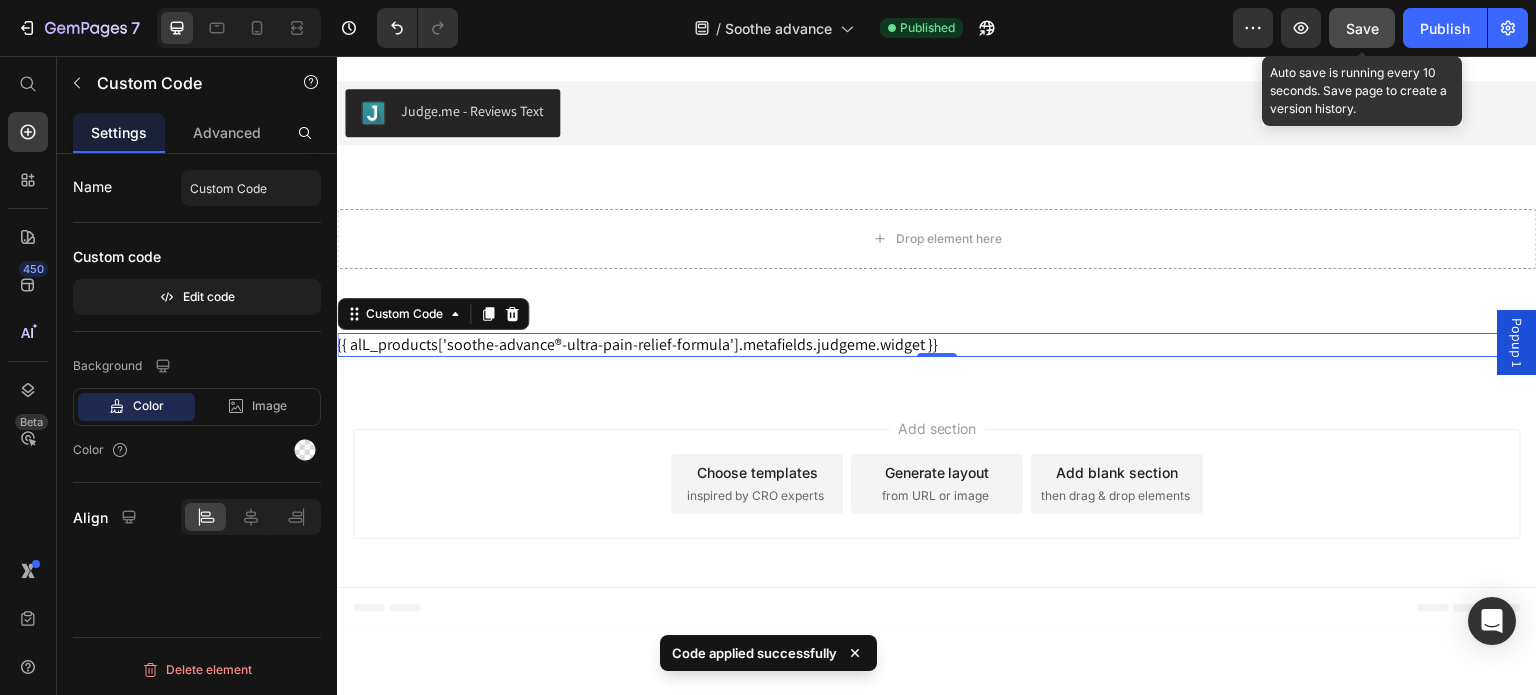 drag, startPoint x: 1358, startPoint y: 32, endPoint x: 1003, endPoint y: 114, distance: 364.34735 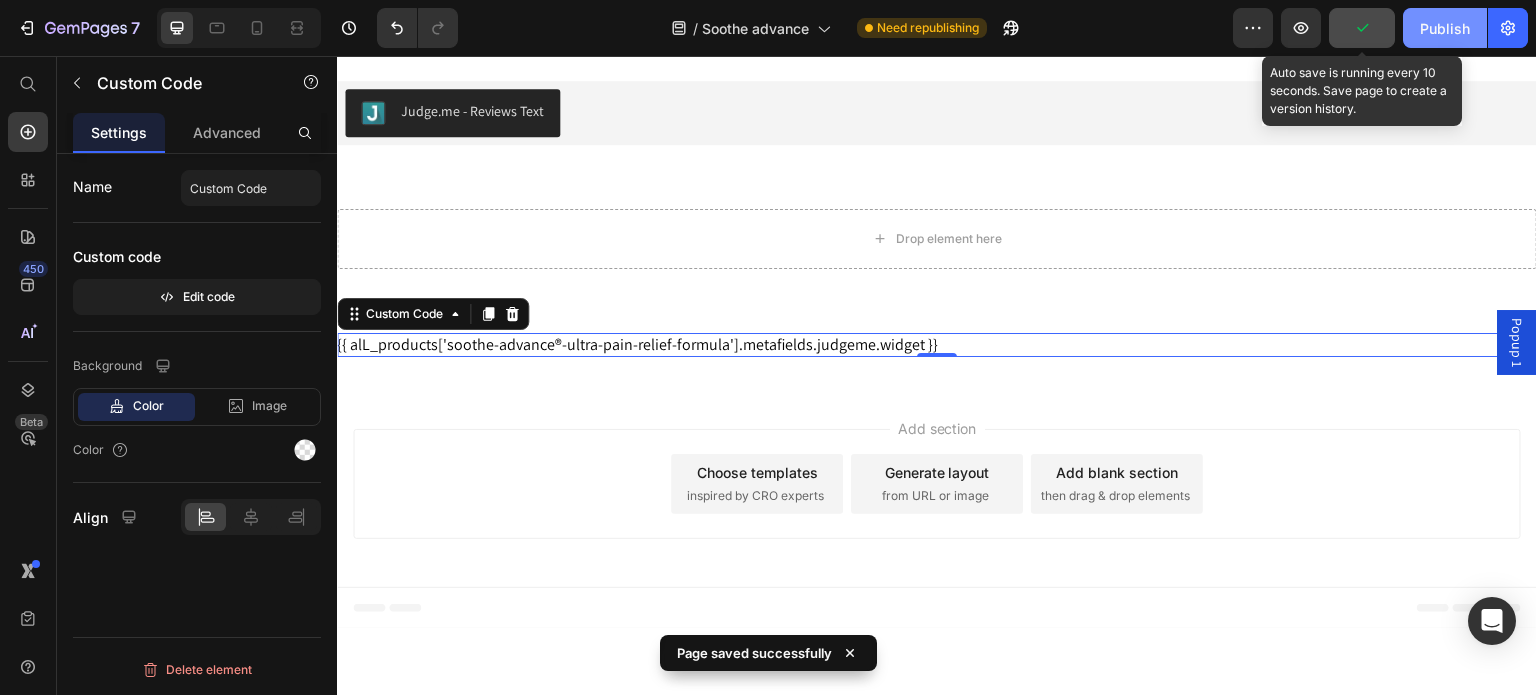 drag, startPoint x: 1443, startPoint y: 21, endPoint x: 880, endPoint y: 212, distance: 594.5166 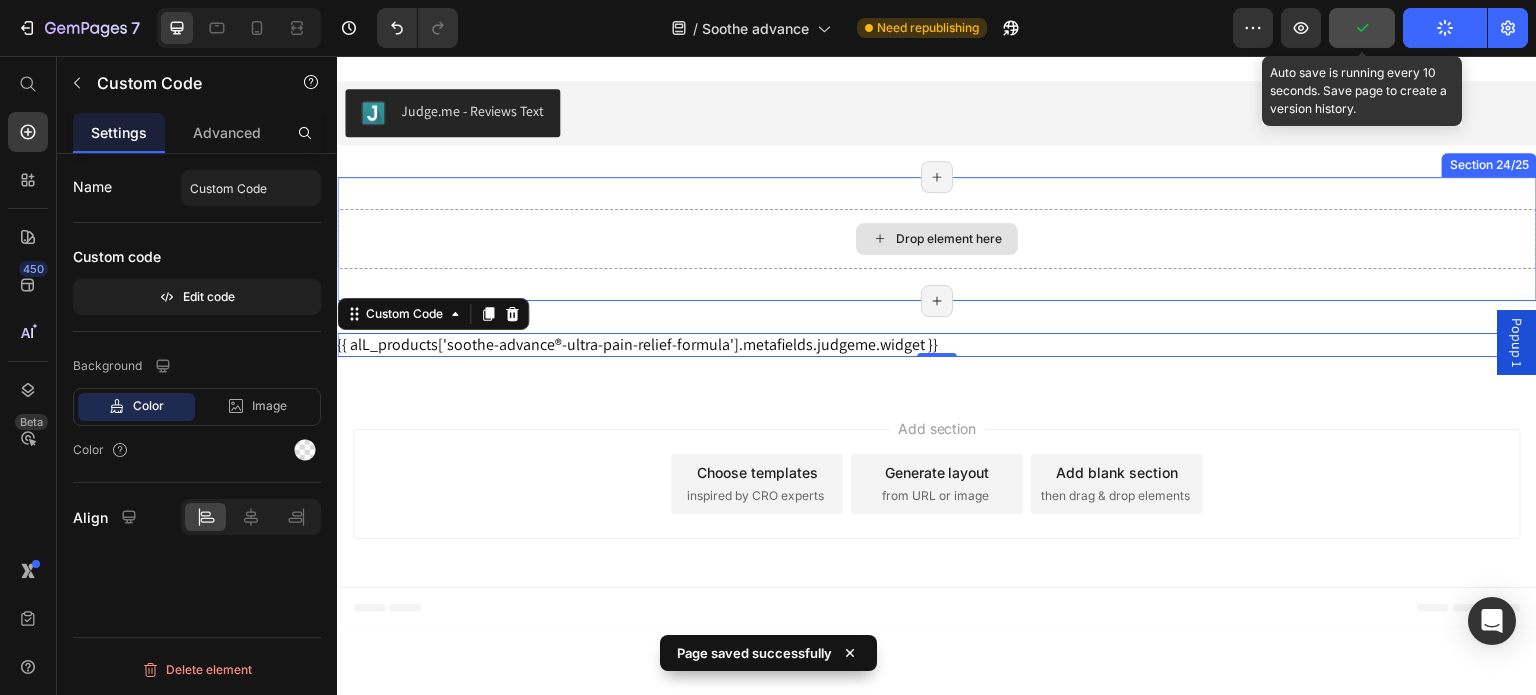 type 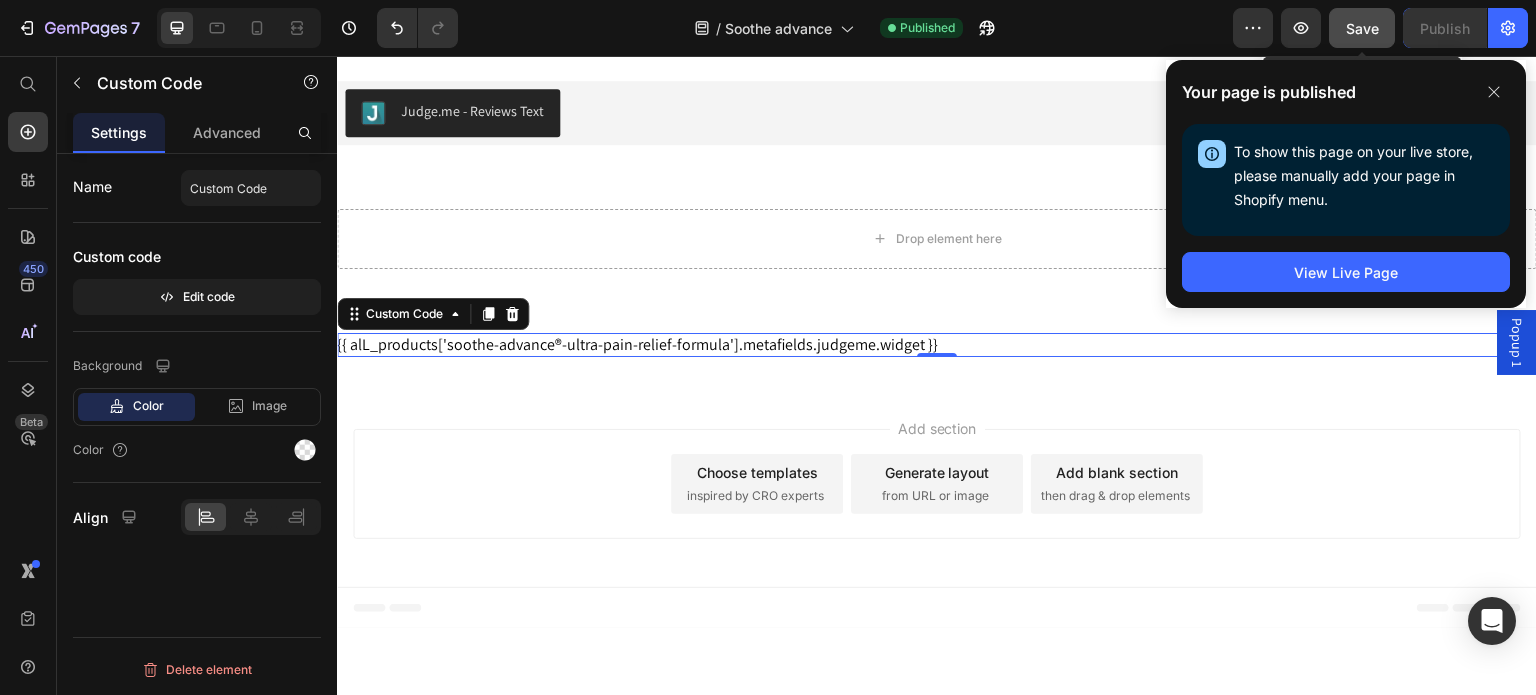 click on "{{ alL_products['soothe-advance®-ultra-pain-relief-formula'].metafields.judgeme.widget }}" at bounding box center (937, 344) 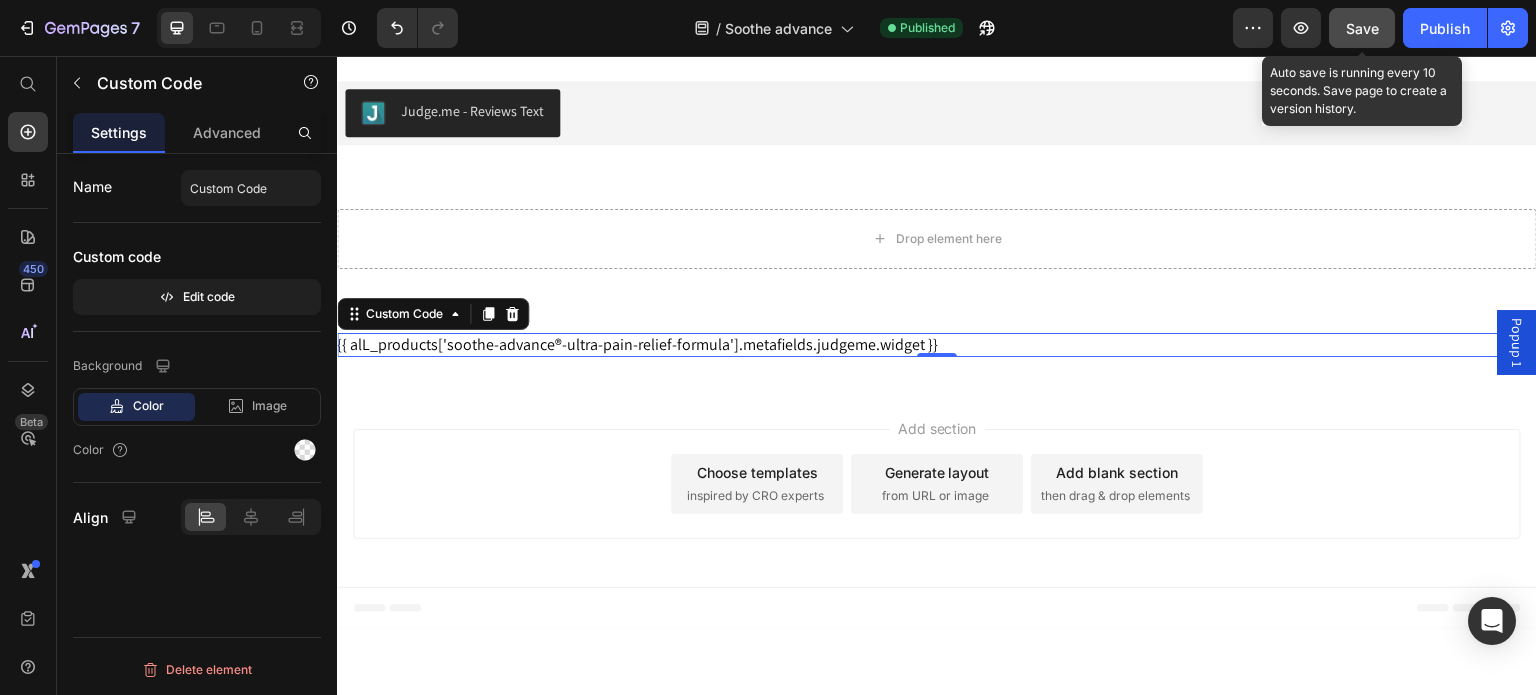 click on "{{ alL_products['soothe-advance®-ultra-pain-relief-formula'].metafields.judgeme.widget }}" at bounding box center (937, 344) 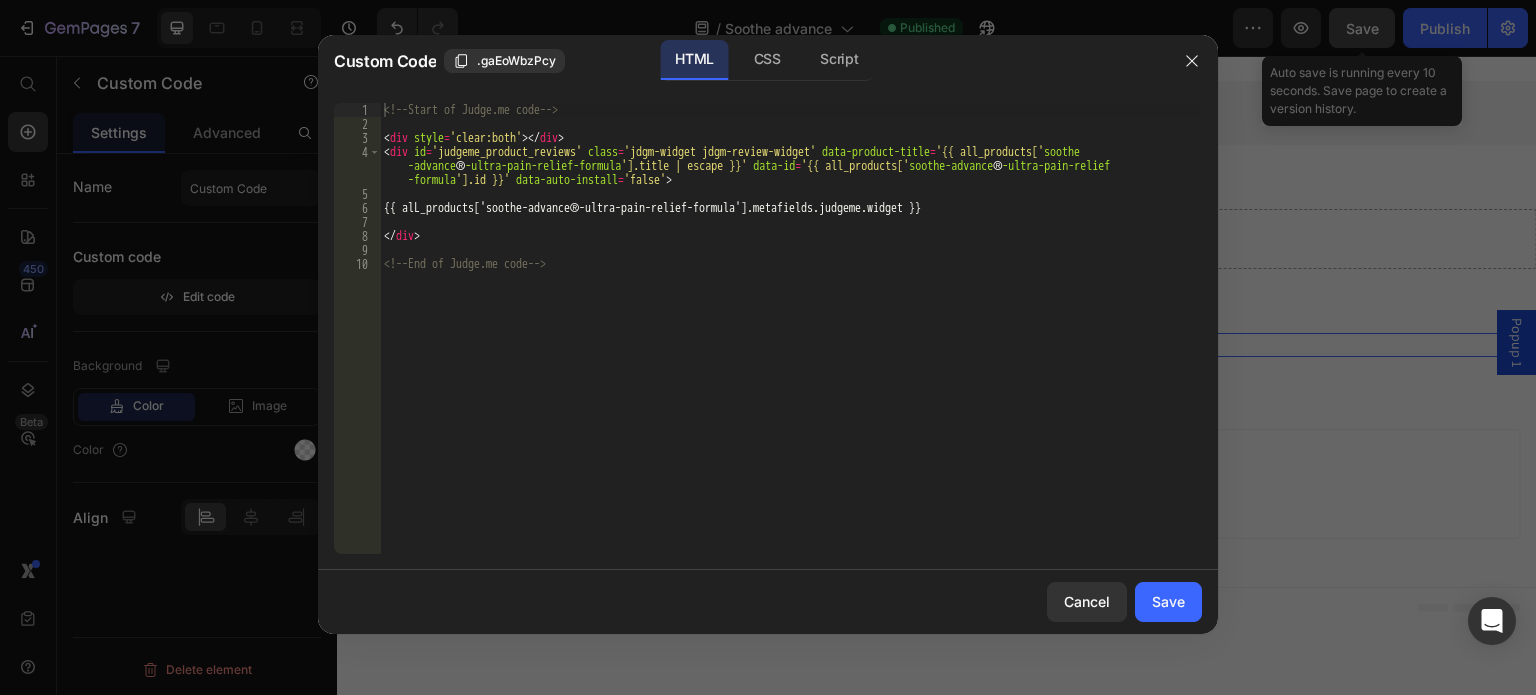 click on "<!--  Start of Judge.me code  --> < div   style = 'clear:both' > </ div > < div   id = 'judgeme_product_reviews'   class = 'jdgm-widget jdgm-review-widget'   data-product-title = '{{ all_products[' soothe      -advance ® -ultra-pain-relief-formula '].title | escape }}'   data-id = '{{ all_products[' soothe-advance ® -ultra-pain-relief      -formula '].id }}'   data-auto-install = 'false' > {{ alL_products['soothe-advance®-ultra-pain-relief-formula'].metafields.judgeme.widget }} </ div > <!--  End of Judge.me code  -->" at bounding box center [791, 342] 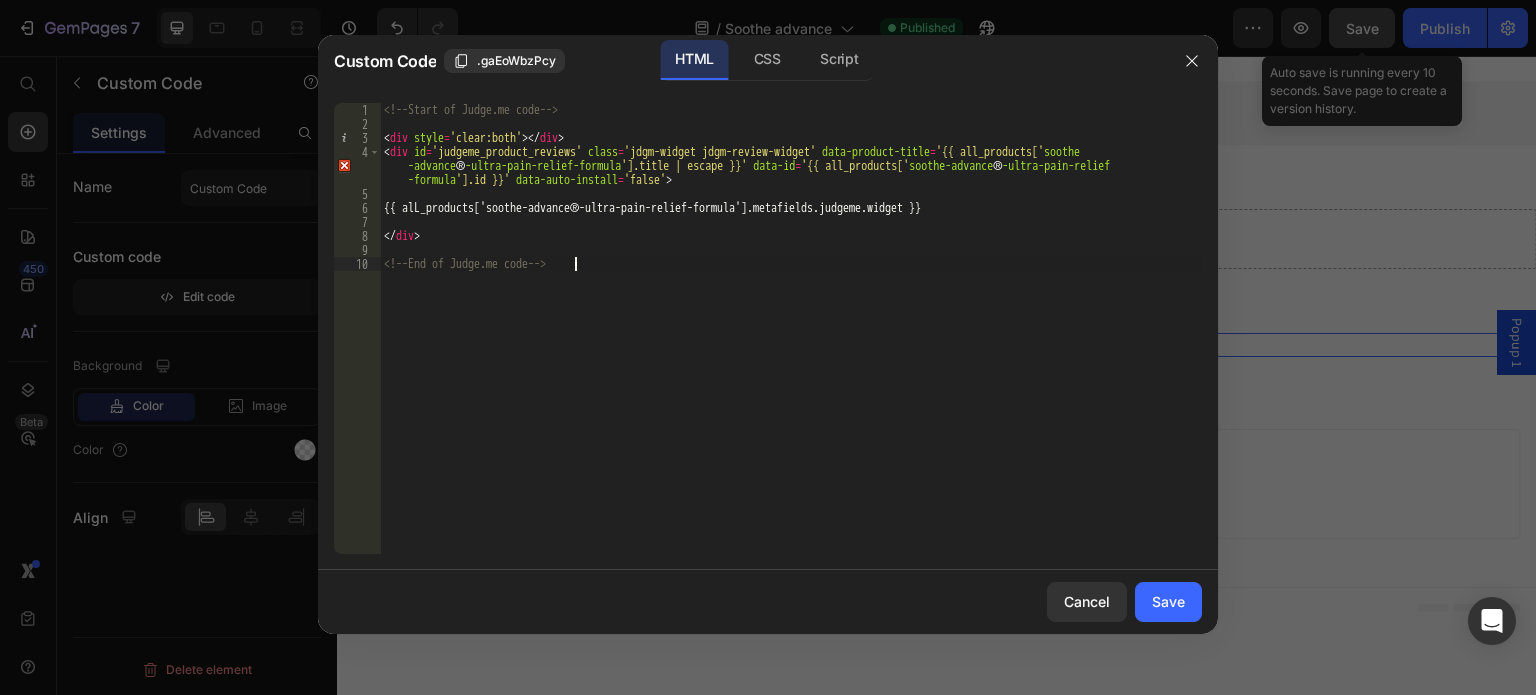 click on "<!--  Start of Judge.me code  --> < div   style = 'clear:both' > </ div > < div   id = 'judgeme_product_reviews'   class = 'jdgm-widget jdgm-review-widget'   data-product-title = '{{ all_products[' soothe      -advance ® -ultra-pain-relief-formula '].title | escape }}'   data-id = '{{ all_products[' soothe-advance ® -ultra-pain-relief      -formula '].id }}'   data-auto-install = 'false' > {{ alL_products['soothe-advance®-ultra-pain-relief-formula'].metafields.judgeme.widget }} </ div > <!--  End of Judge.me code  -->" at bounding box center (791, 342) 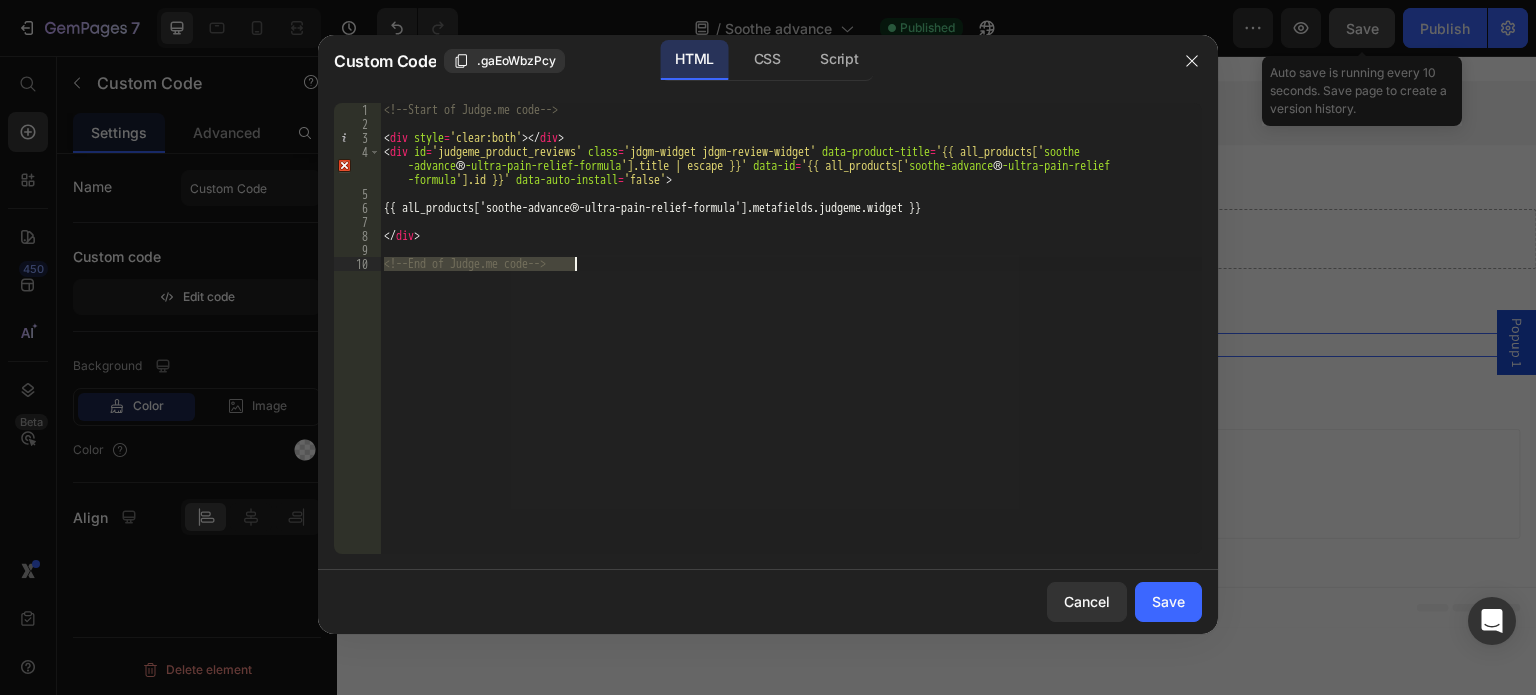 click on "<!--  Start of Judge.me code  --> < div   style = 'clear:both' > </ div > < div   id = 'judgeme_product_reviews'   class = 'jdgm-widget jdgm-review-widget'   data-product-title = '{{ all_products[' soothe      -advance ® -ultra-pain-relief-formula '].title | escape }}'   data-id = '{{ all_products[' soothe-advance ® -ultra-pain-relief      -formula '].id }}'   data-auto-install = 'false' > {{ alL_products['soothe-advance®-ultra-pain-relief-formula'].metafields.judgeme.widget }} </ div > <!--  End of Judge.me code  -->" at bounding box center [791, 328] 